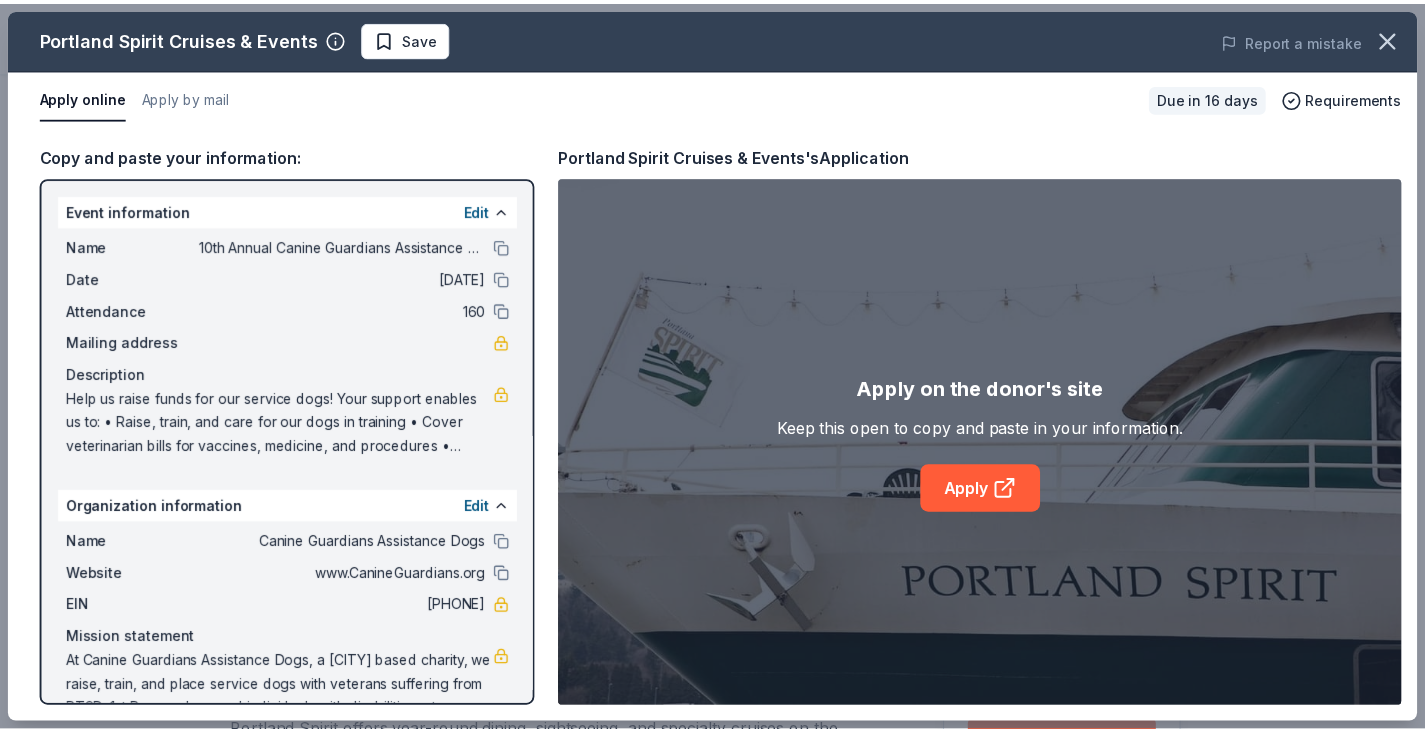 scroll, scrollTop: 500, scrollLeft: 0, axis: vertical 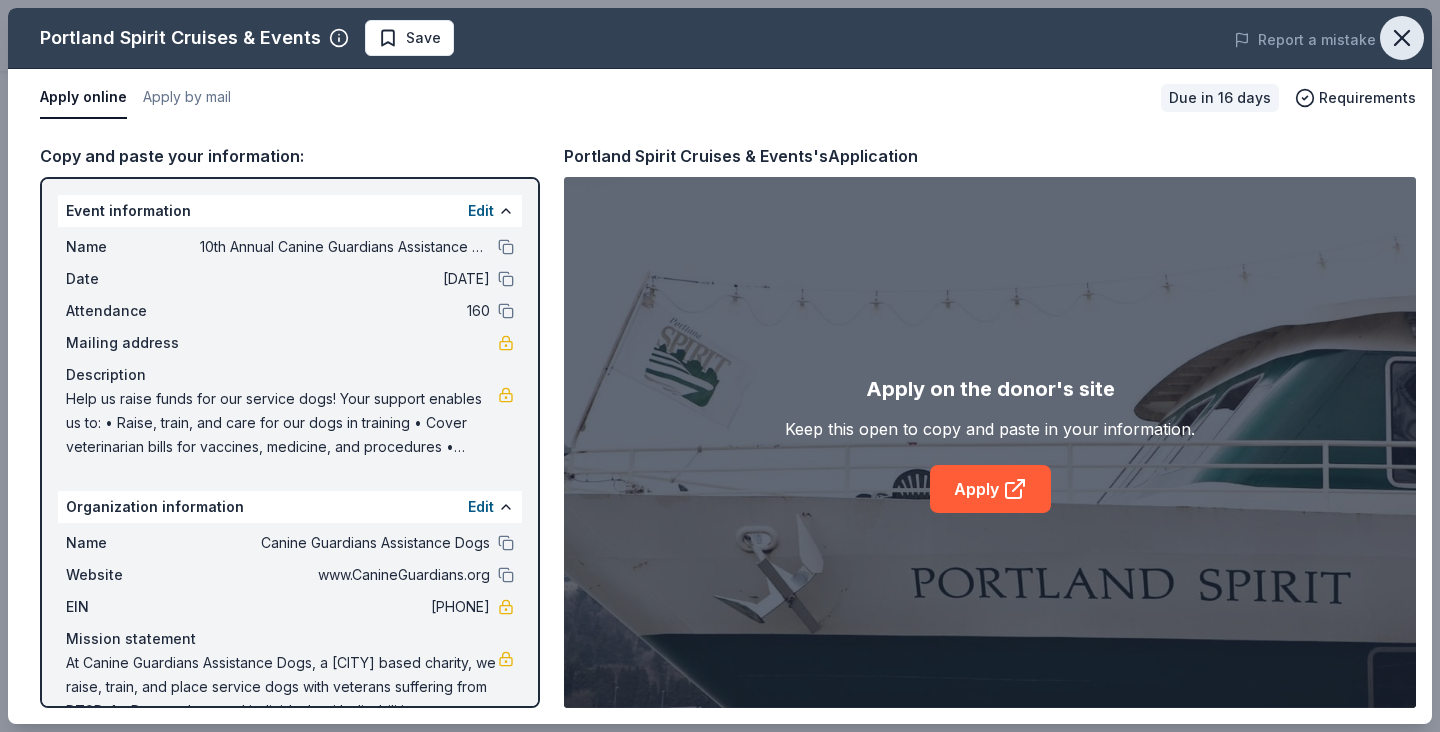 click 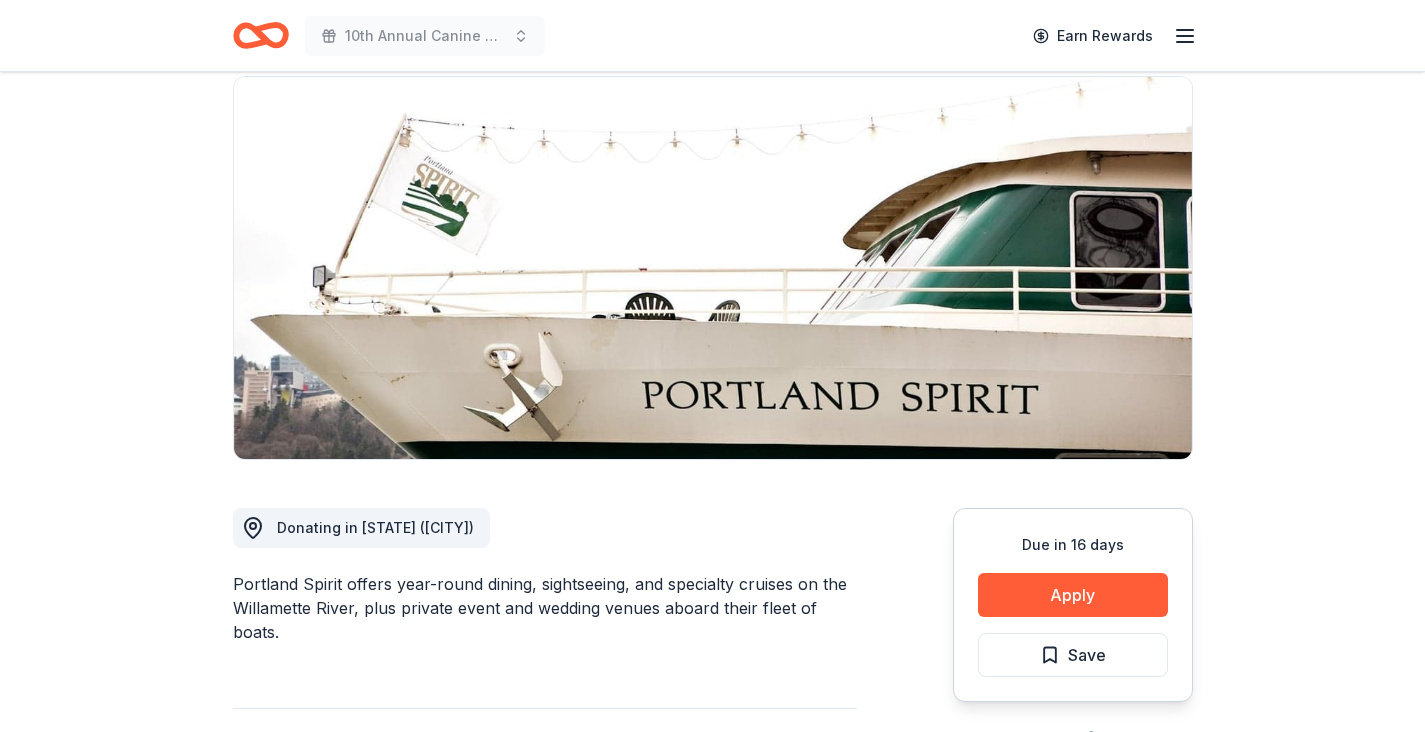 scroll, scrollTop: 0, scrollLeft: 0, axis: both 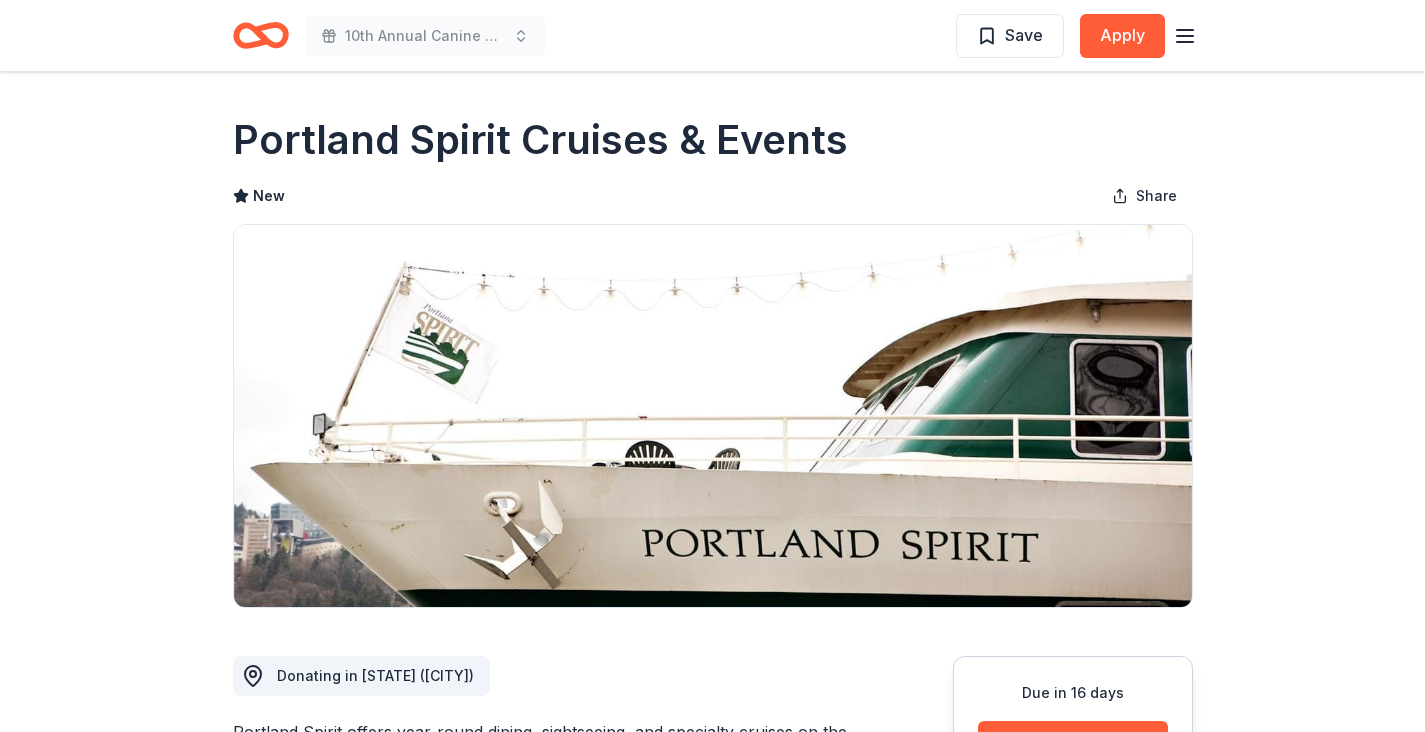 click 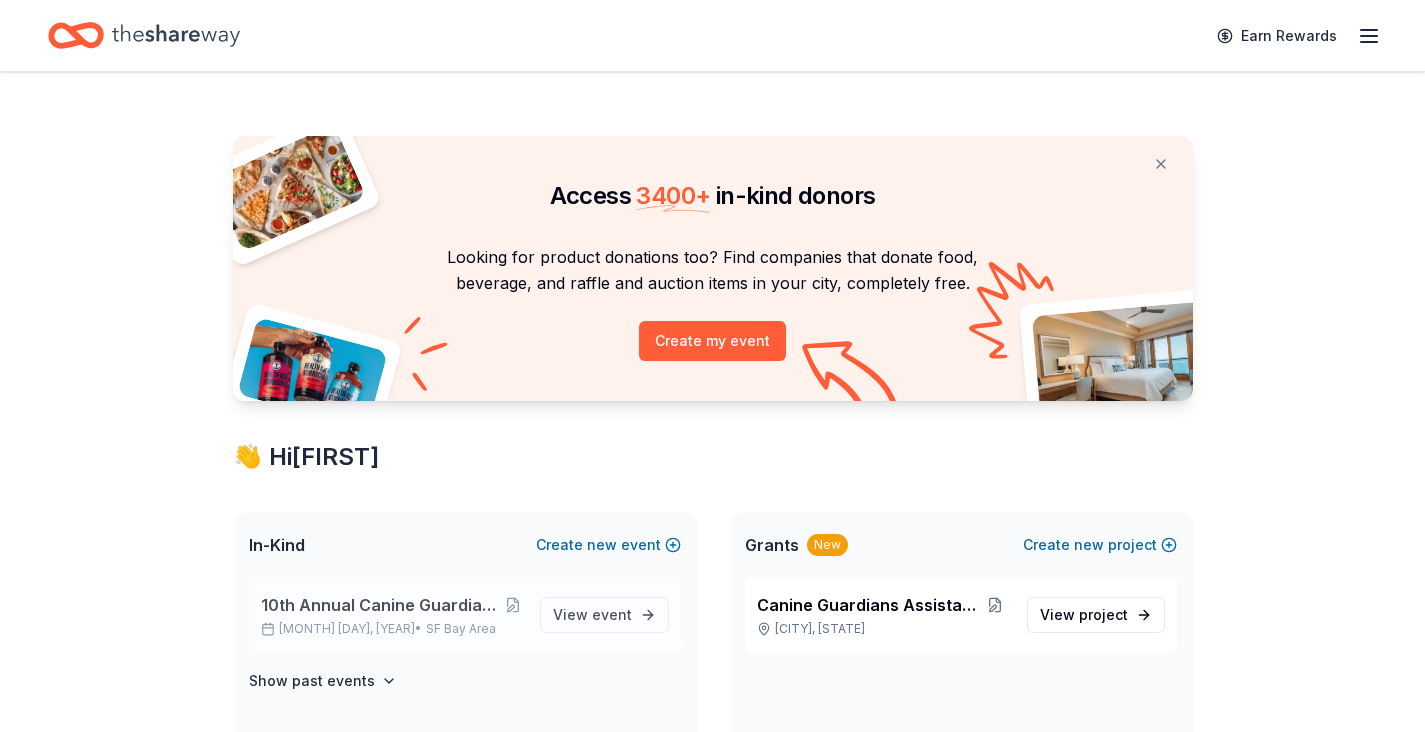 click on "10th Annual Canine Guardians Assistance Dogs Golf & Gala" at bounding box center [382, 605] 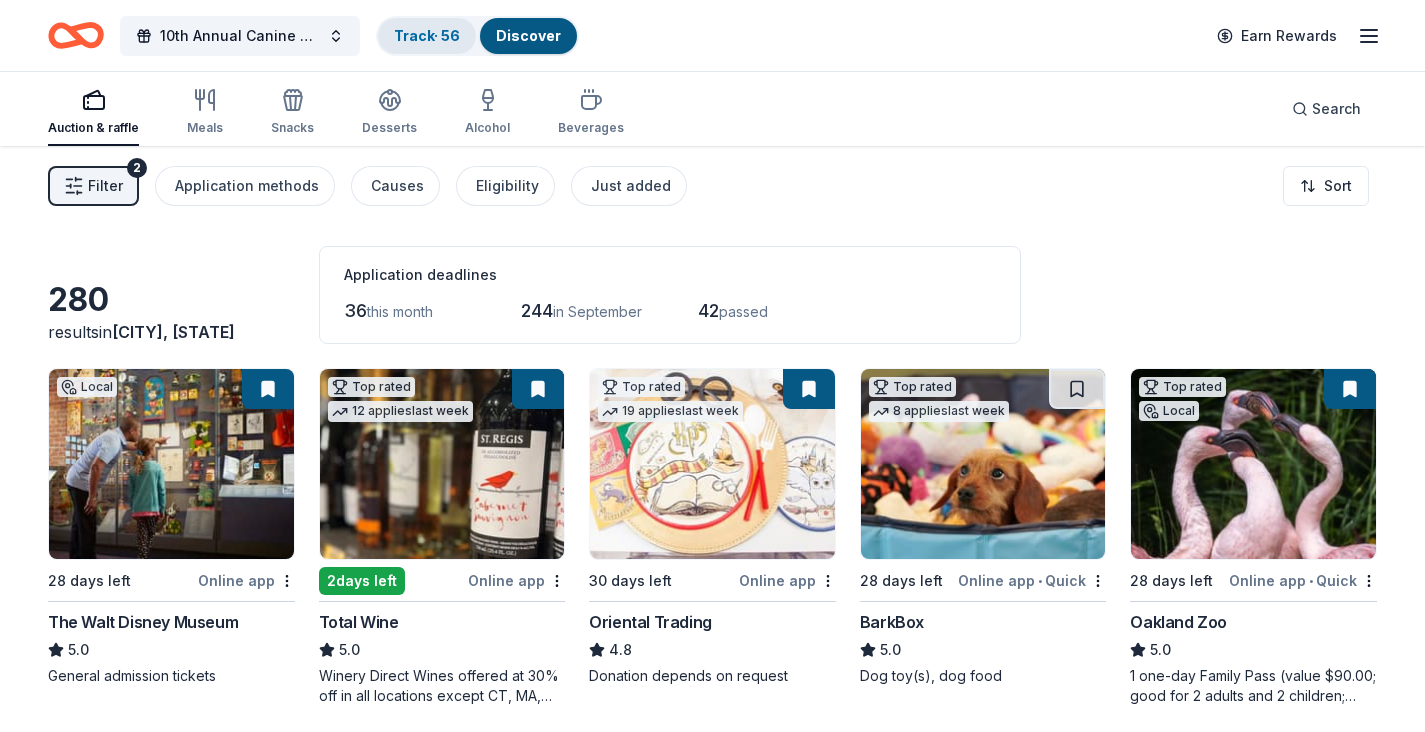 click on "Track  · 56" at bounding box center (427, 35) 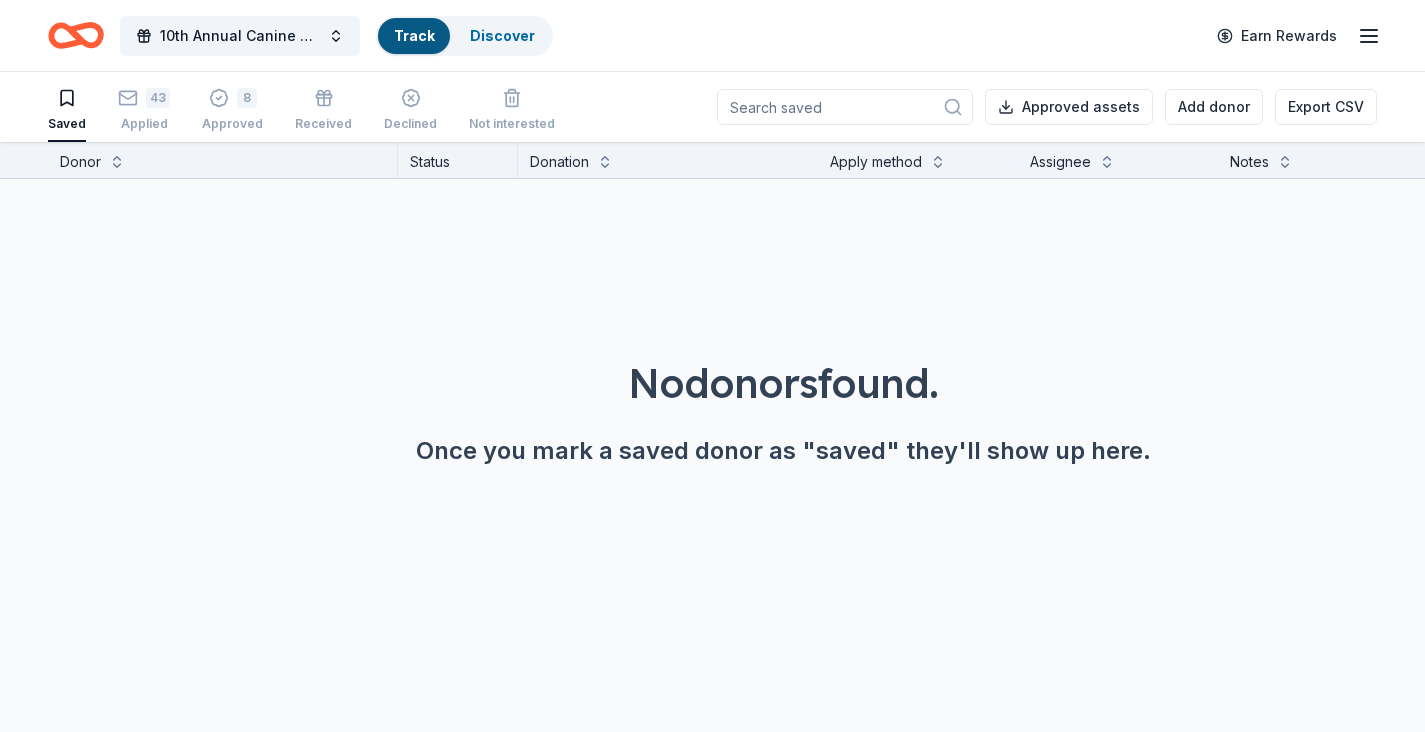 scroll, scrollTop: 1, scrollLeft: 0, axis: vertical 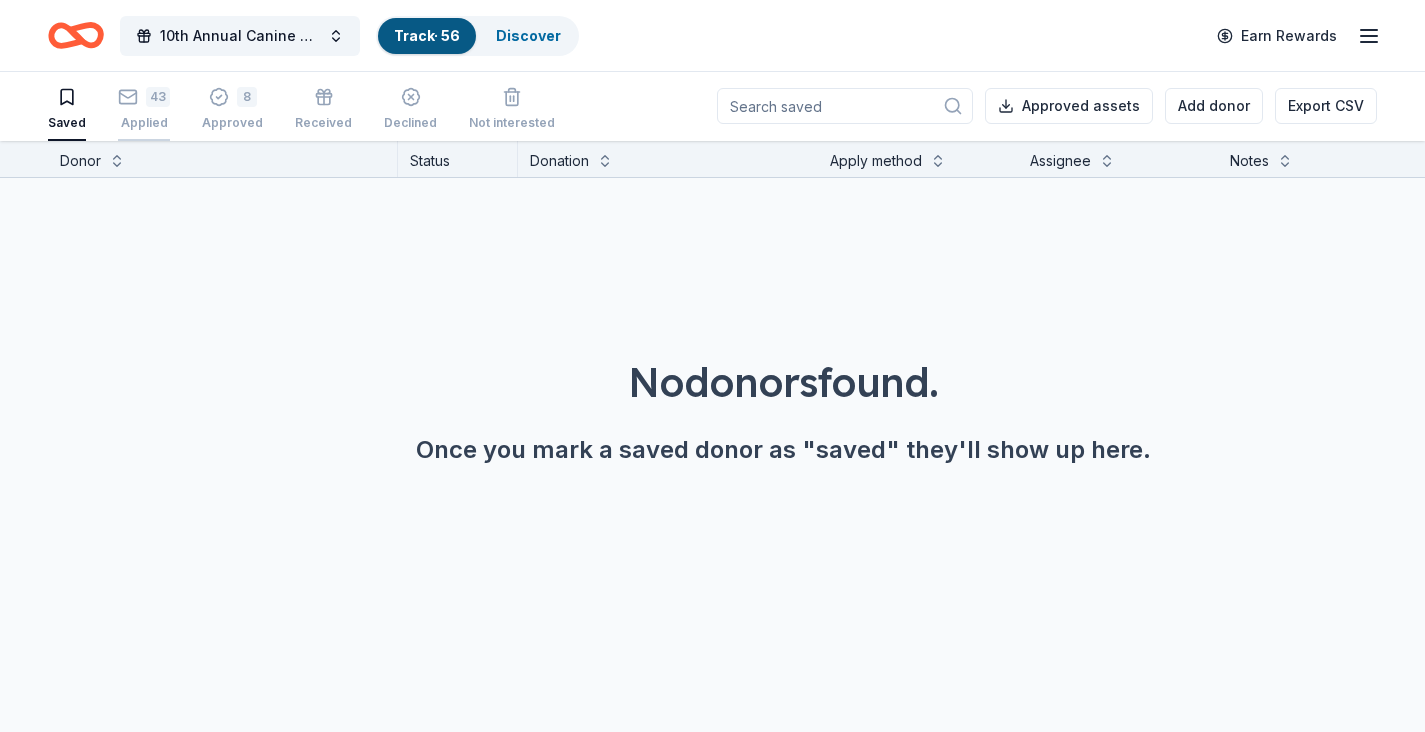 click on "43" at bounding box center [144, 97] 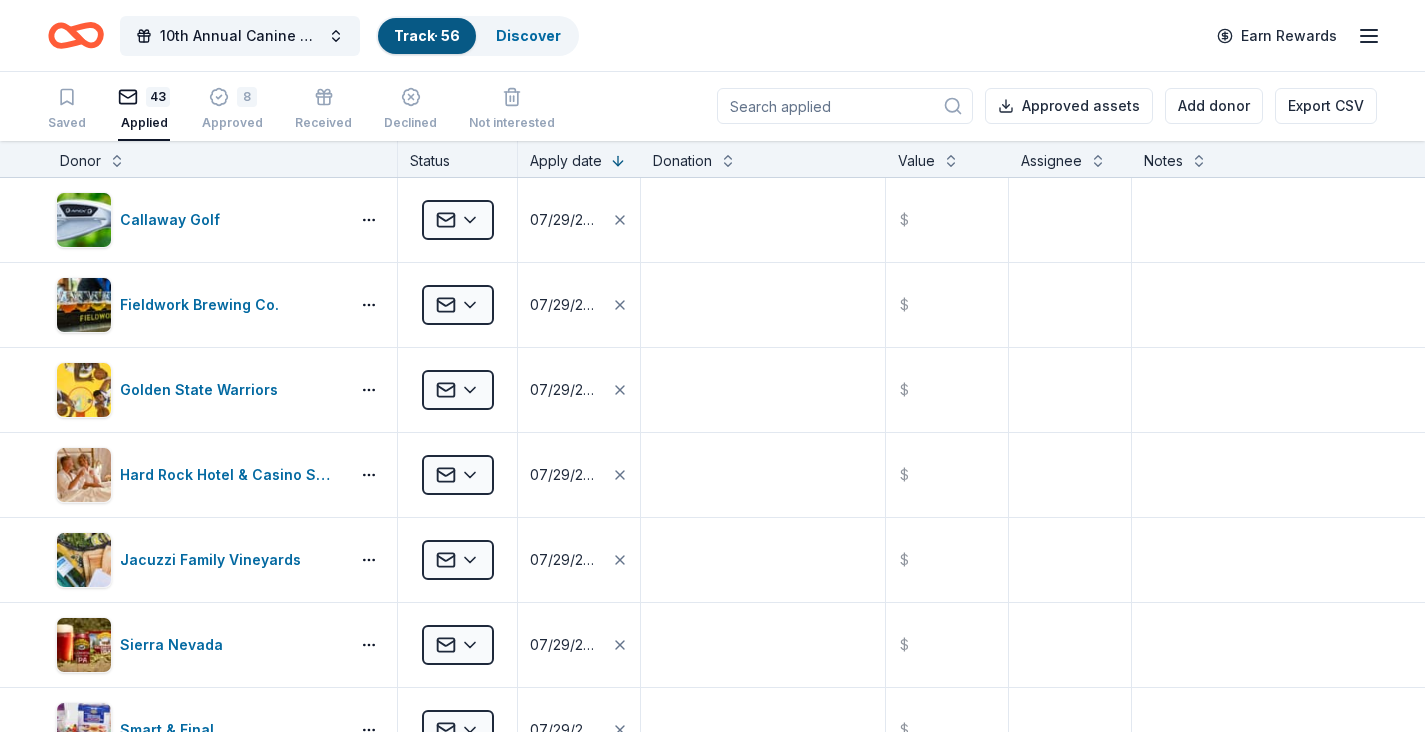scroll, scrollTop: 0, scrollLeft: 0, axis: both 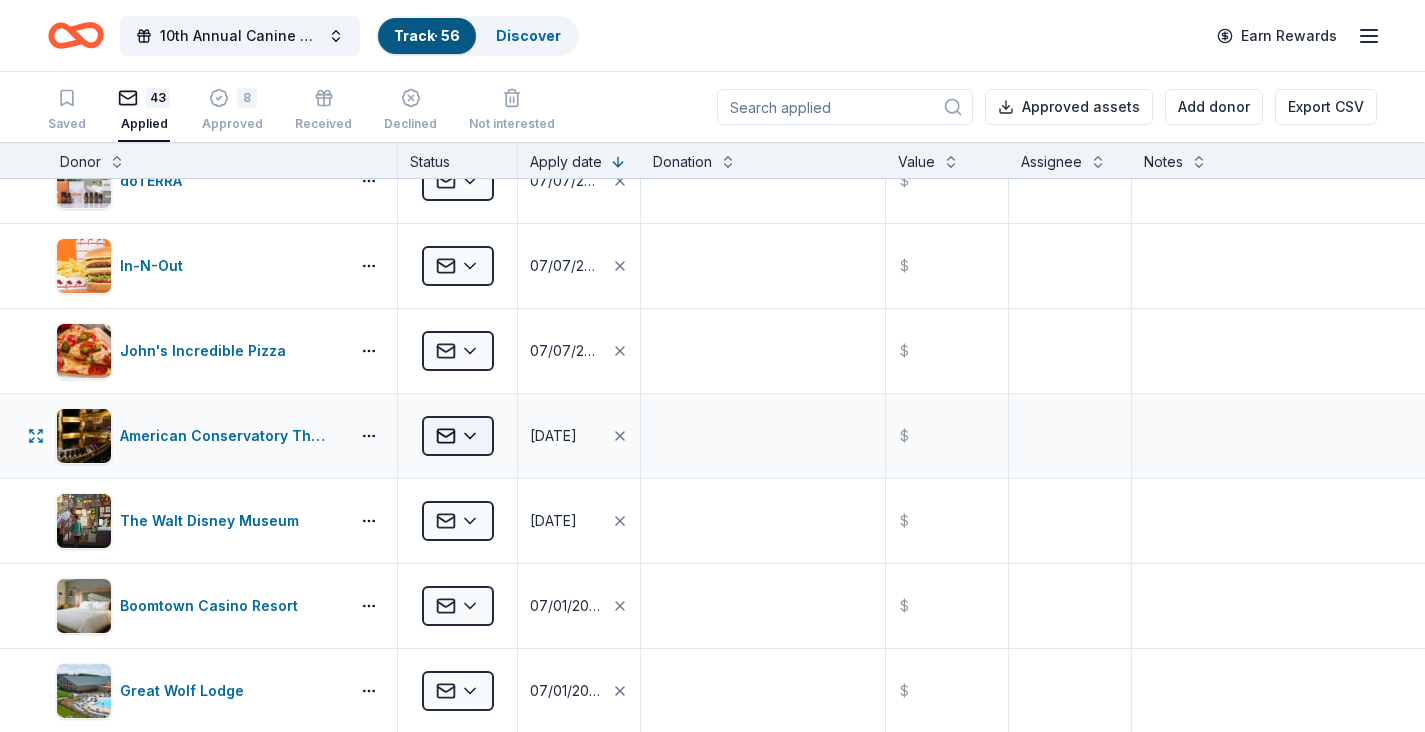 click on "Save 10th Annual Canine Guardians Assistance Dogs Golf & Gala Track  · 56 Discover Earn Rewards Saved 43 Applied 8 Approved Received Declined Not interested  Approved assets Add donor Export CSV Donor Status Apply date Donation Value Assignee Notes Callaway Golf Applied 07/29/2025 $ Fieldwork Brewing Co. Applied 07/29/2025 $ Golden State Warriors Applied 07/29/2025 $ Hard Rock Hotel & Casino Sacramento at Fire Mountain Applied 07/29/2025 $ Jacuzzi Family Vineyards Applied 07/29/2025 $ Sierra Nevada Applied 07/29/2025 $ Smart & Final Applied 07/29/2025 $ The Chefs' Warehouse Applied 07/29/2025 $ The Westin (Verasa Napa) Applied 07/29/2025 $ Uptown Theatre Napa Applied 07/29/2025 $ Alaska Airlines Applied 07/28/2025 $ iFLY Applied 07/28/2025 $ Olio E Limone Applied 07/28/2025 $ San Francisco Ballet Applied 07/28/2025 $ SF Bay Adventures Applied 07/28/2025 $ Sonoma Canopy Tours Applied 07/28/2025 $ Stag's Leap Wine Cellars Applied 07/28/2025 $ Big 5 Sporting Goods Applied 07/19/2025 $ Charles M. Schulz Museum $" at bounding box center (712, 366) 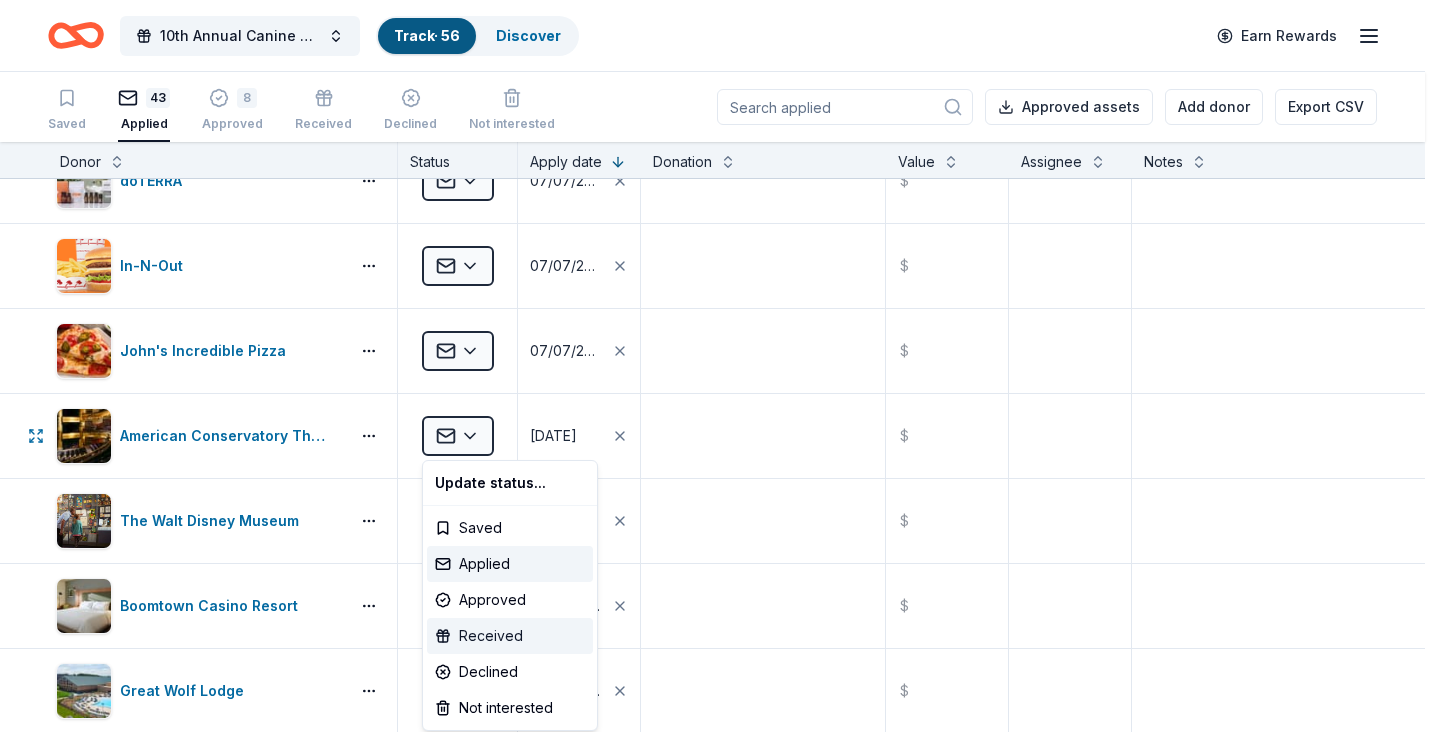 click on "Received" at bounding box center [510, 636] 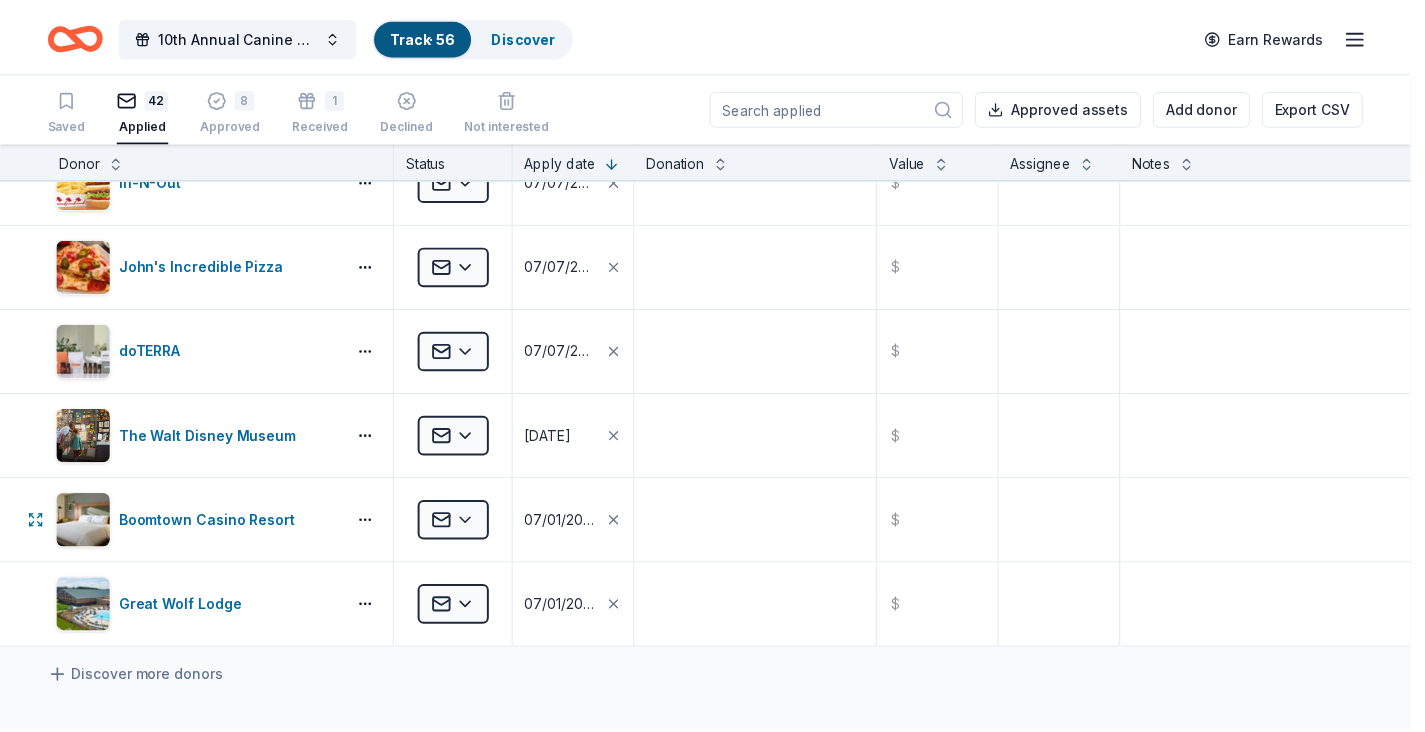 scroll, scrollTop: 3015, scrollLeft: 0, axis: vertical 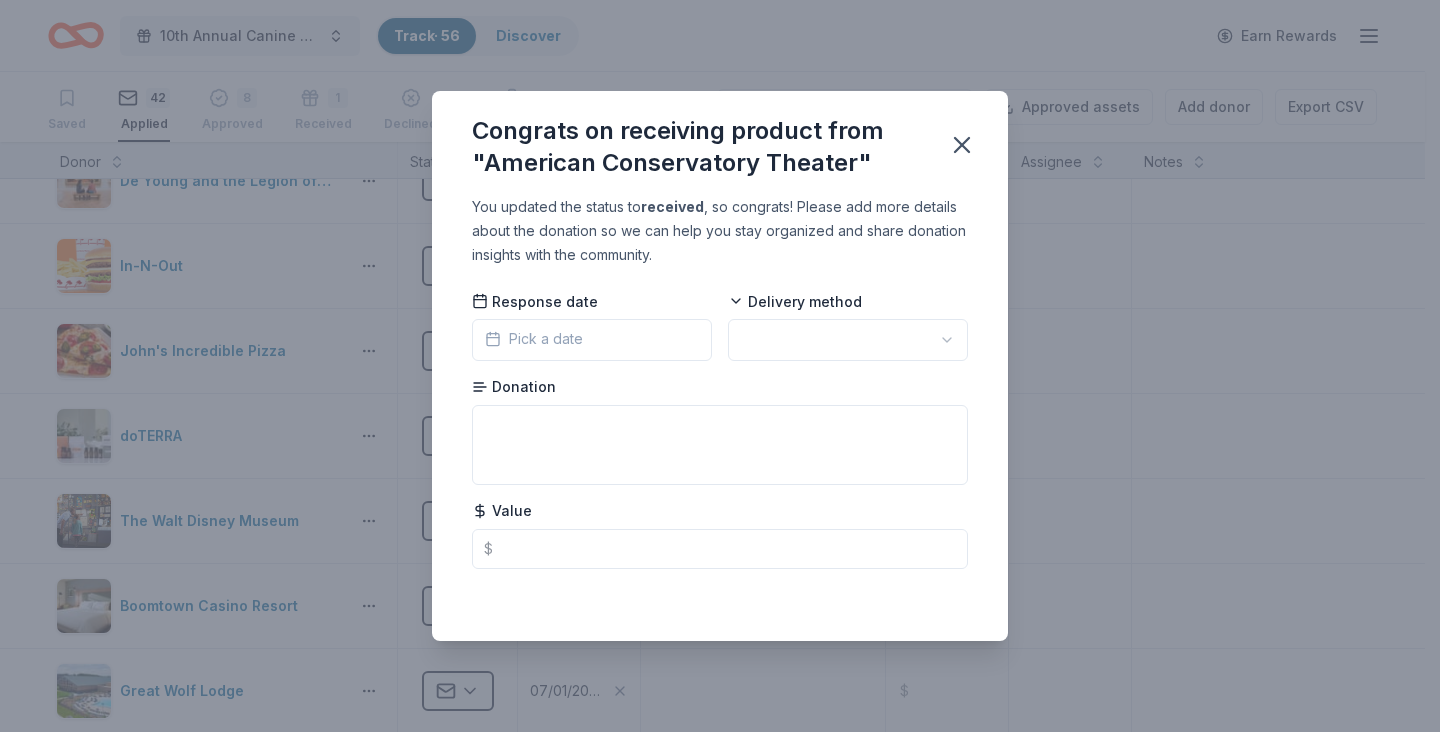 click on "Save 10th Annual Canine Guardians Assistance Dogs Golf & Gala Track  · 56 Discover Earn Rewards Saved 42 Applied 8 Approved 1 Received Declined Not interested  Approved assets Add donor Export CSV Donor Status Apply date Donation Value Assignee Notes Callaway Golf Applied 07/29/2025 $ Uptown Theatre Napa Applied 07/29/2025 $ Golden State Warriors Applied 07/29/2025 $ The Westin (Verasa Napa) Applied 07/29/2025 $ Jacuzzi Family Vineyards Applied 07/29/2025 $ Fieldwork Brewing Co. Applied 07/29/2025 $ Smart & Final Applied 07/29/2025 $ Sierra Nevada Applied 07/29/2025 $ Hard Rock Hotel & Casino Sacramento at Fire Mountain Applied 07/29/2025 $ The Chefs' Warehouse Applied 07/29/2025 $ Stag's Leap Wine Cellars Applied 07/28/2025 $ Olio E Limone Applied 07/28/2025 $ Sonoma Canopy Tours Applied 07/28/2025 $ San Francisco Ballet Applied 07/28/2025 $ iFLY Applied 07/28/2025 $ Alaska Airlines Applied 07/28/2025 $ SF Bay Adventures Applied 07/28/2025 $ Long Meadow Ranch Applied 07/19/2025 $ Sprouts Farmers Market $ $" at bounding box center [720, 366] 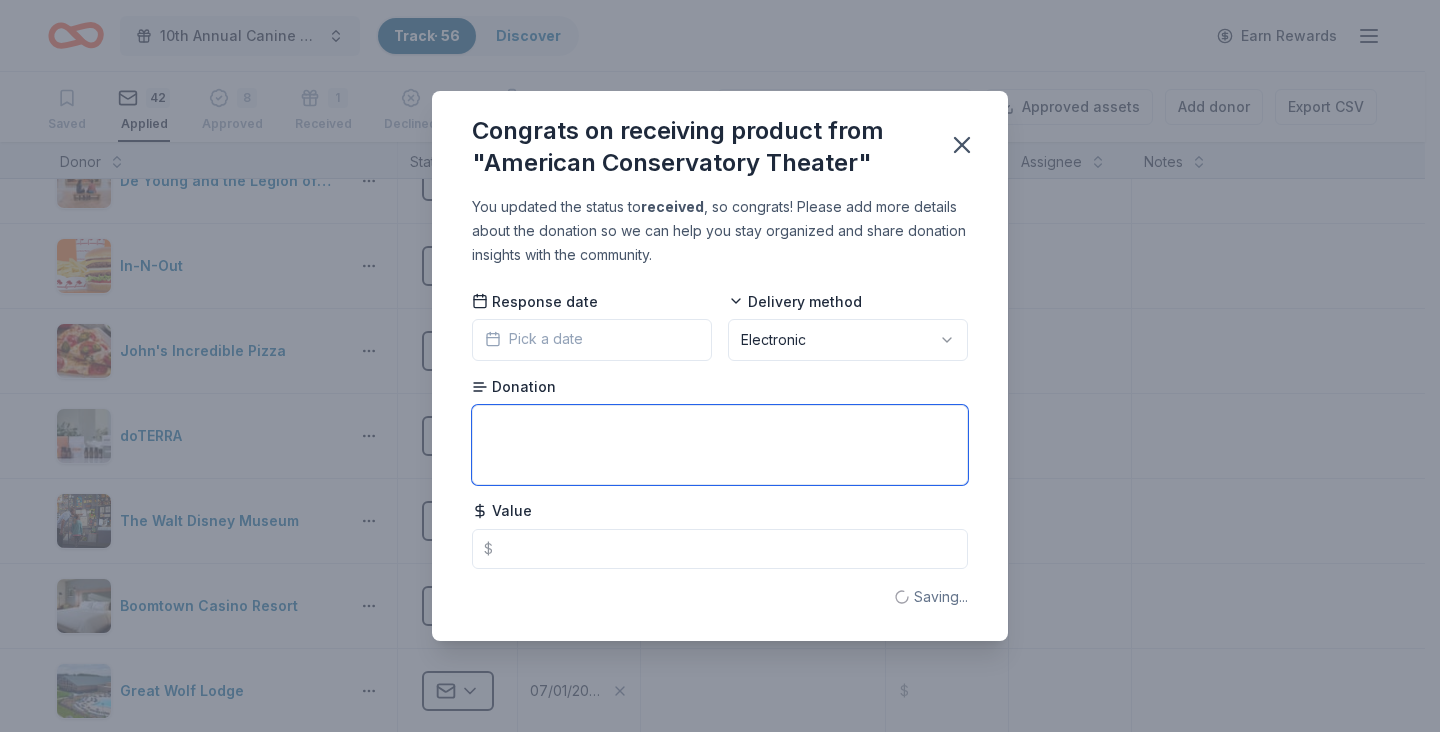 click at bounding box center [720, 445] 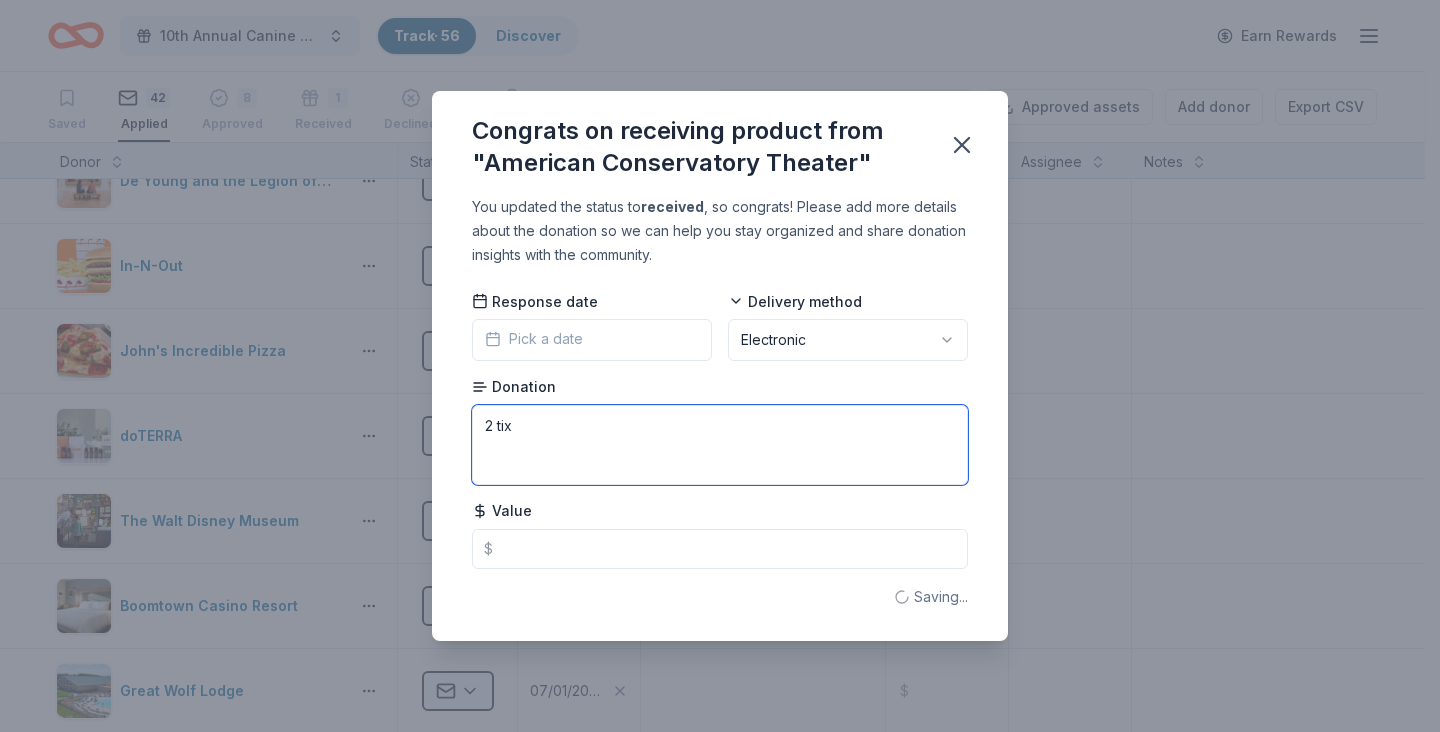 type on "2 tix" 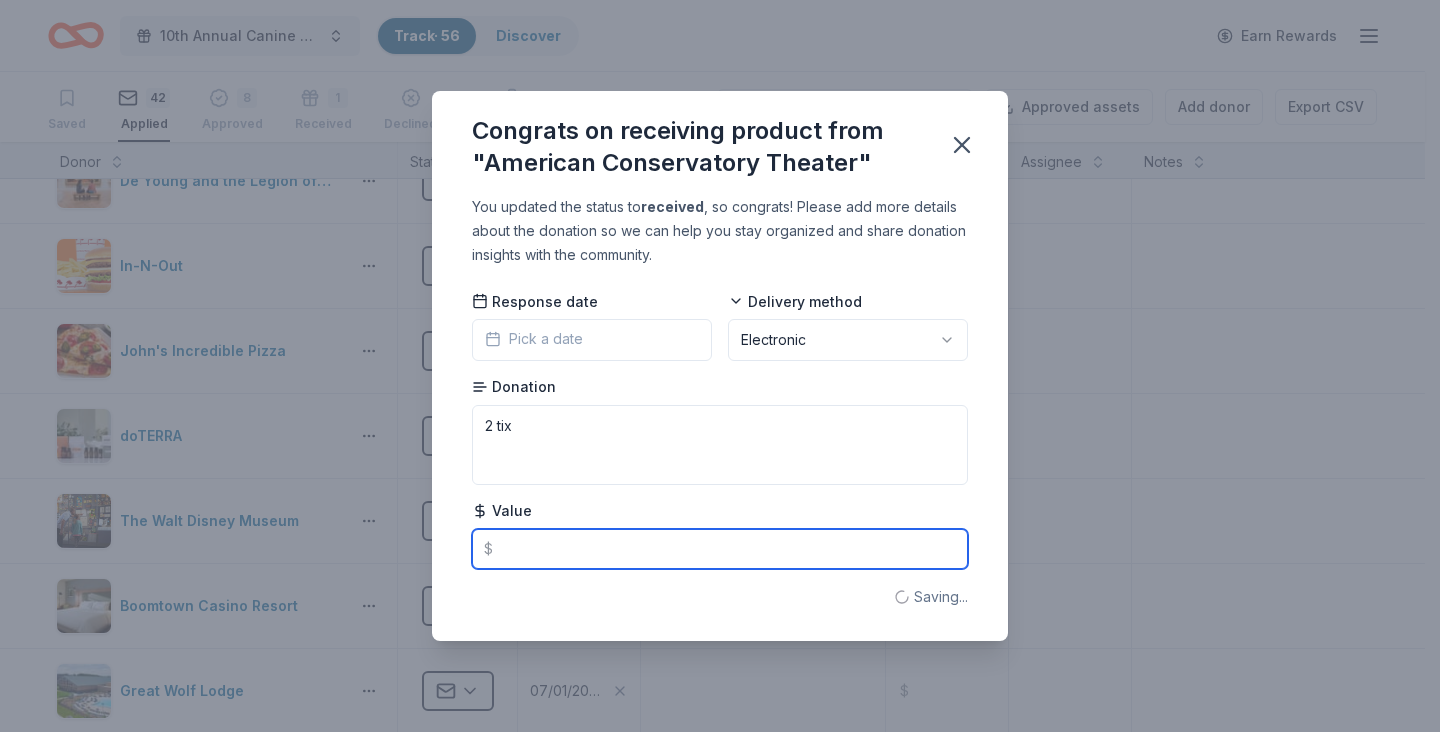 click at bounding box center (720, 549) 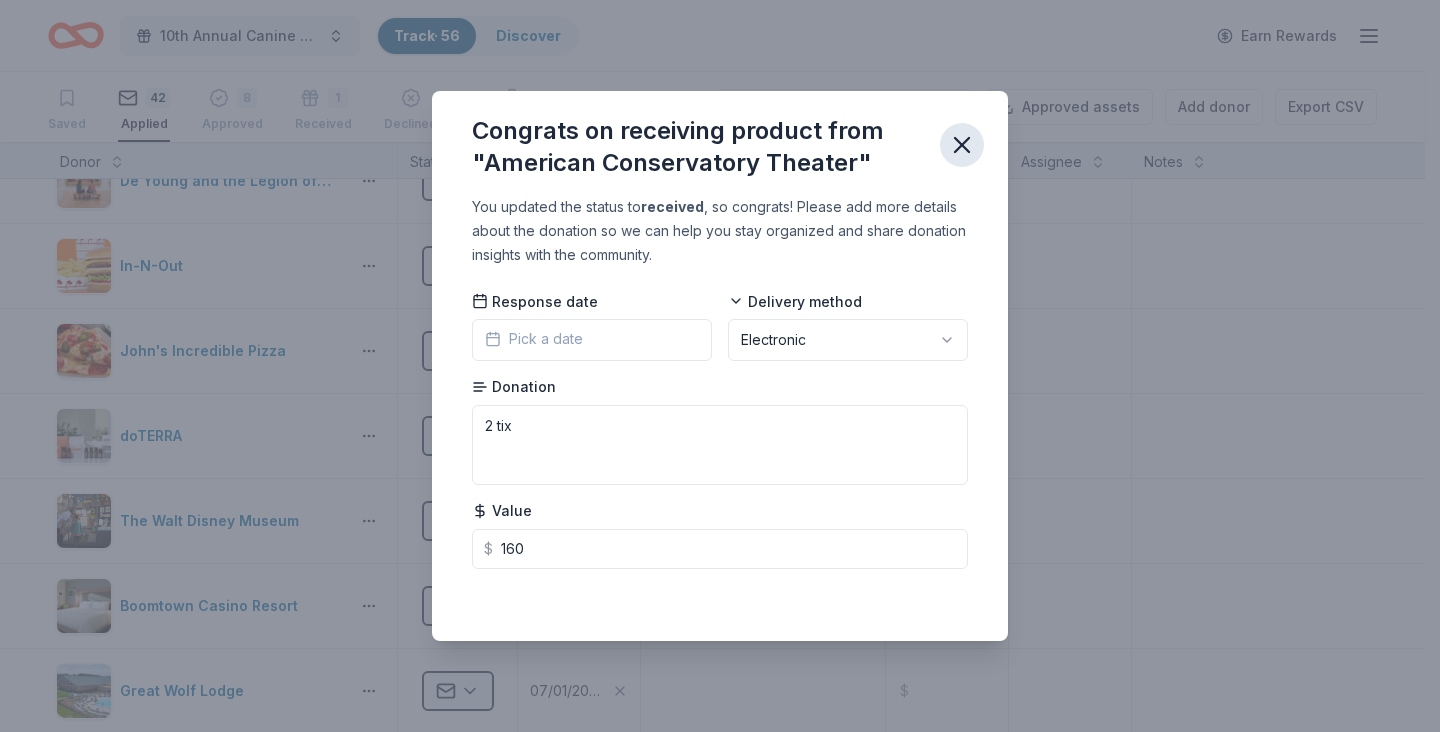 type on "160.00" 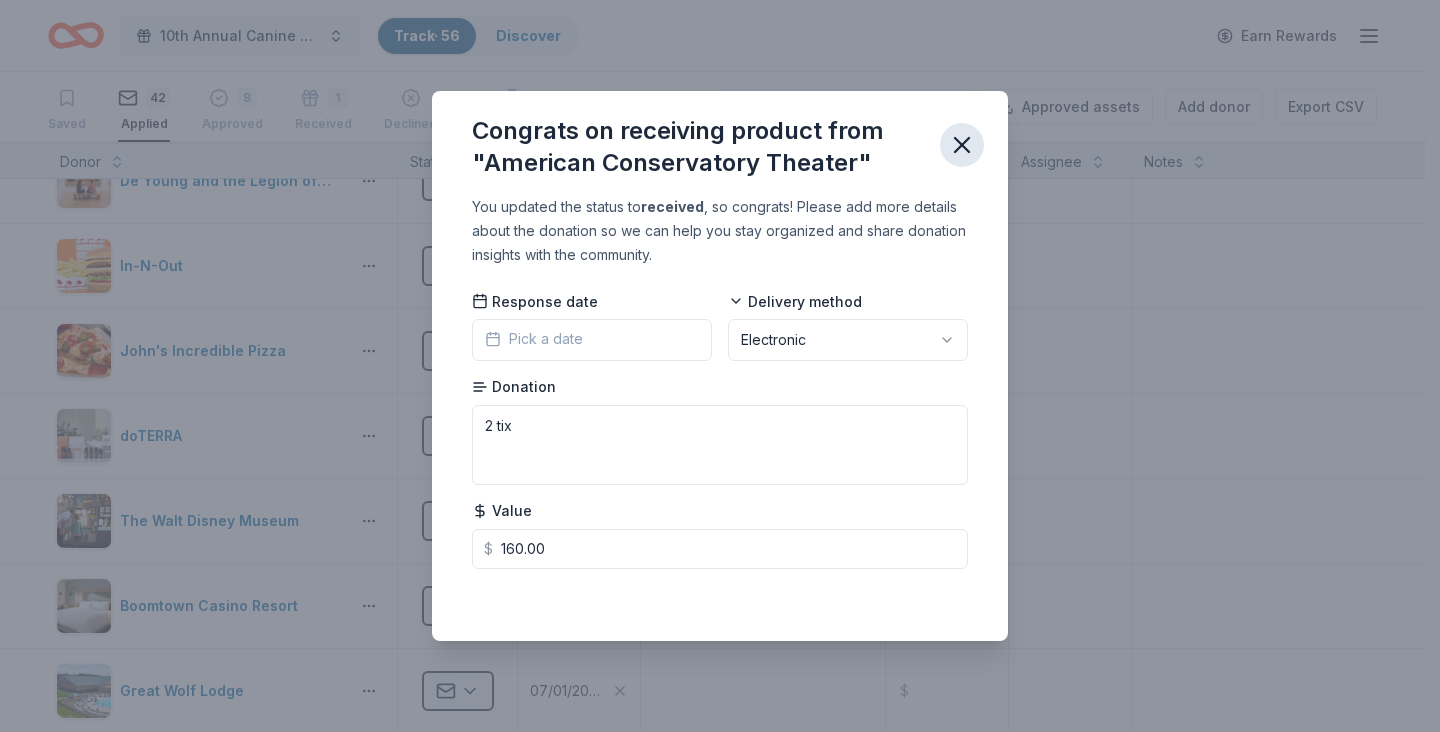 click 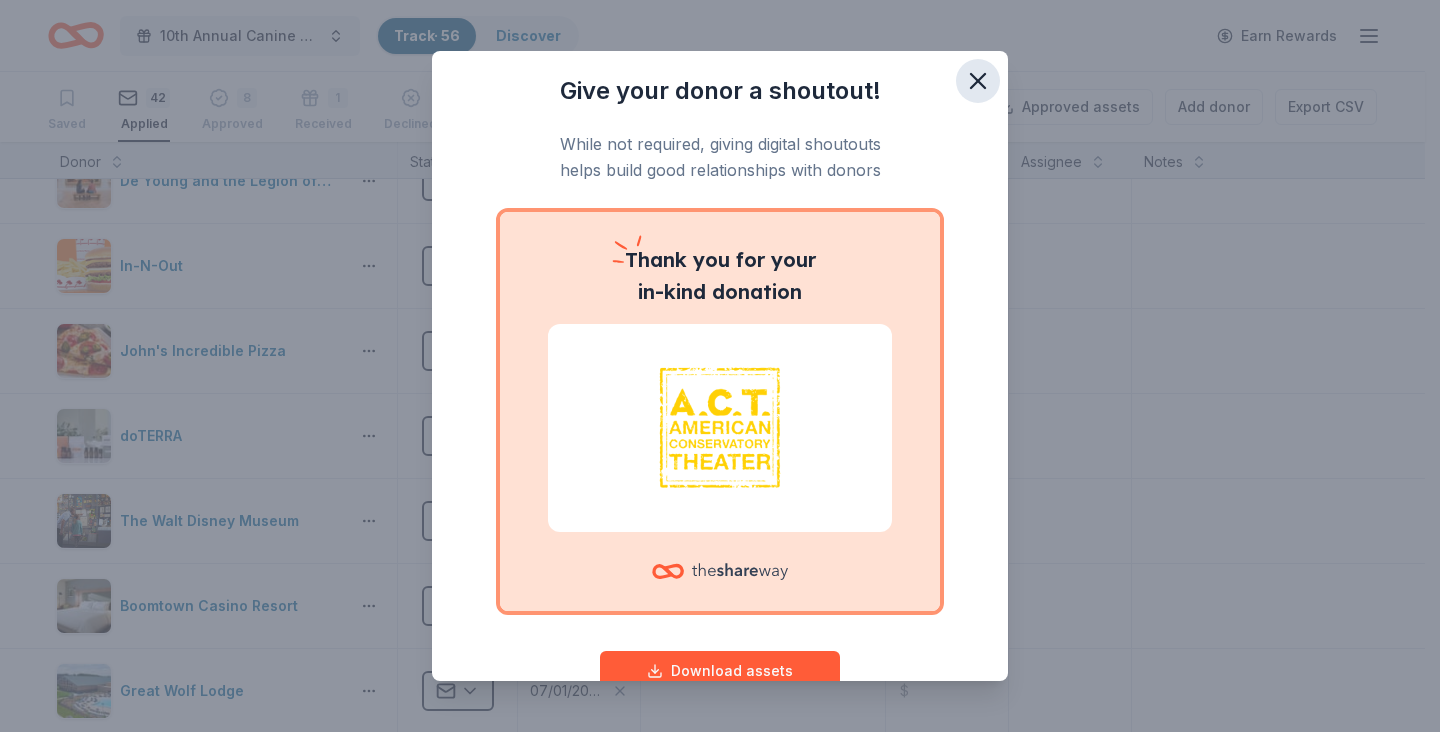 click 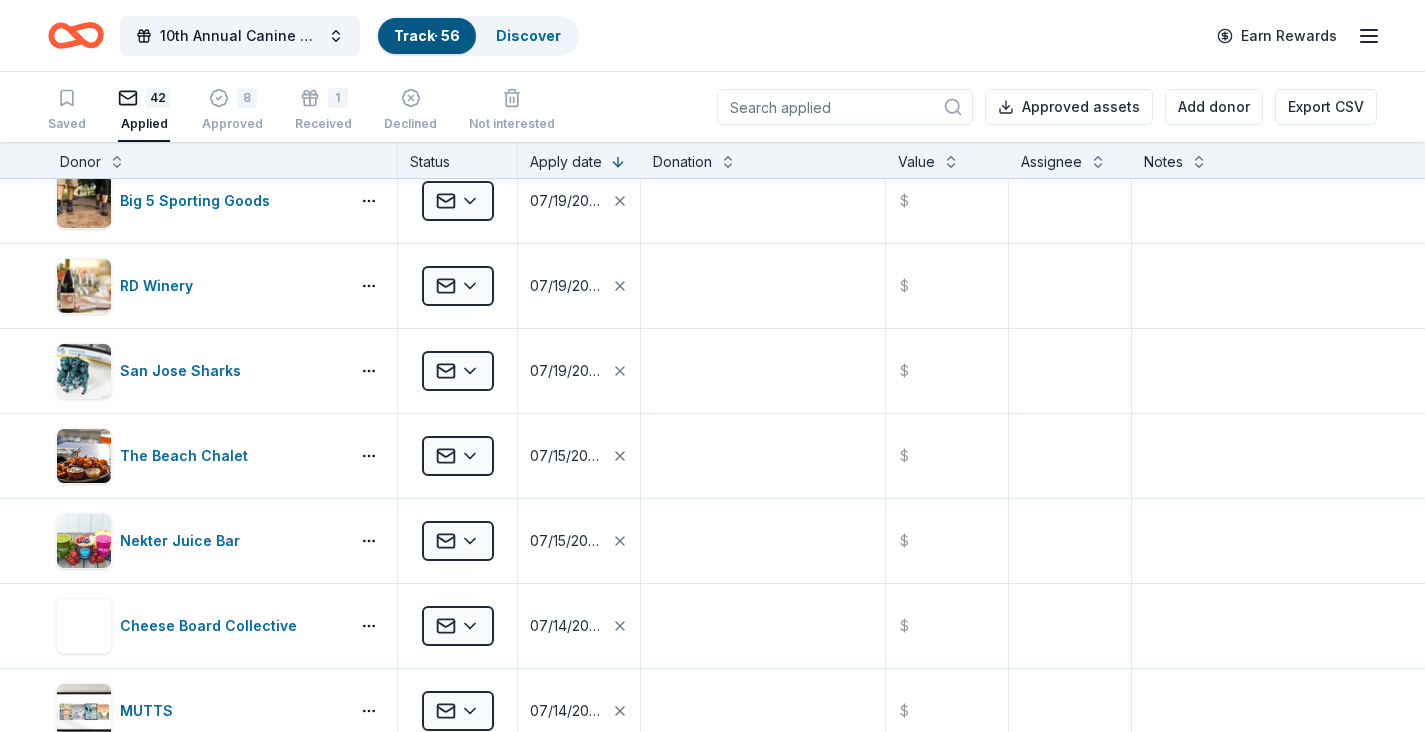 scroll, scrollTop: 1315, scrollLeft: 0, axis: vertical 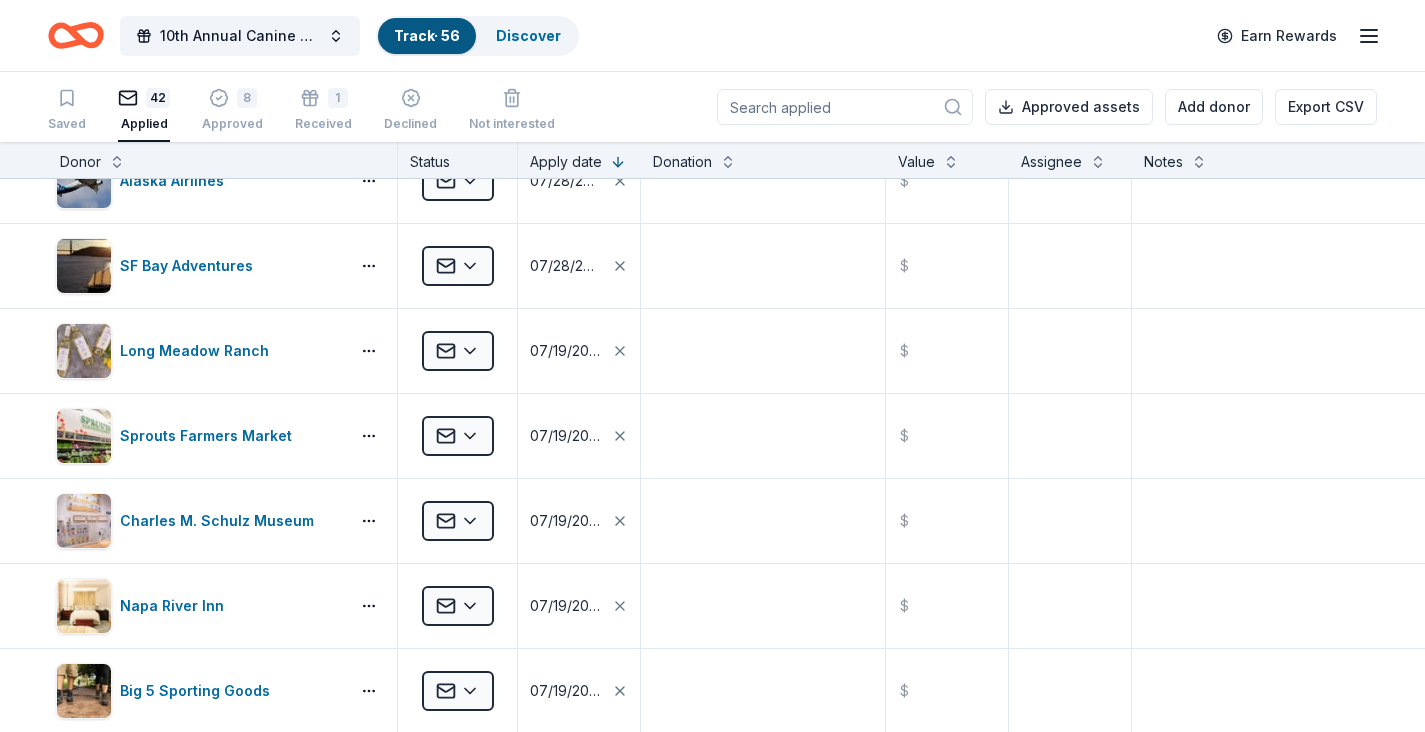 click 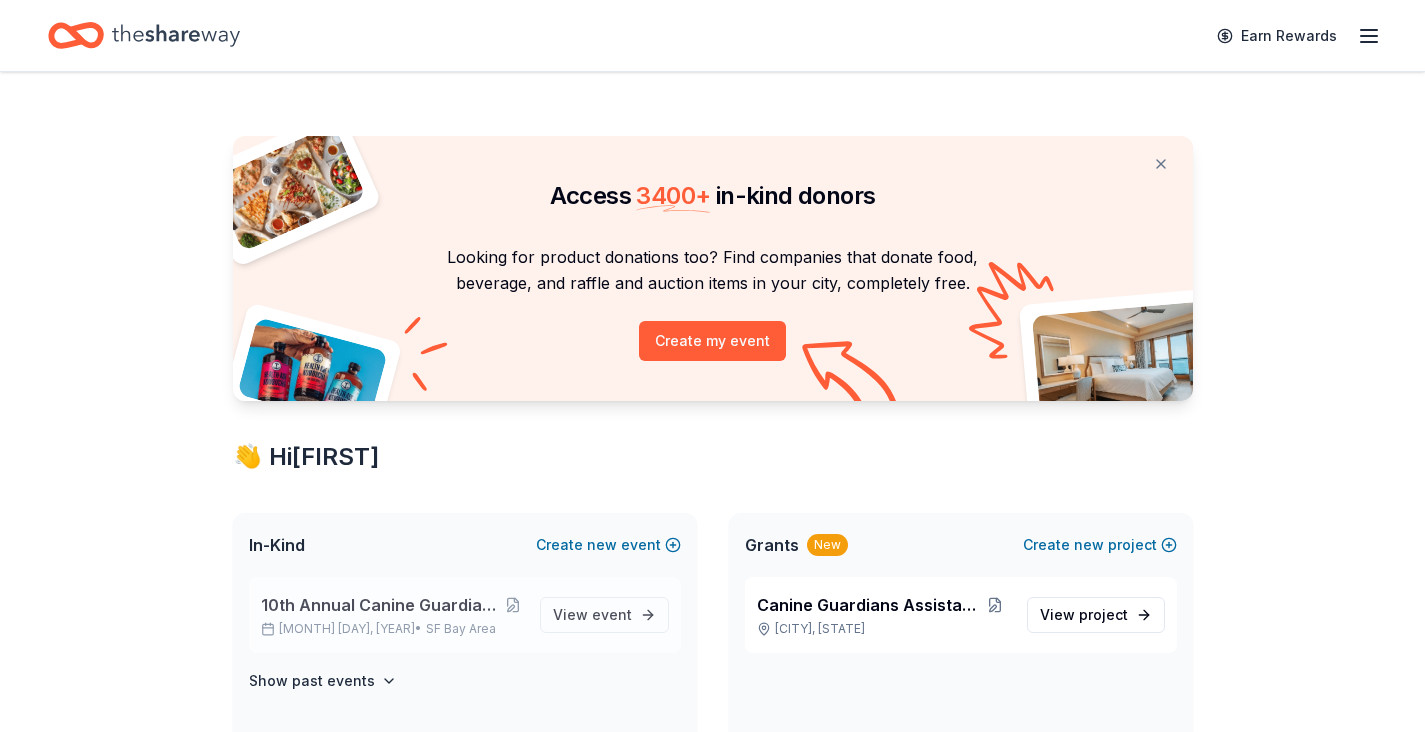click on "10th Annual Canine Guardians Assistance Dogs Golf & Gala" at bounding box center (382, 605) 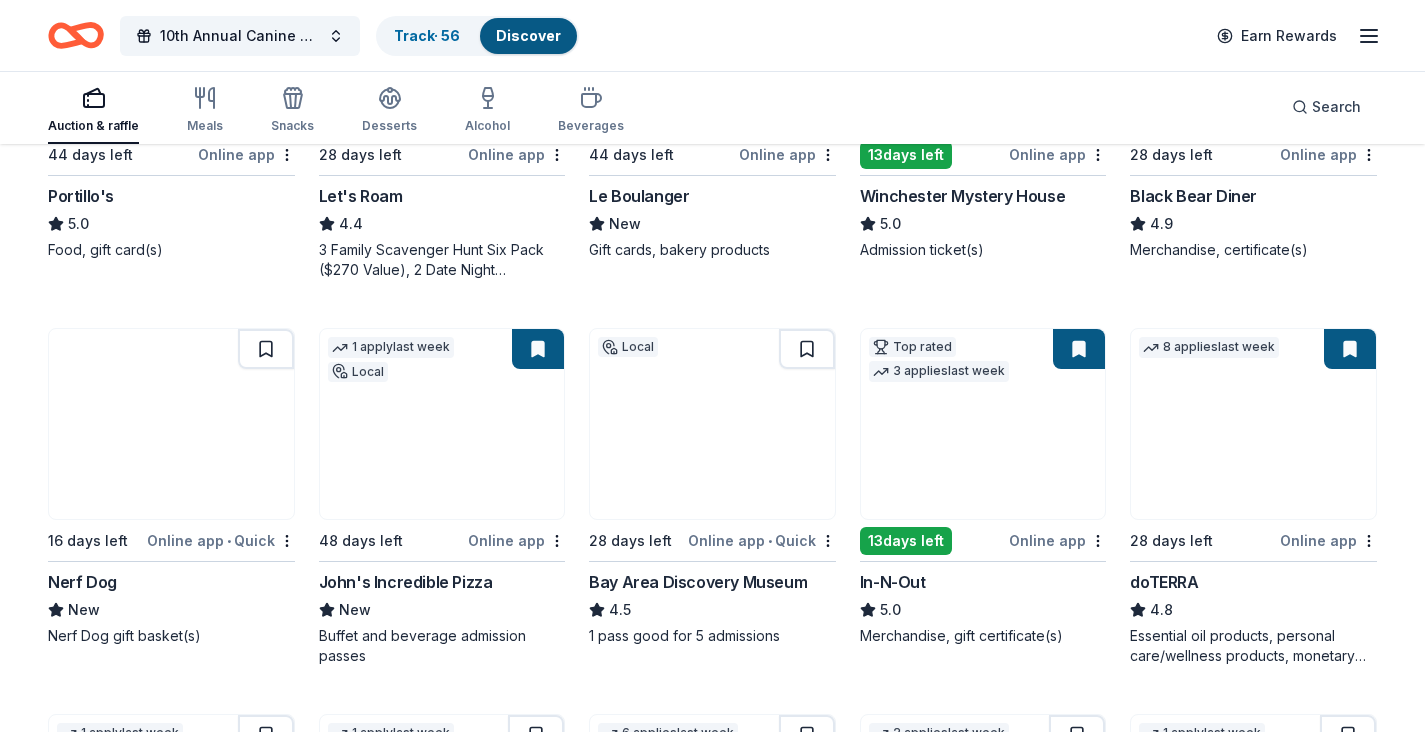 scroll, scrollTop: 1292, scrollLeft: 0, axis: vertical 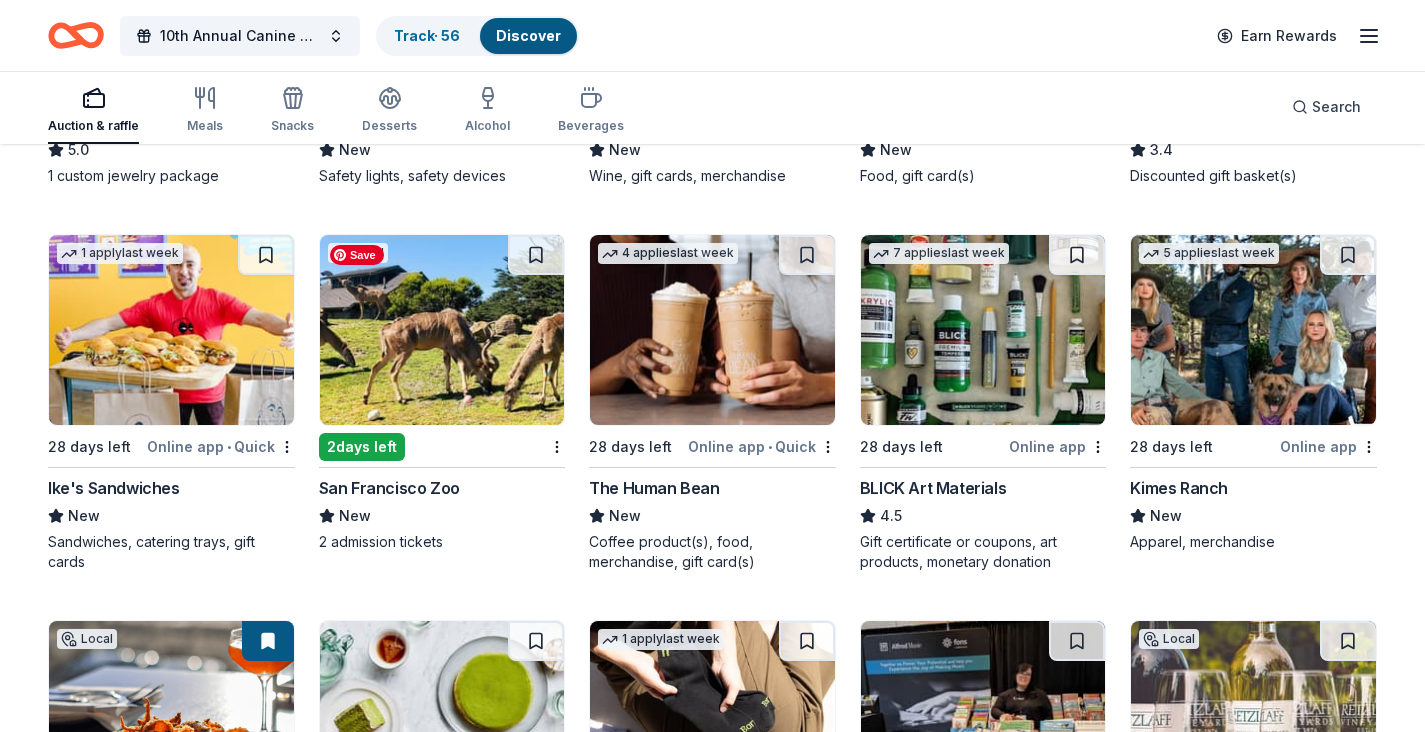 click at bounding box center [442, 330] 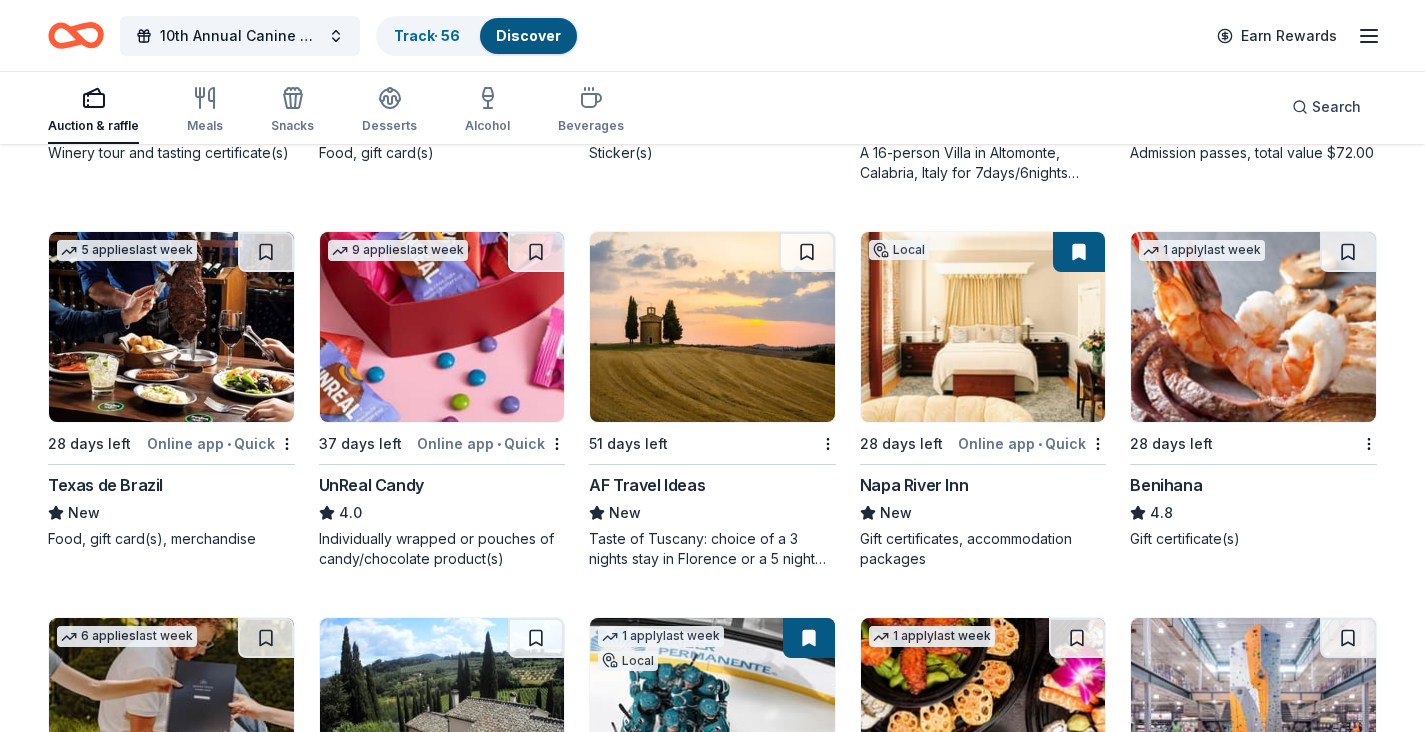 scroll, scrollTop: 6636, scrollLeft: 0, axis: vertical 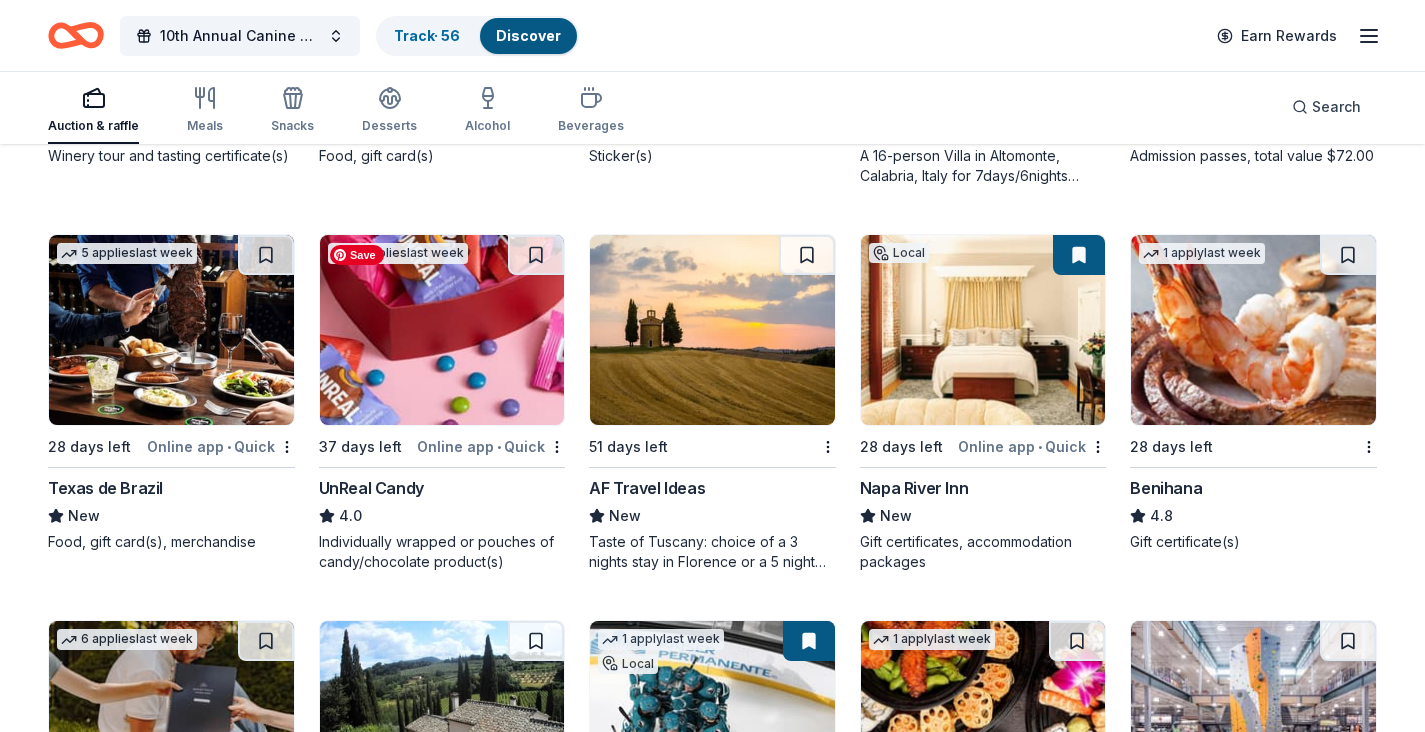 click at bounding box center [442, 330] 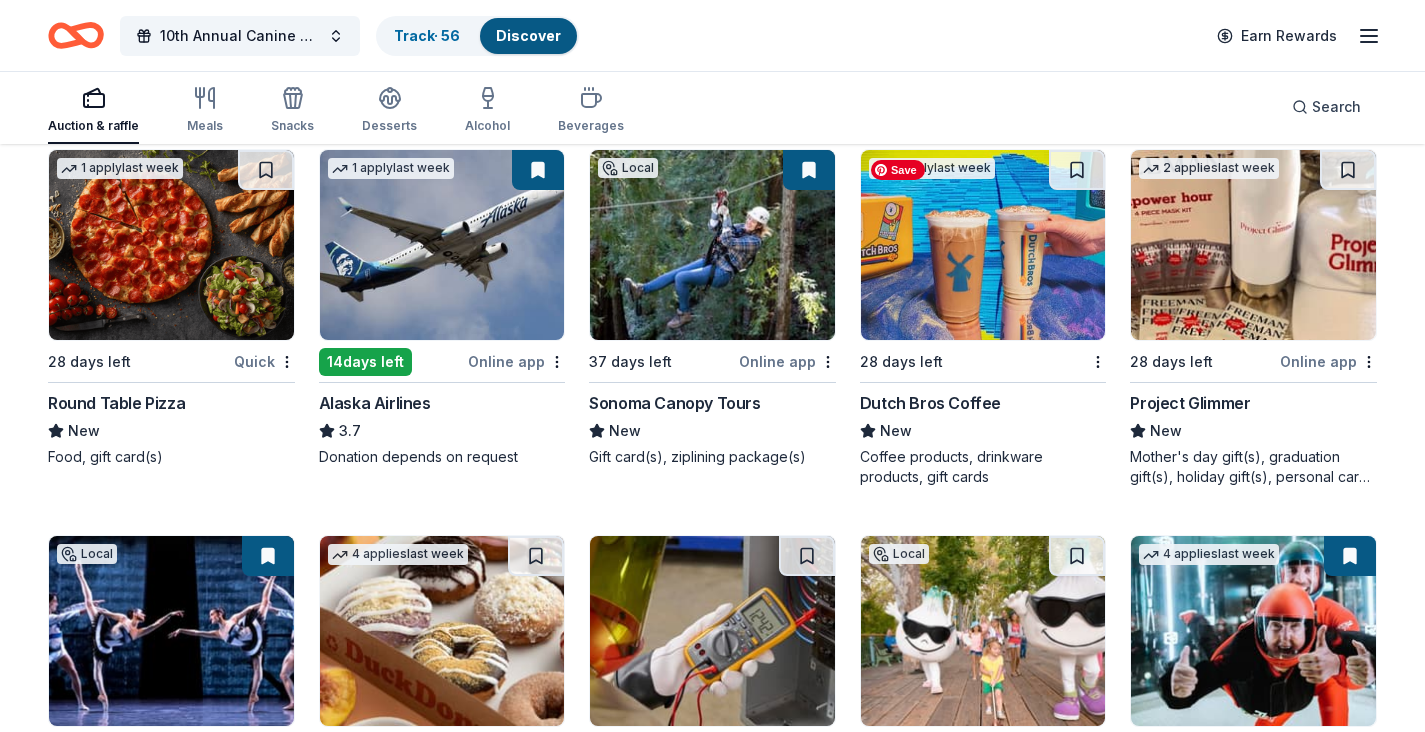 scroll, scrollTop: 8912, scrollLeft: 0, axis: vertical 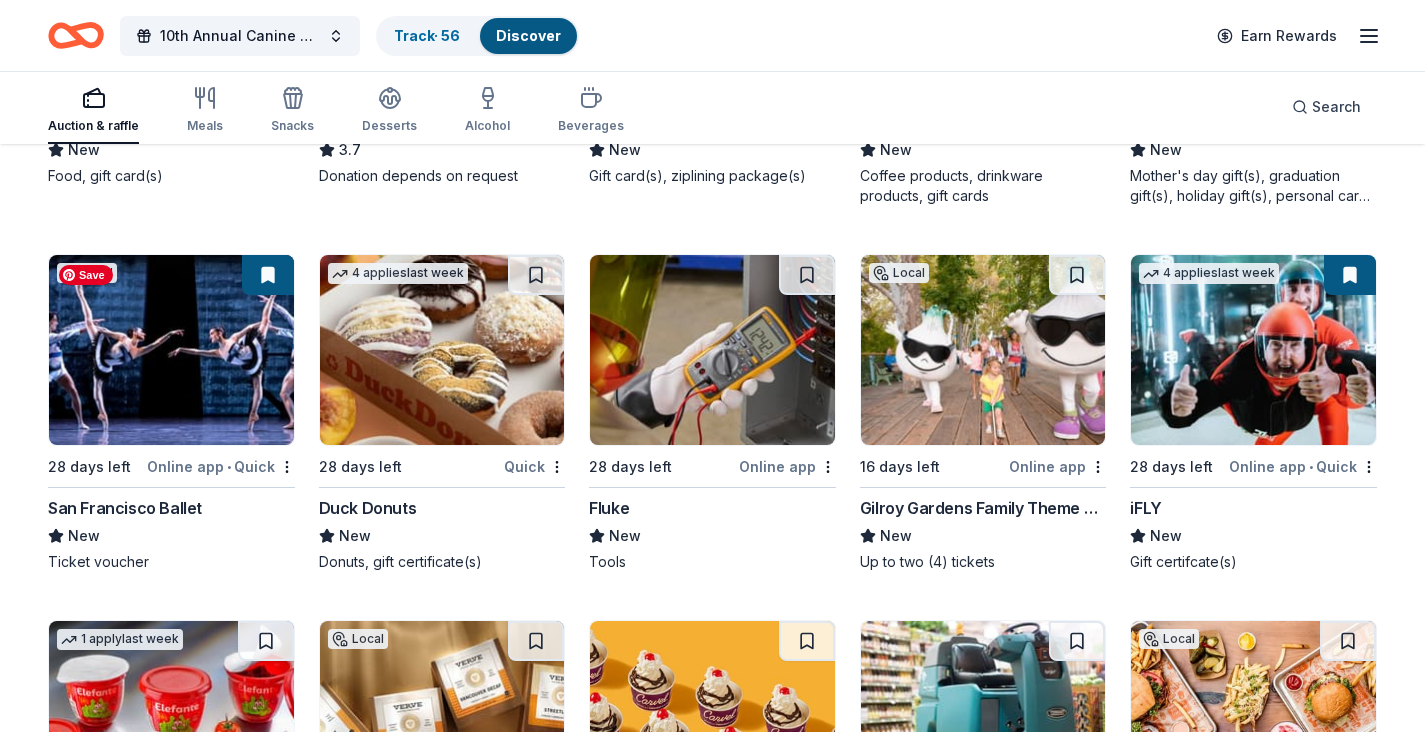 click at bounding box center (171, 350) 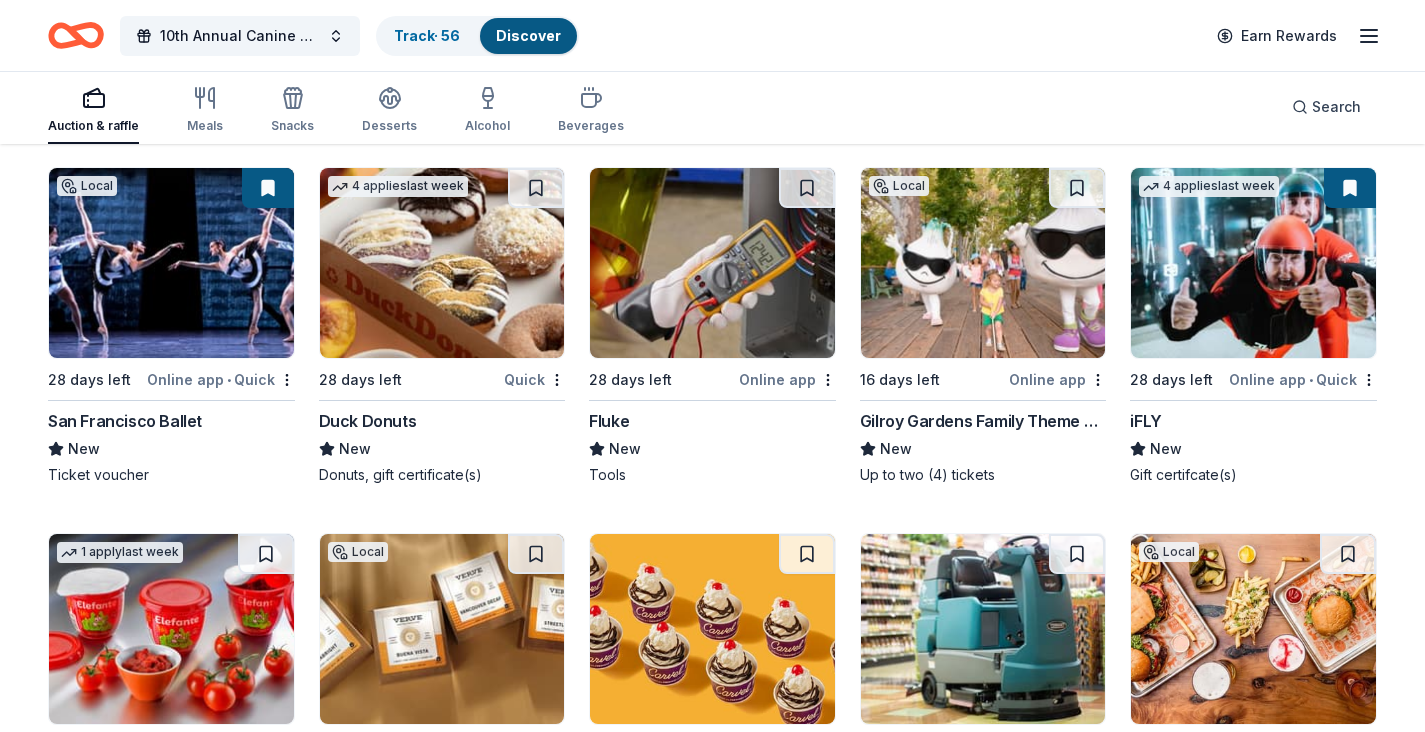 scroll, scrollTop: 9012, scrollLeft: 0, axis: vertical 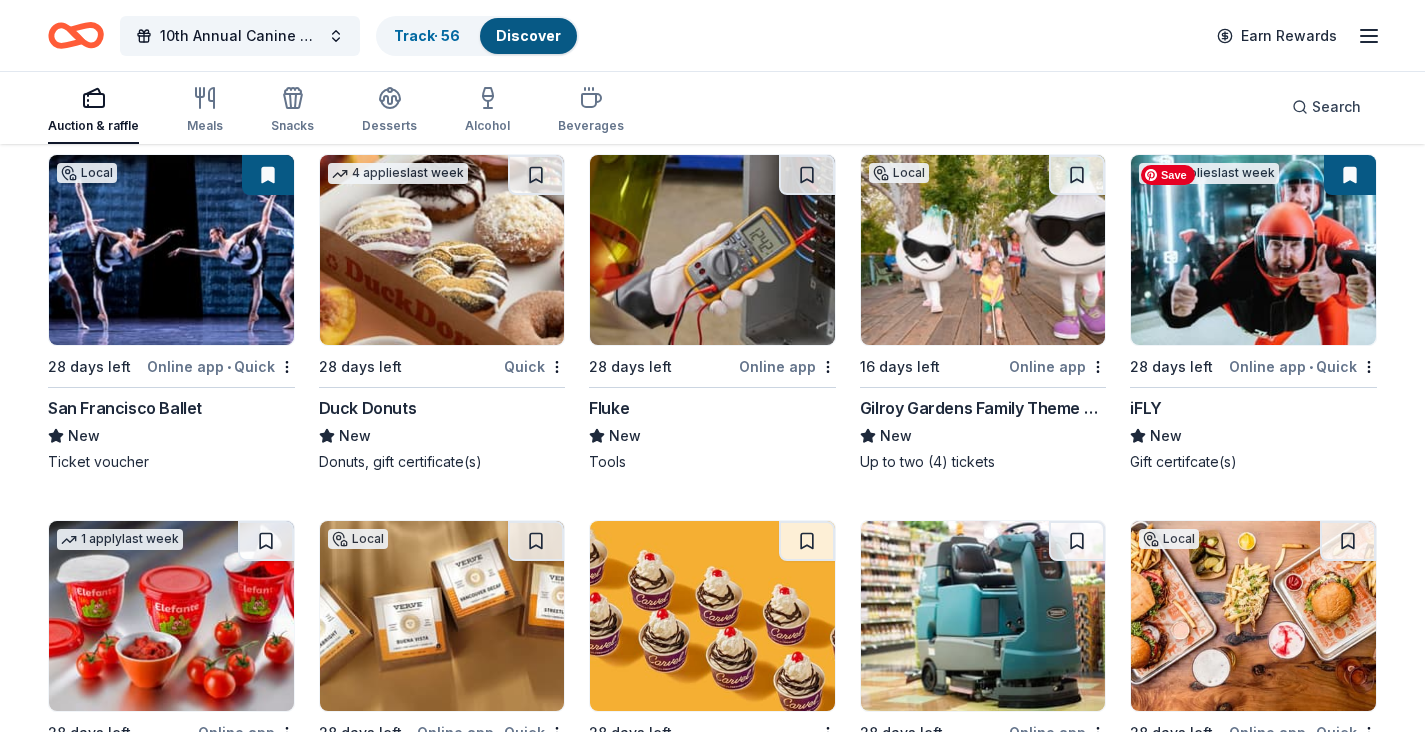 click at bounding box center (1253, 250) 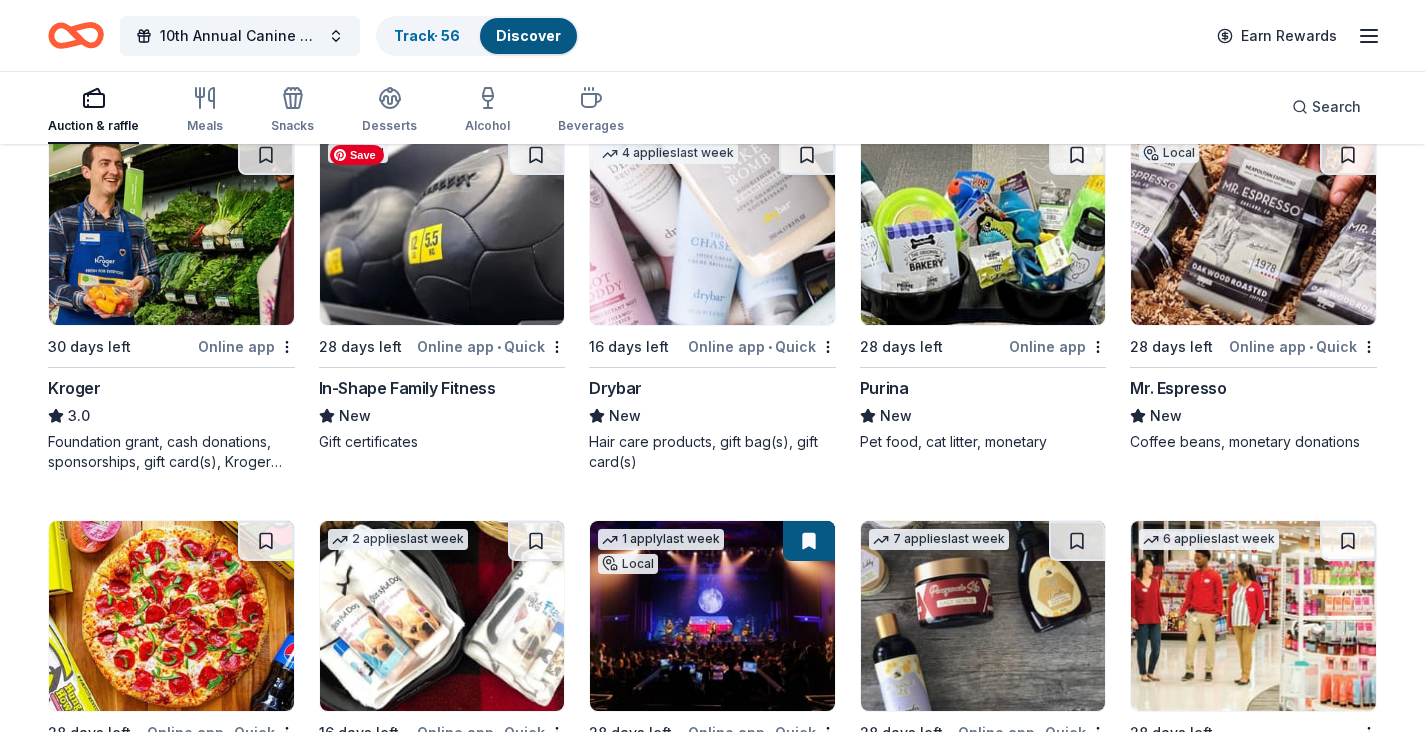 scroll, scrollTop: 10456, scrollLeft: 0, axis: vertical 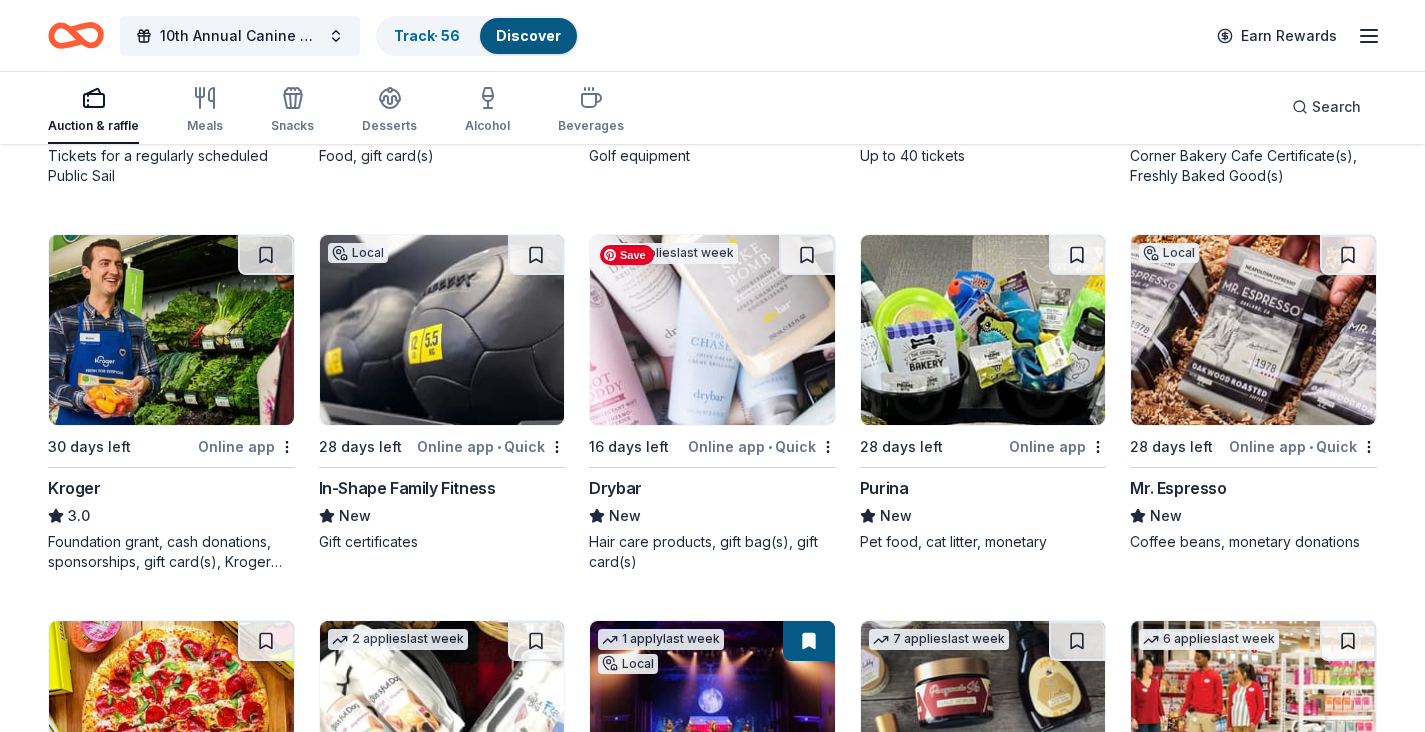 click at bounding box center (712, 330) 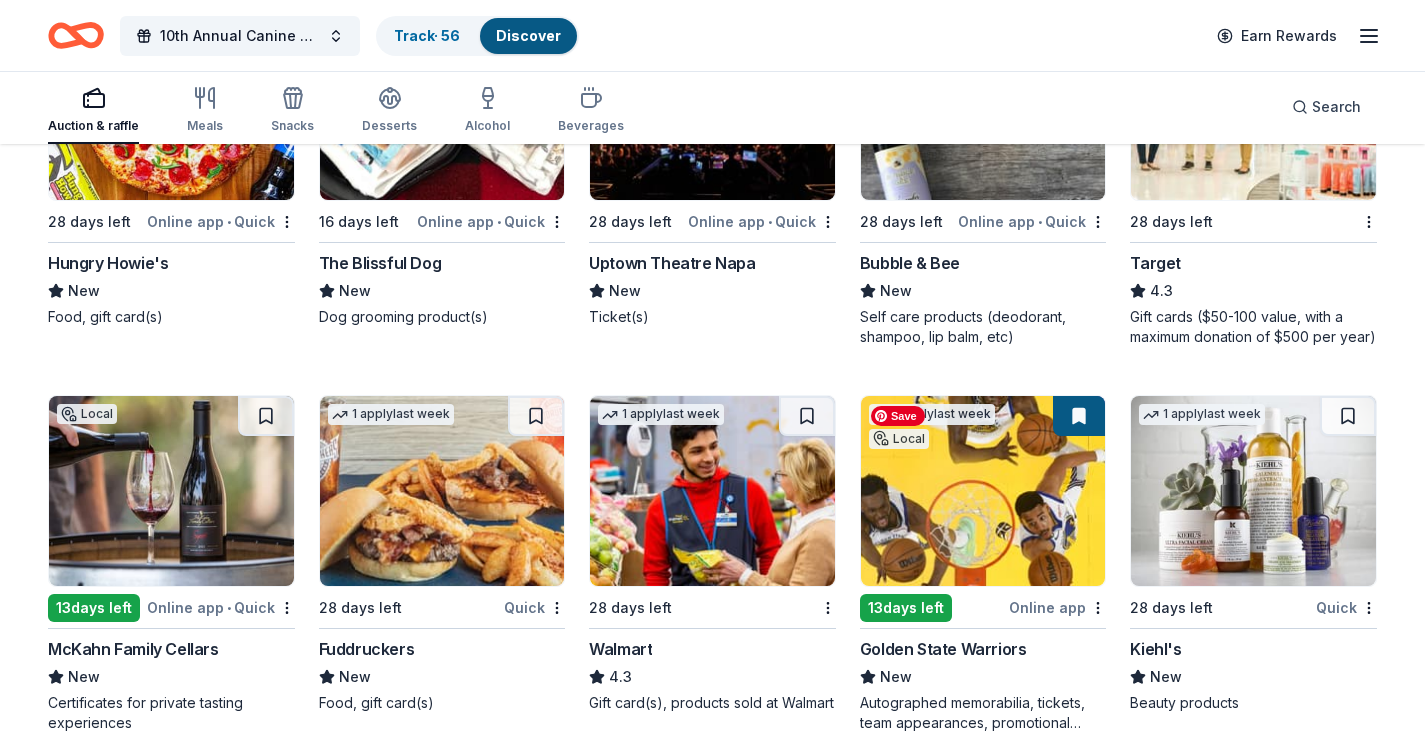 scroll, scrollTop: 11228, scrollLeft: 0, axis: vertical 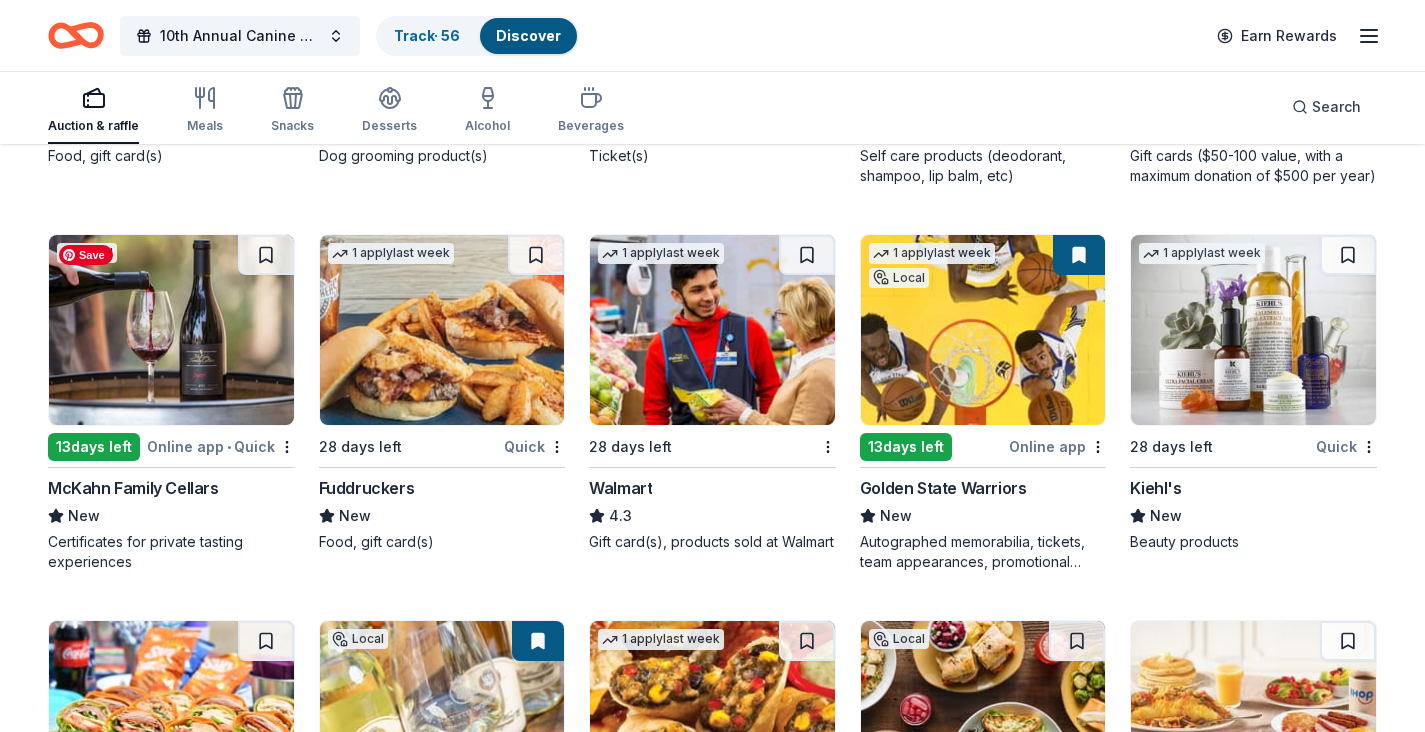 click at bounding box center [171, 330] 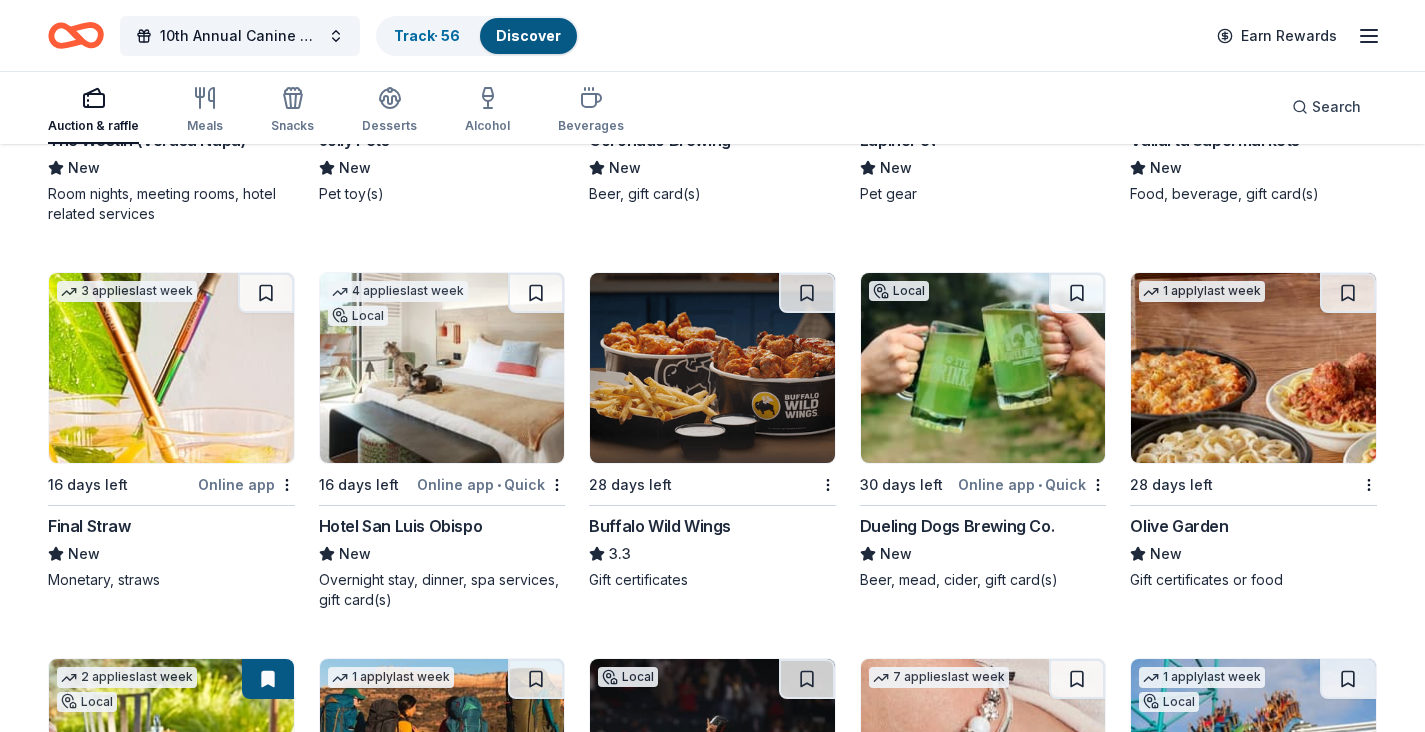 scroll, scrollTop: 12428, scrollLeft: 0, axis: vertical 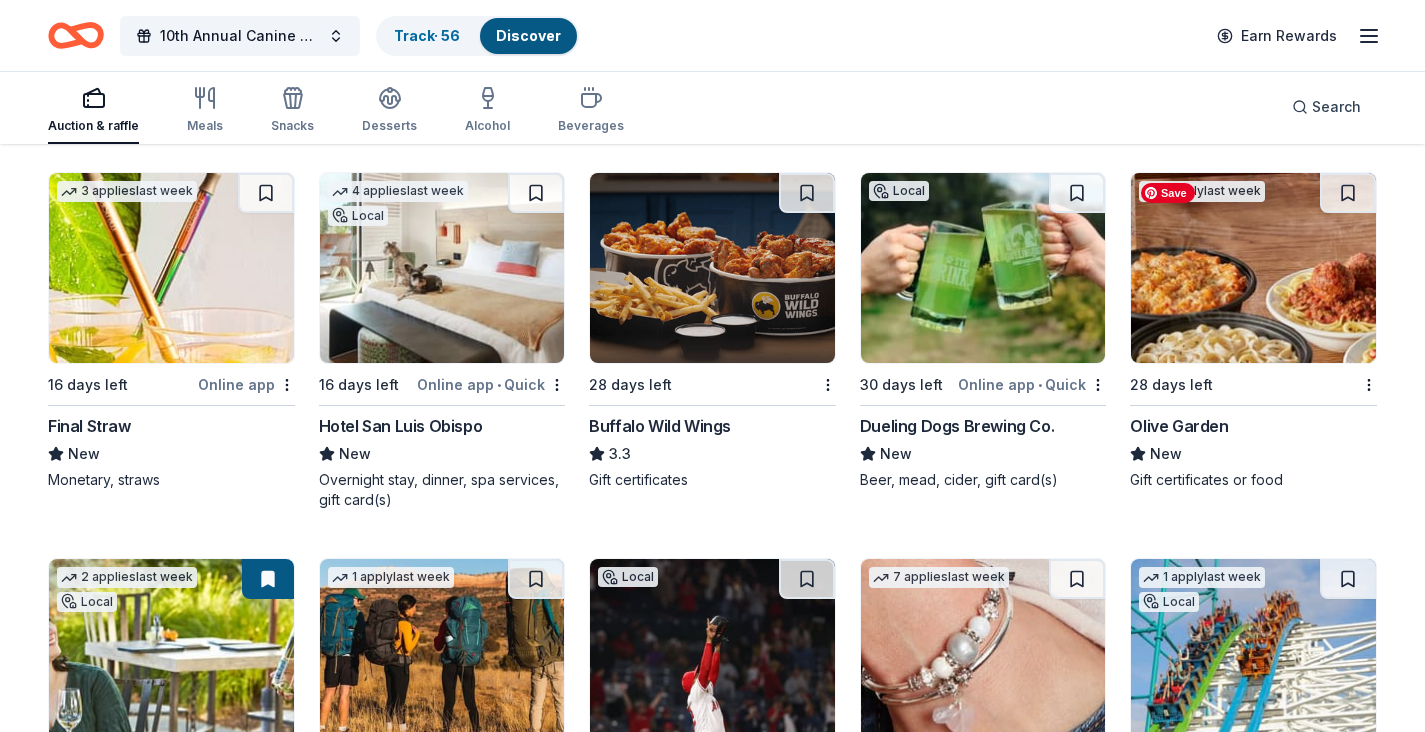 click at bounding box center (1253, 268) 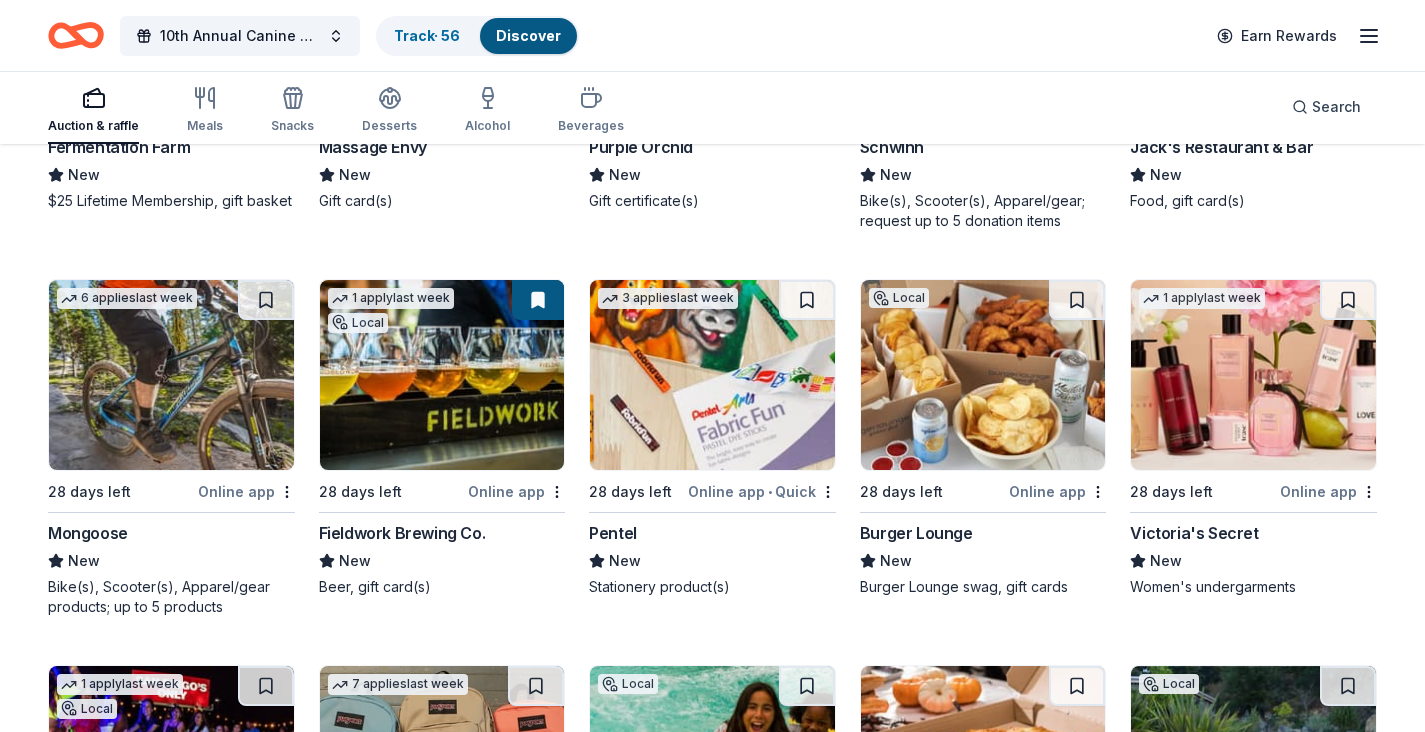 scroll, scrollTop: 14604, scrollLeft: 0, axis: vertical 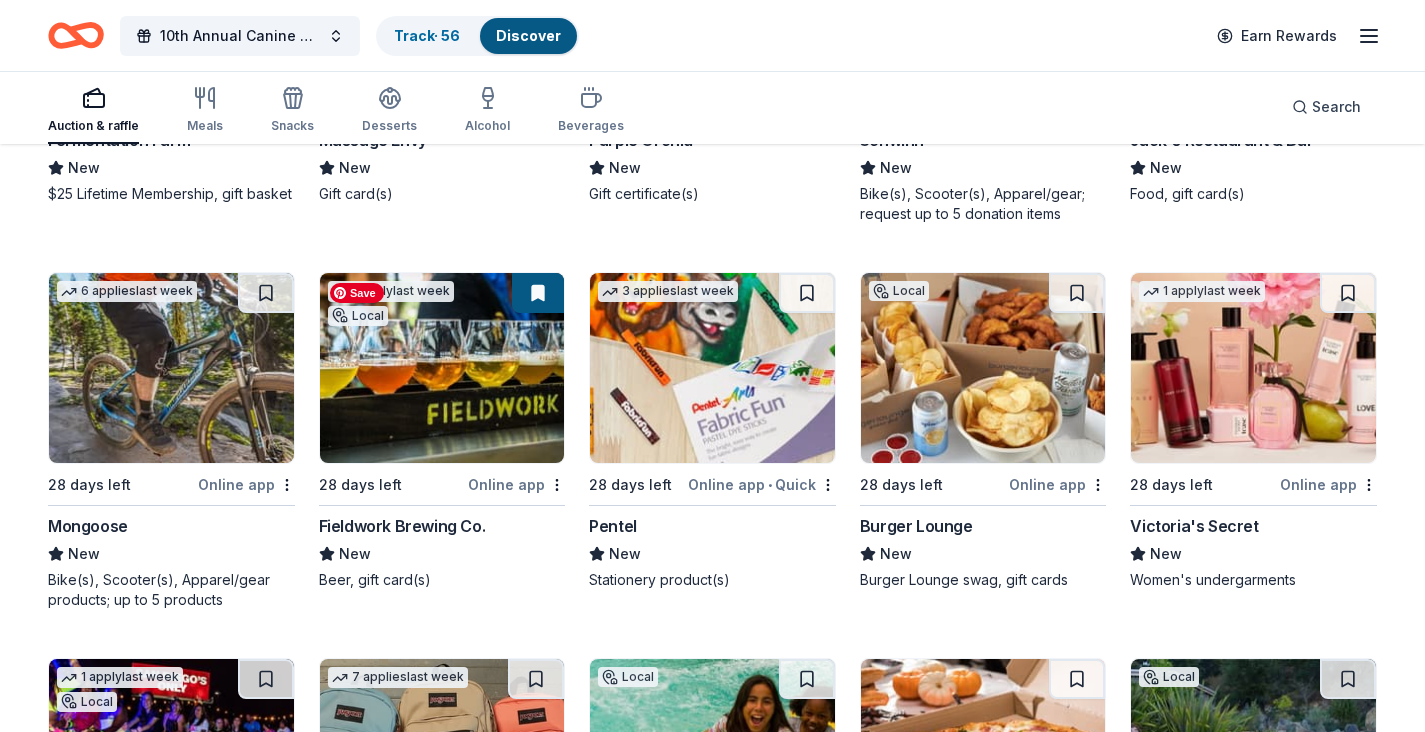 click at bounding box center (442, 368) 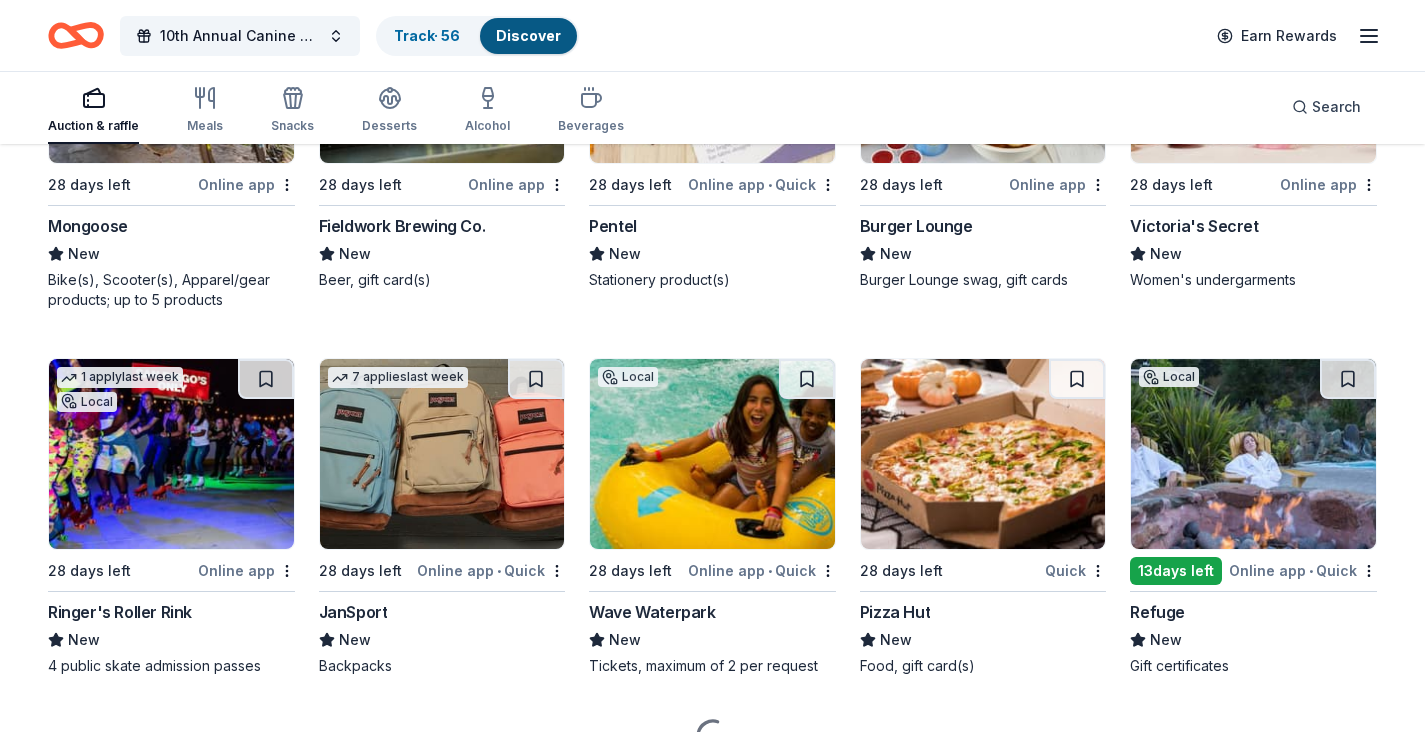 scroll, scrollTop: 14704, scrollLeft: 0, axis: vertical 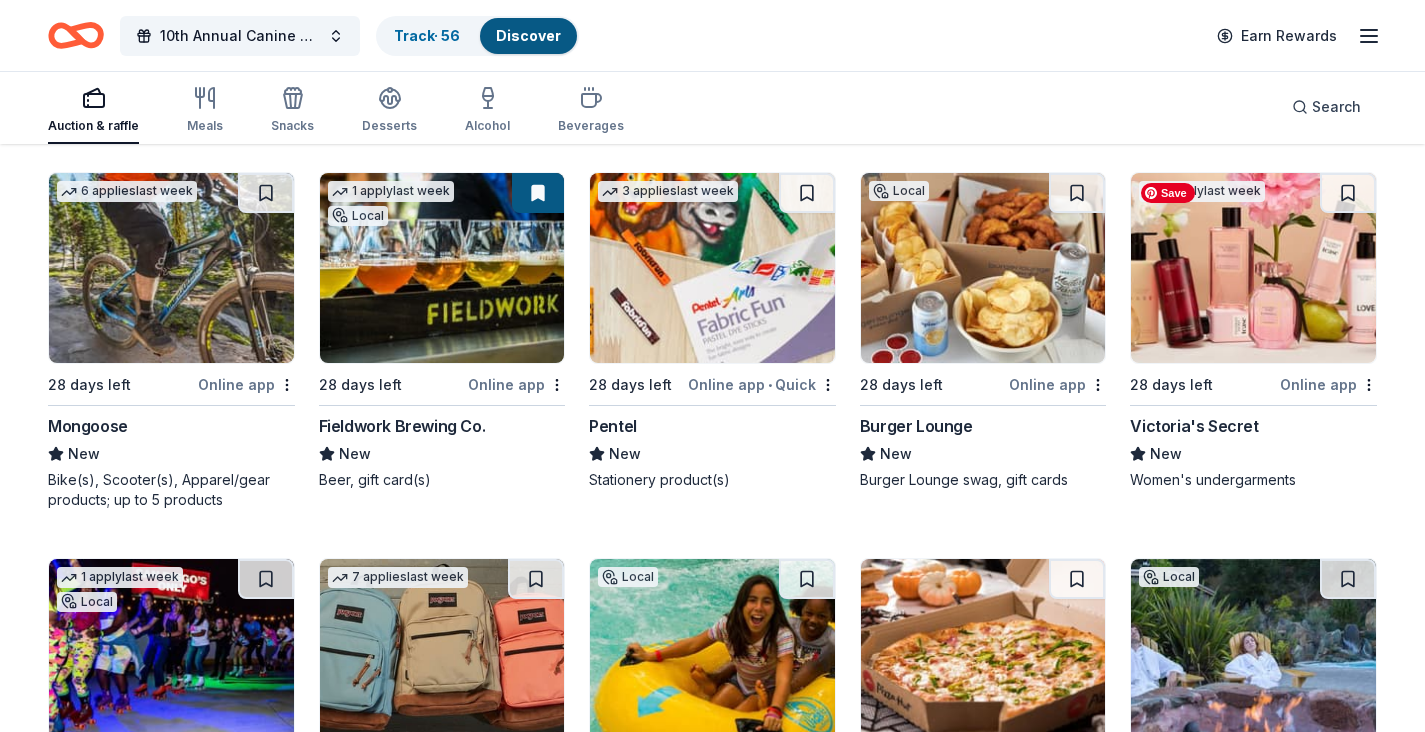 click at bounding box center (1253, 268) 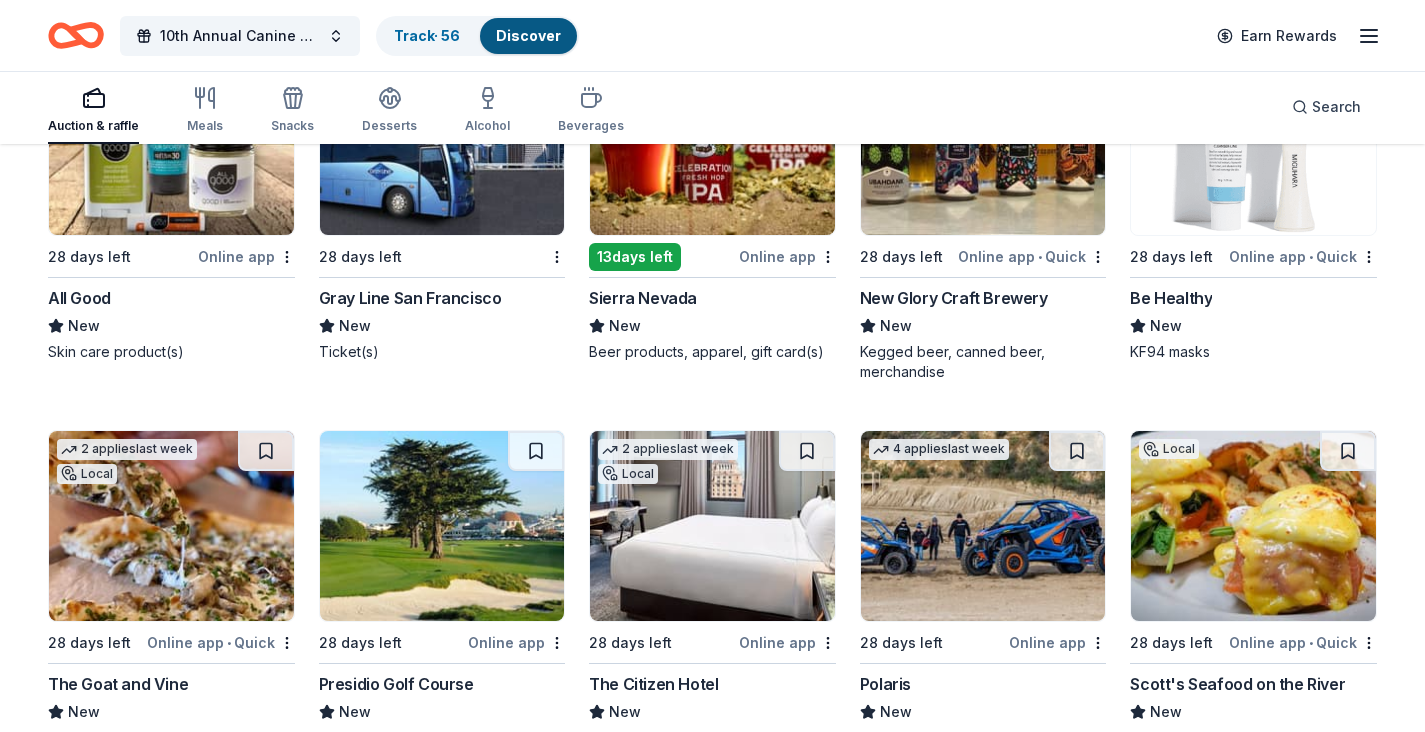 scroll, scrollTop: 15704, scrollLeft: 0, axis: vertical 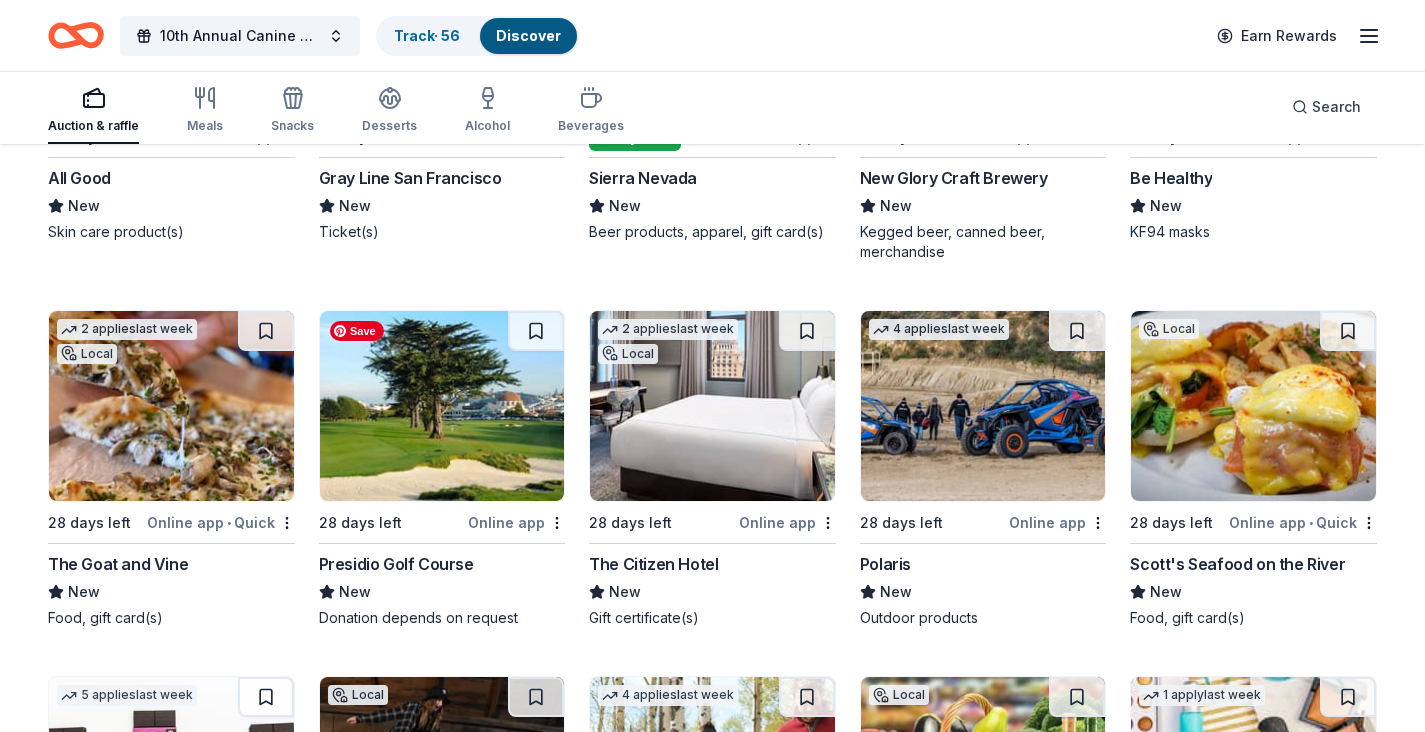 click at bounding box center [442, 406] 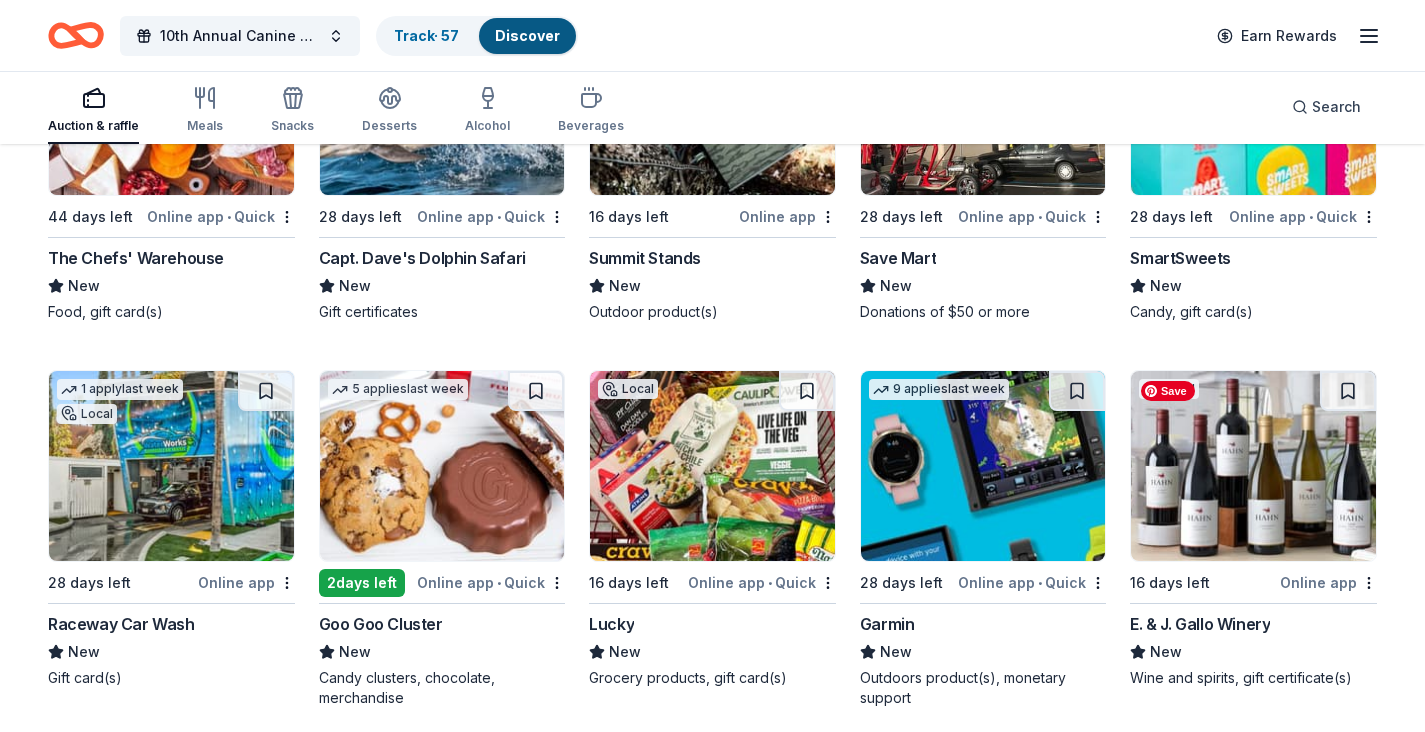 scroll, scrollTop: 18032, scrollLeft: 0, axis: vertical 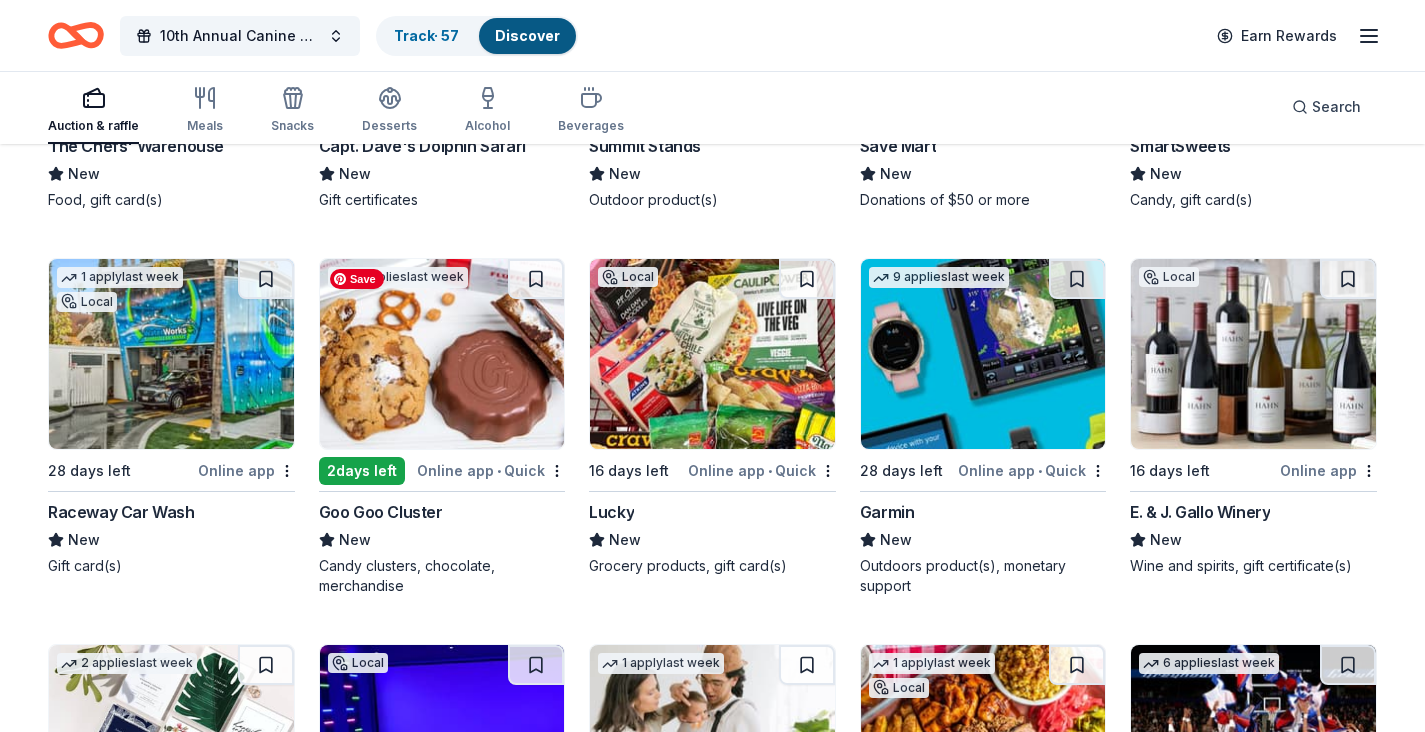 click at bounding box center (442, 354) 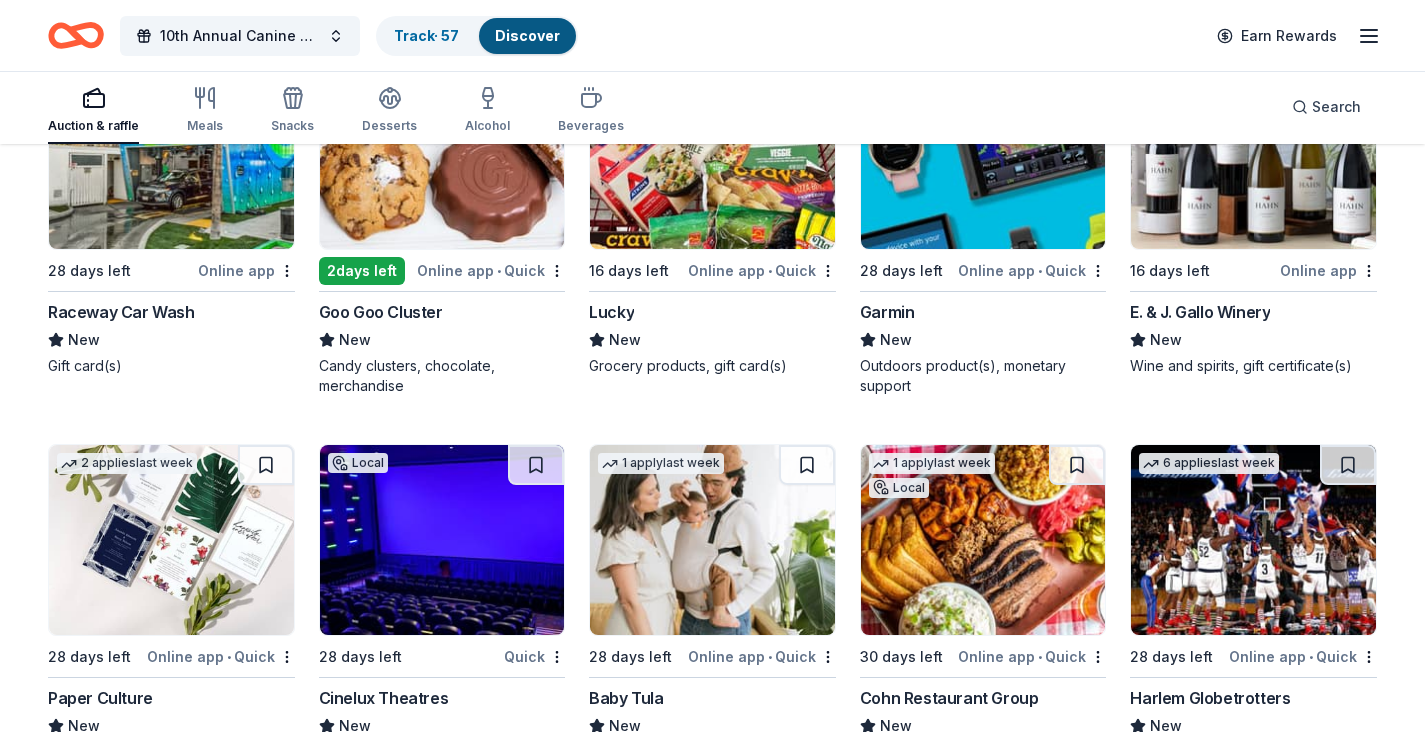 scroll, scrollTop: 18132, scrollLeft: 0, axis: vertical 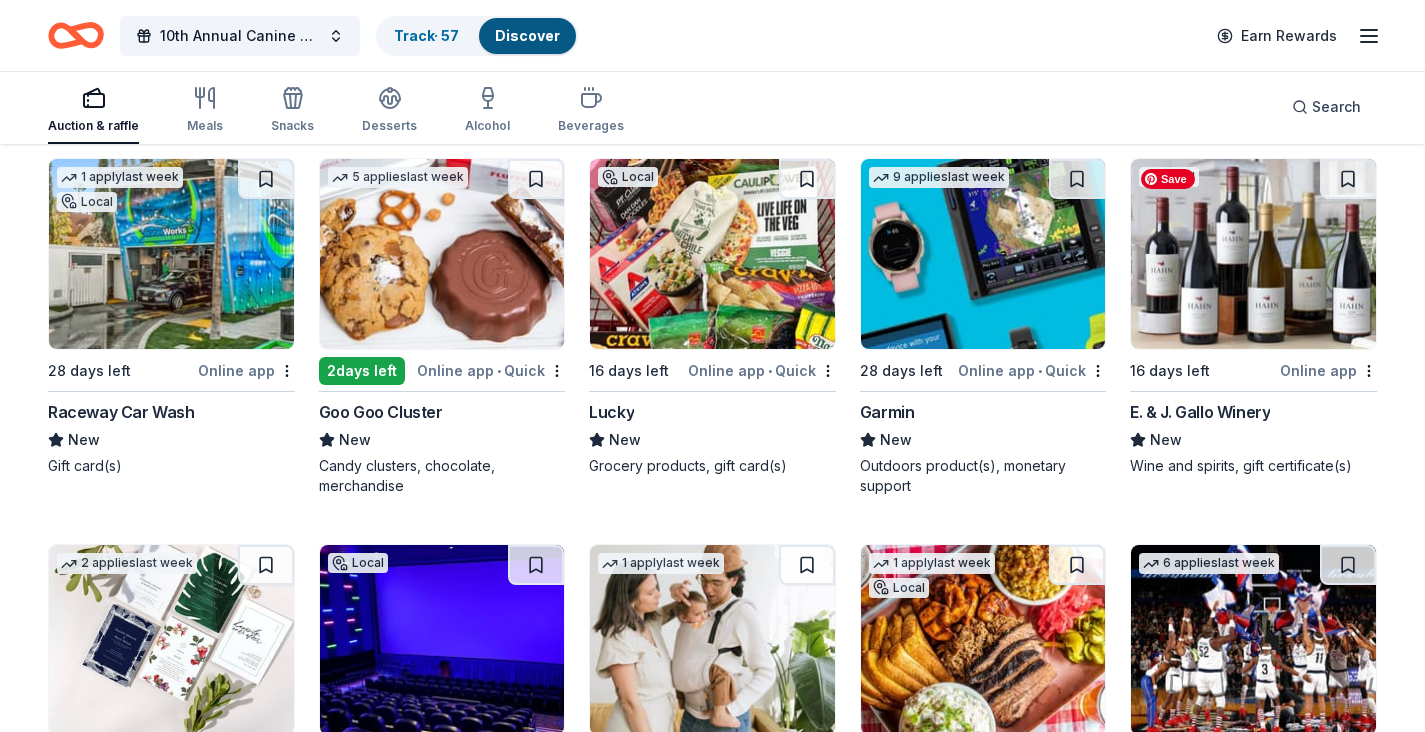 click at bounding box center (1253, 254) 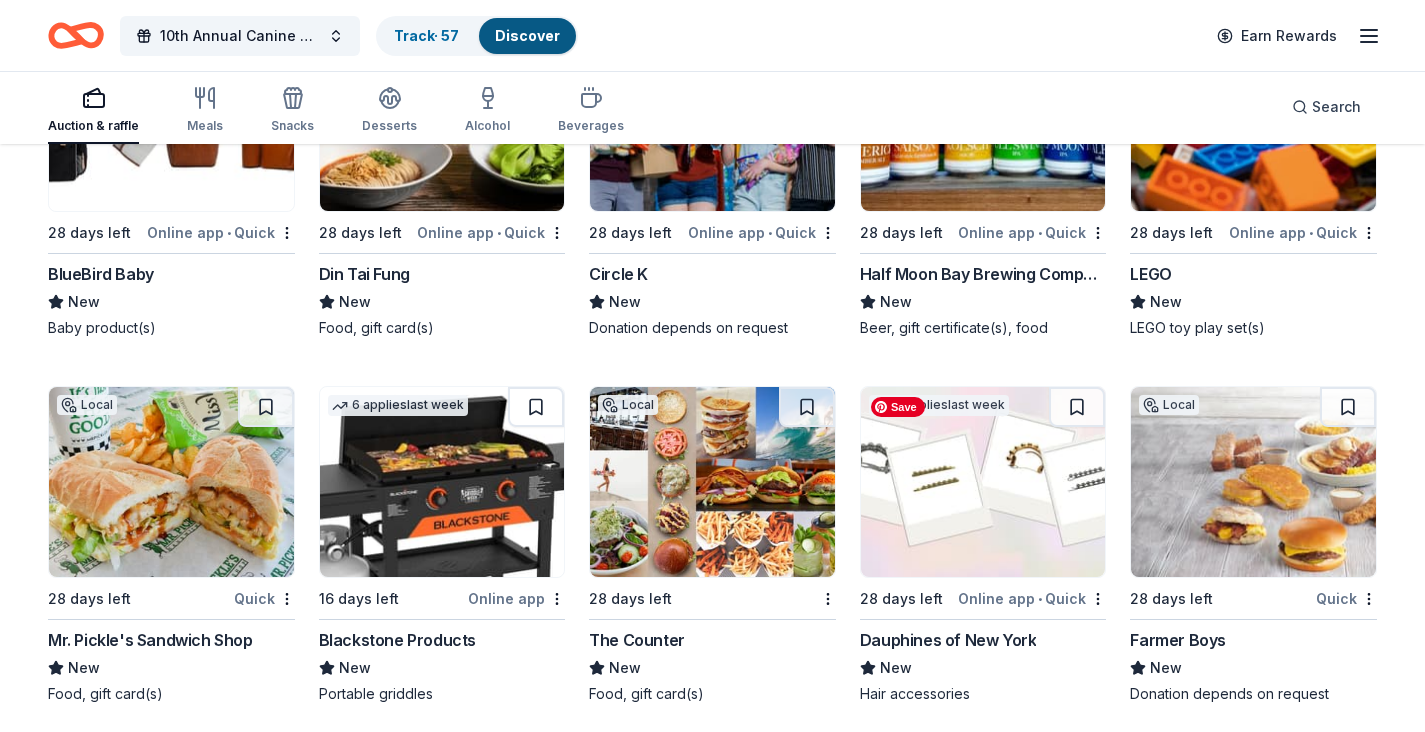 scroll, scrollTop: 19228, scrollLeft: 0, axis: vertical 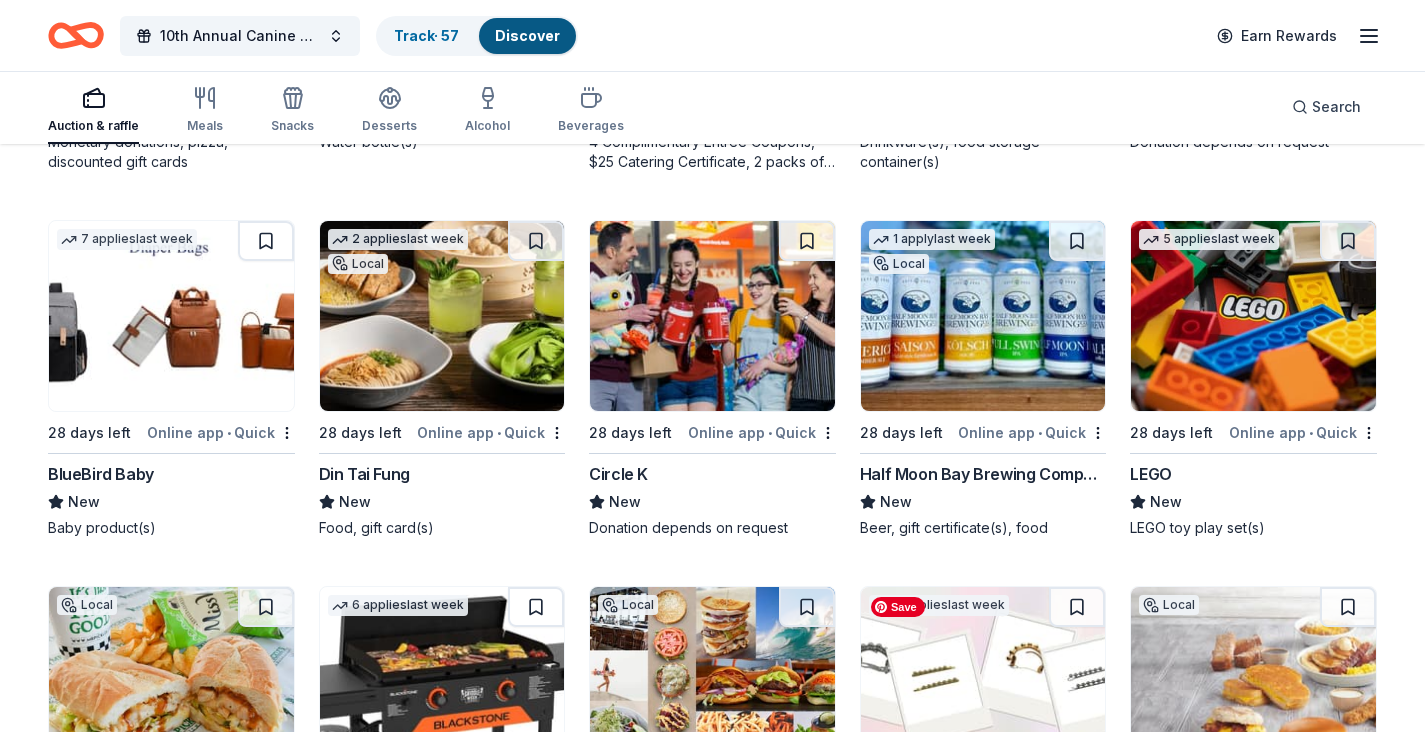 click at bounding box center [983, 316] 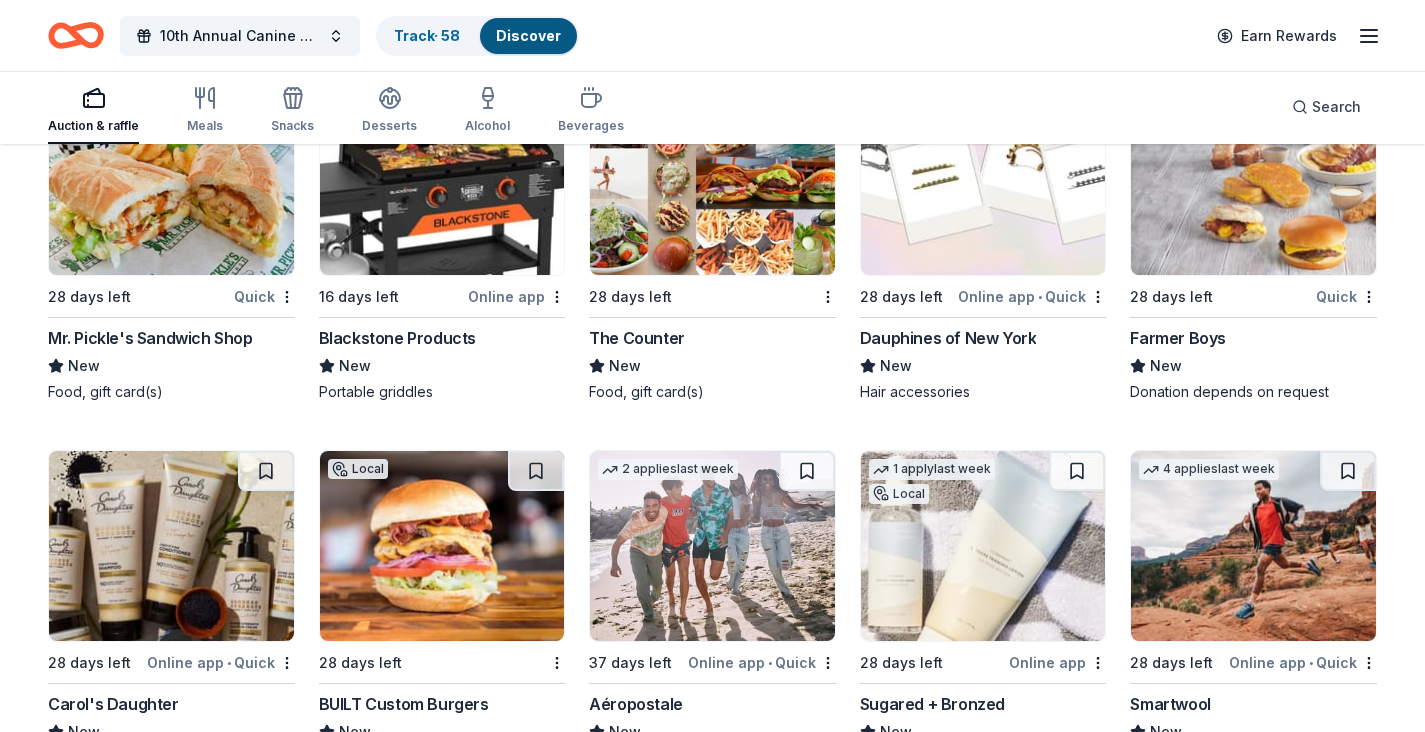scroll, scrollTop: 19828, scrollLeft: 0, axis: vertical 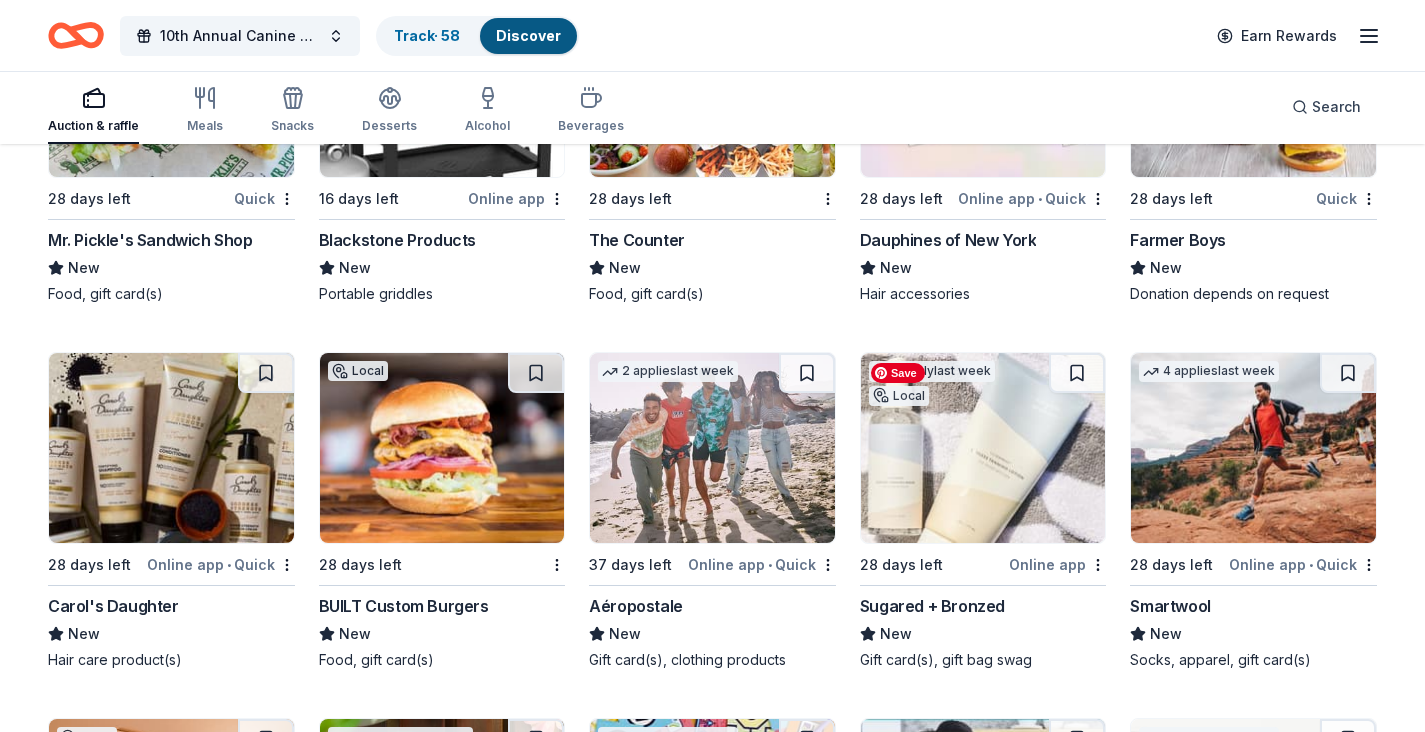 click at bounding box center [983, 448] 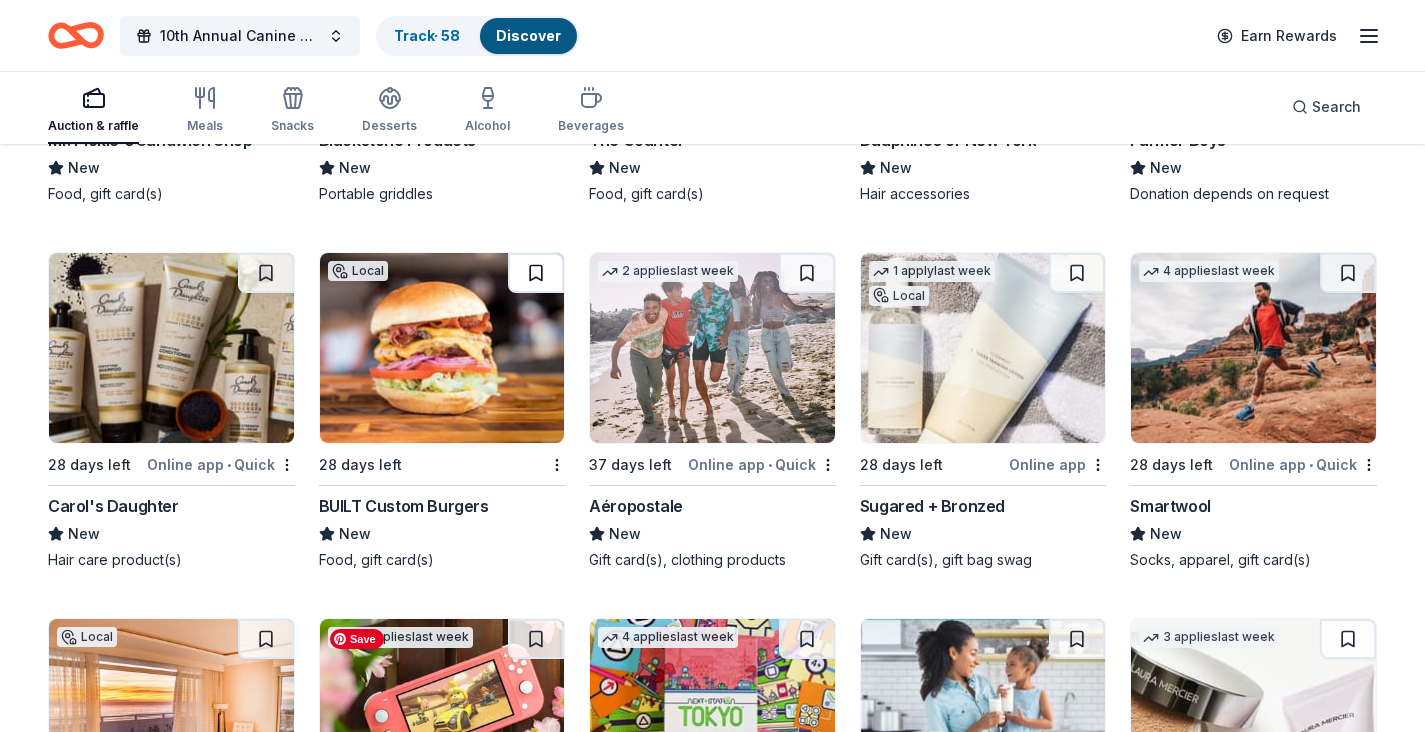 scroll, scrollTop: 20228, scrollLeft: 0, axis: vertical 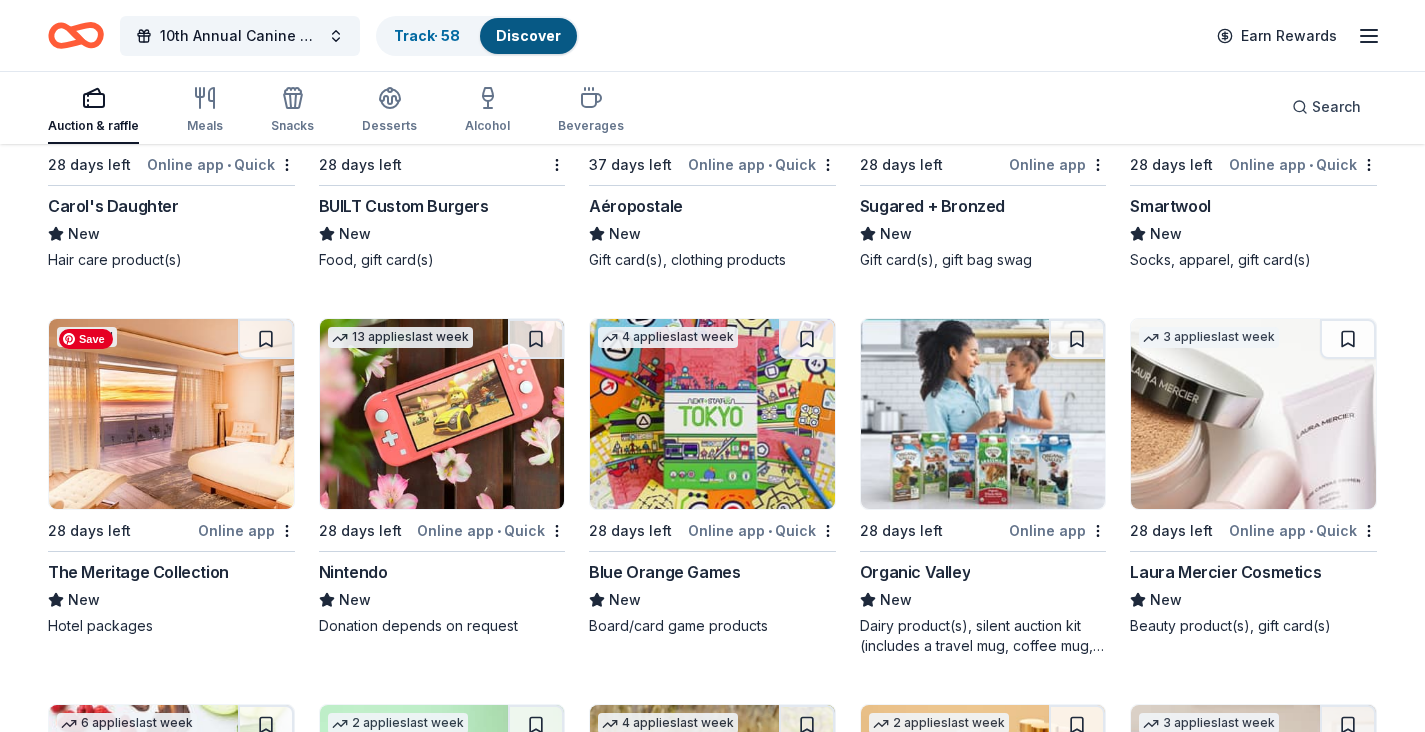 click at bounding box center (171, 414) 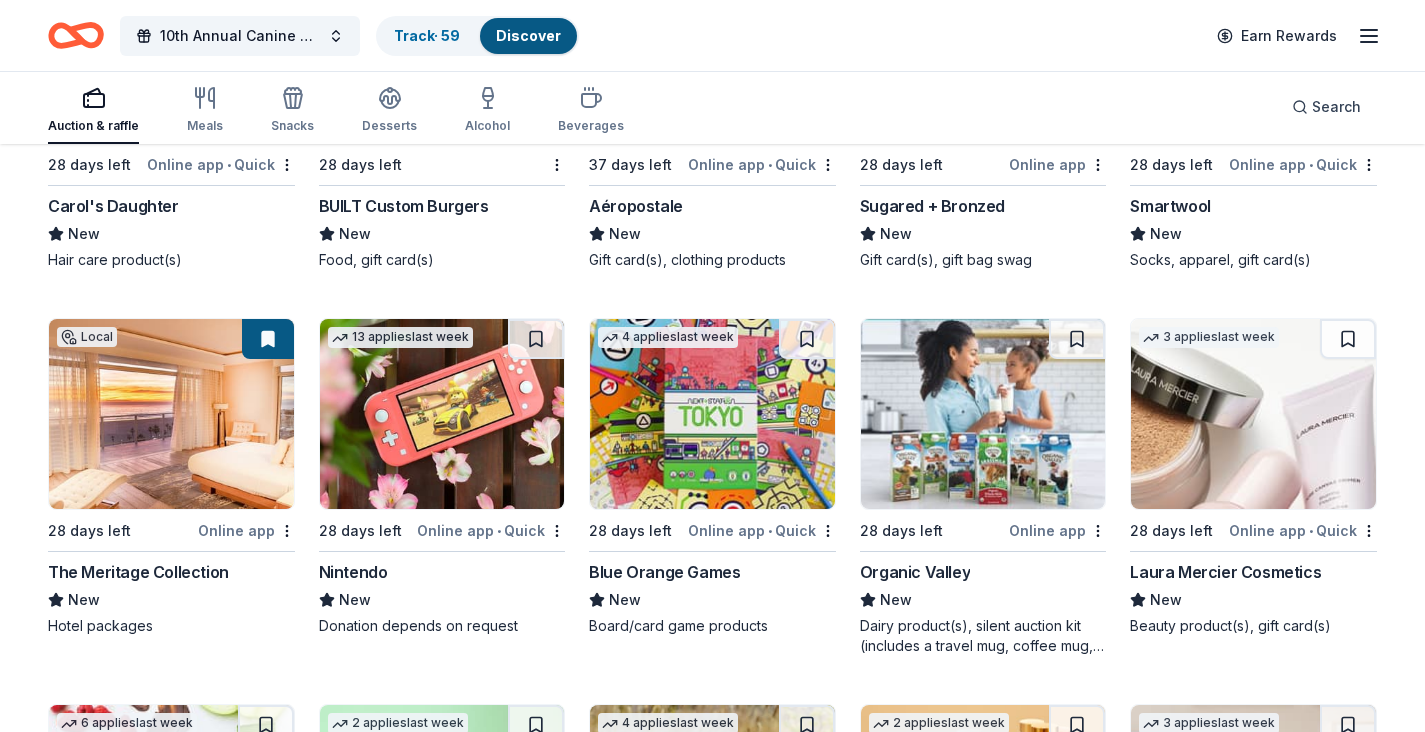 click 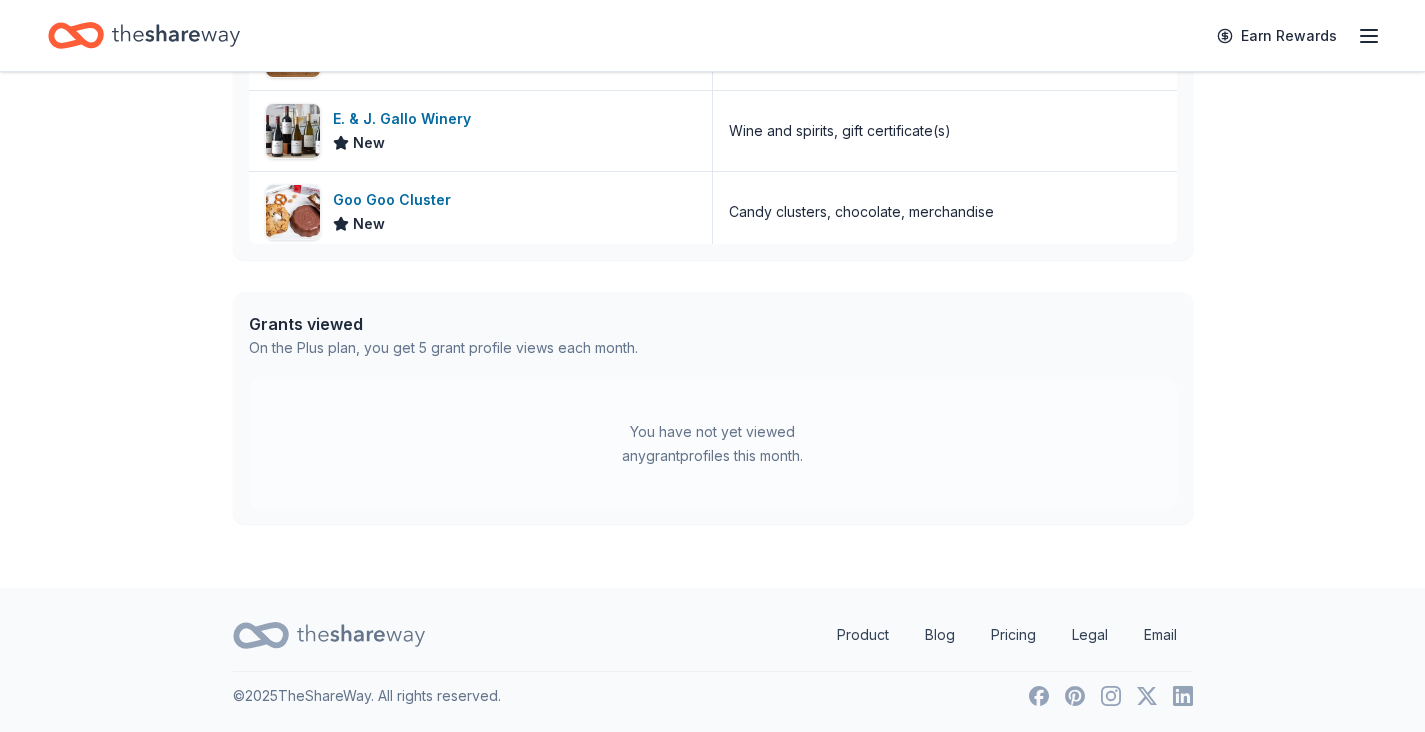 scroll, scrollTop: 0, scrollLeft: 0, axis: both 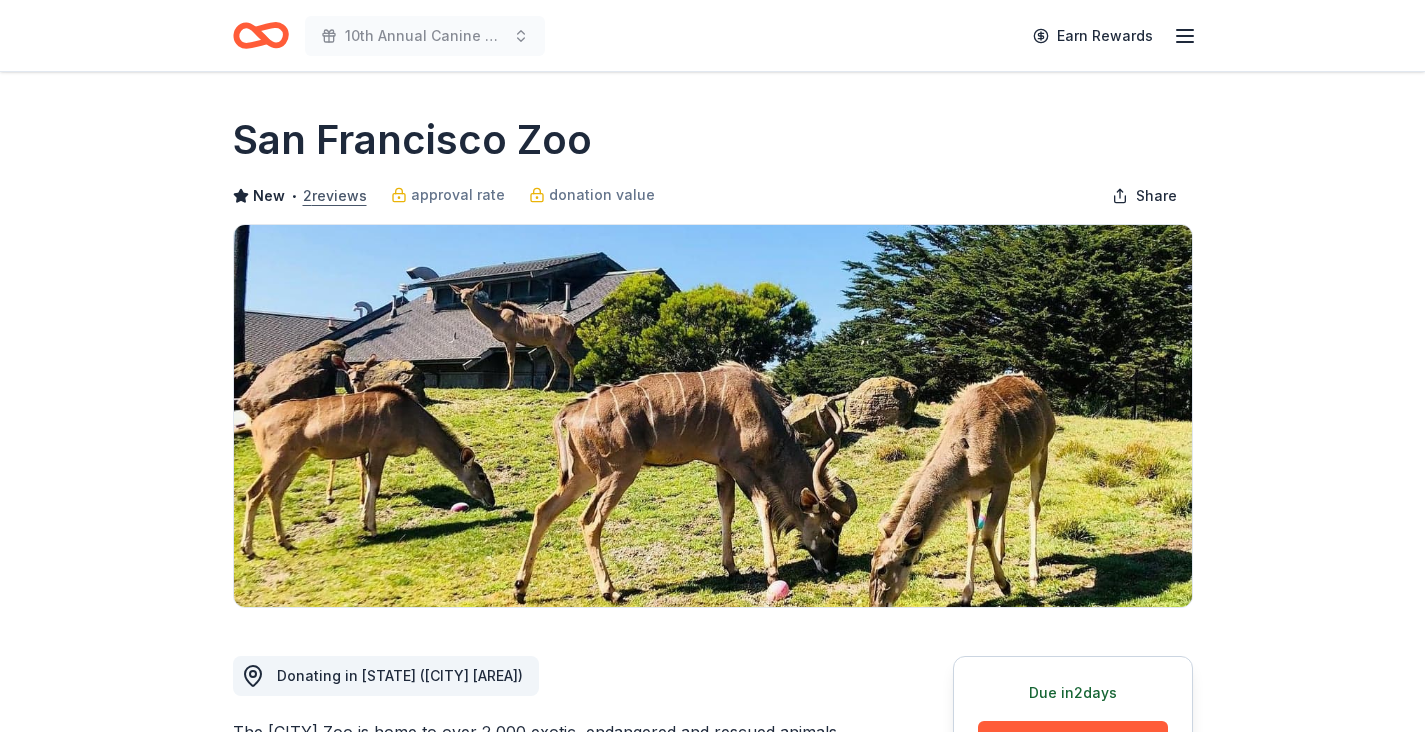 click on "2  reviews" at bounding box center [335, 196] 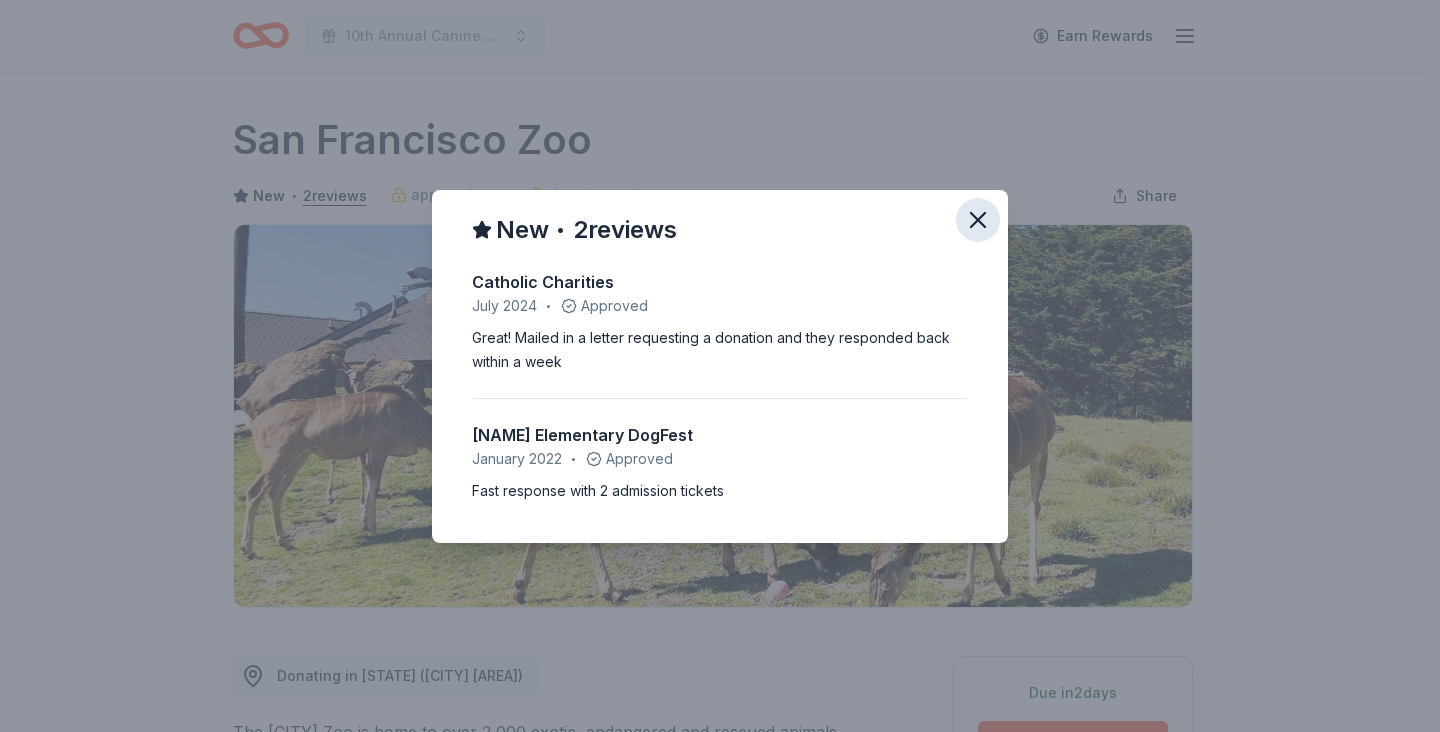 click 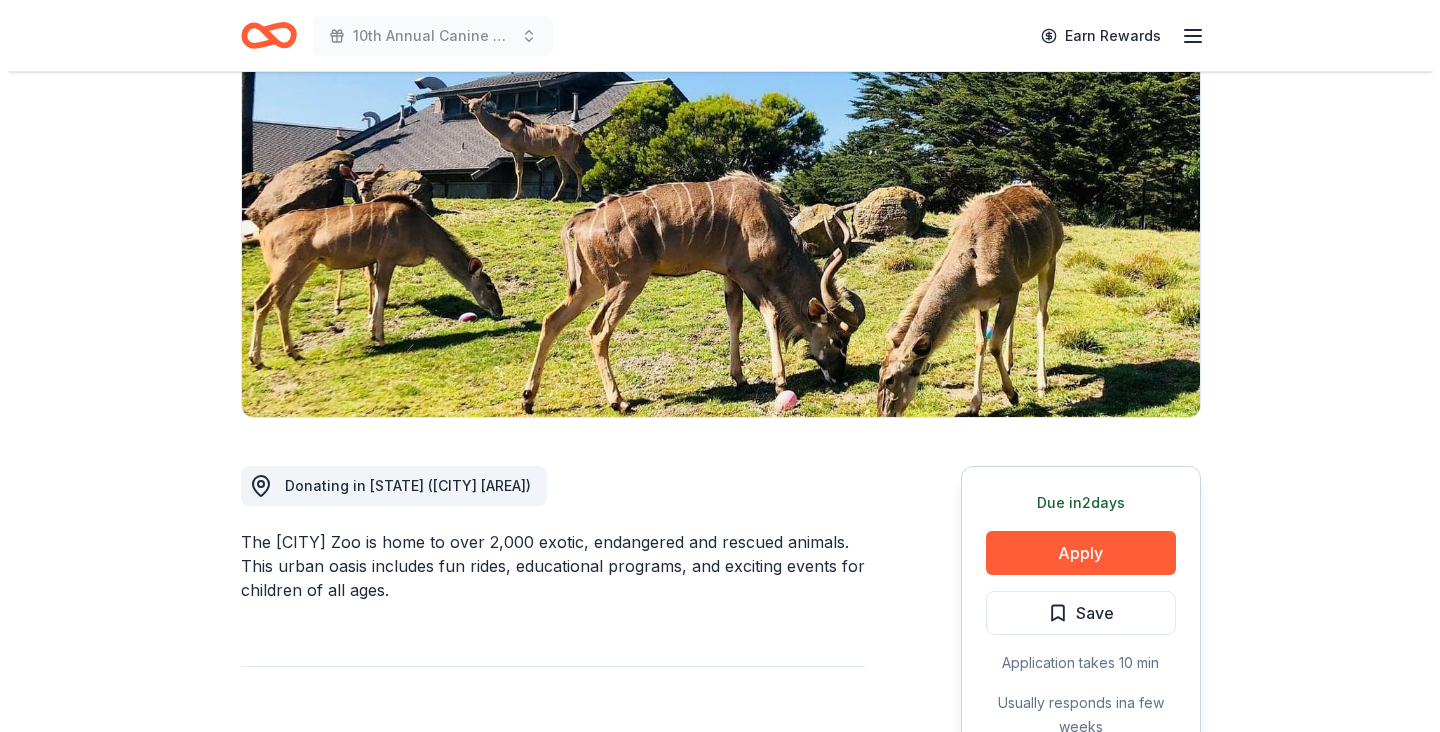 scroll, scrollTop: 200, scrollLeft: 0, axis: vertical 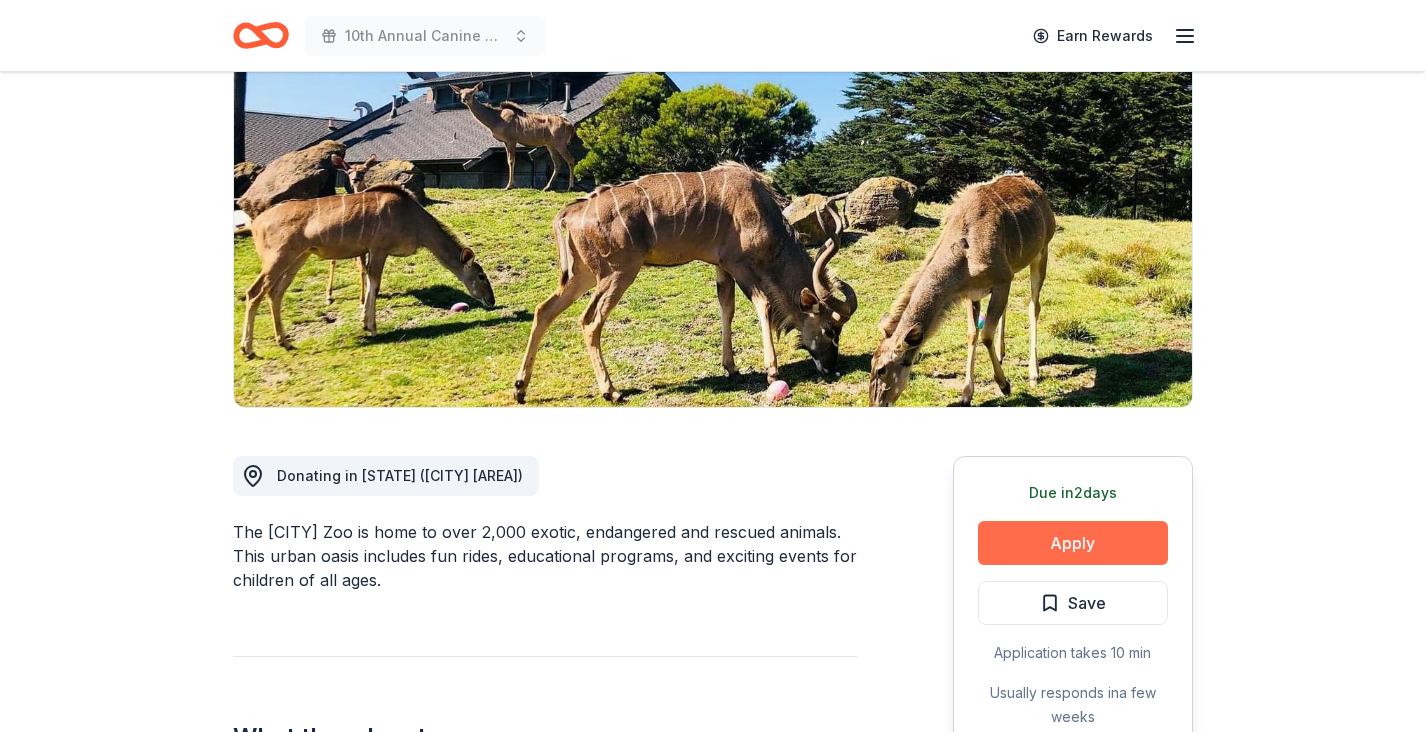 click on "Apply" at bounding box center (1073, 543) 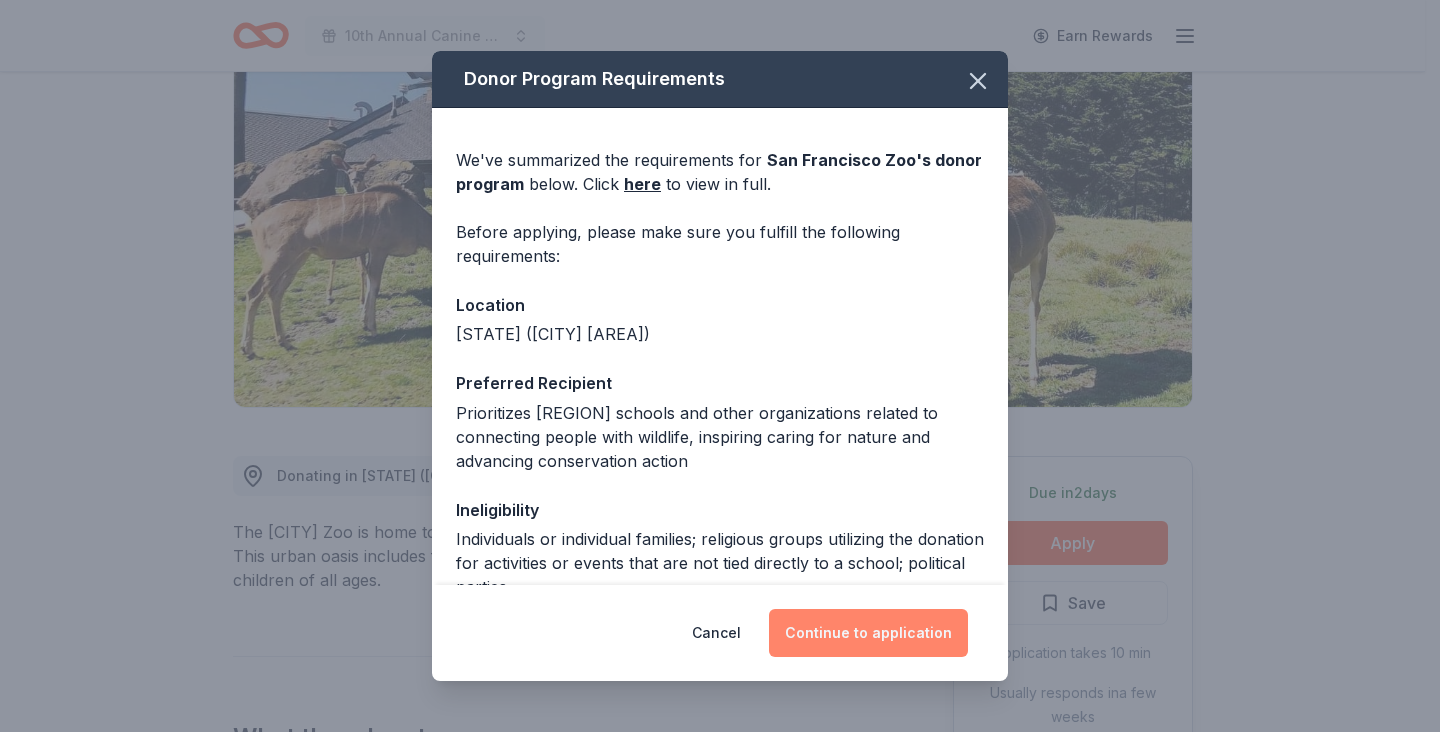 click on "Continue to application" at bounding box center [868, 633] 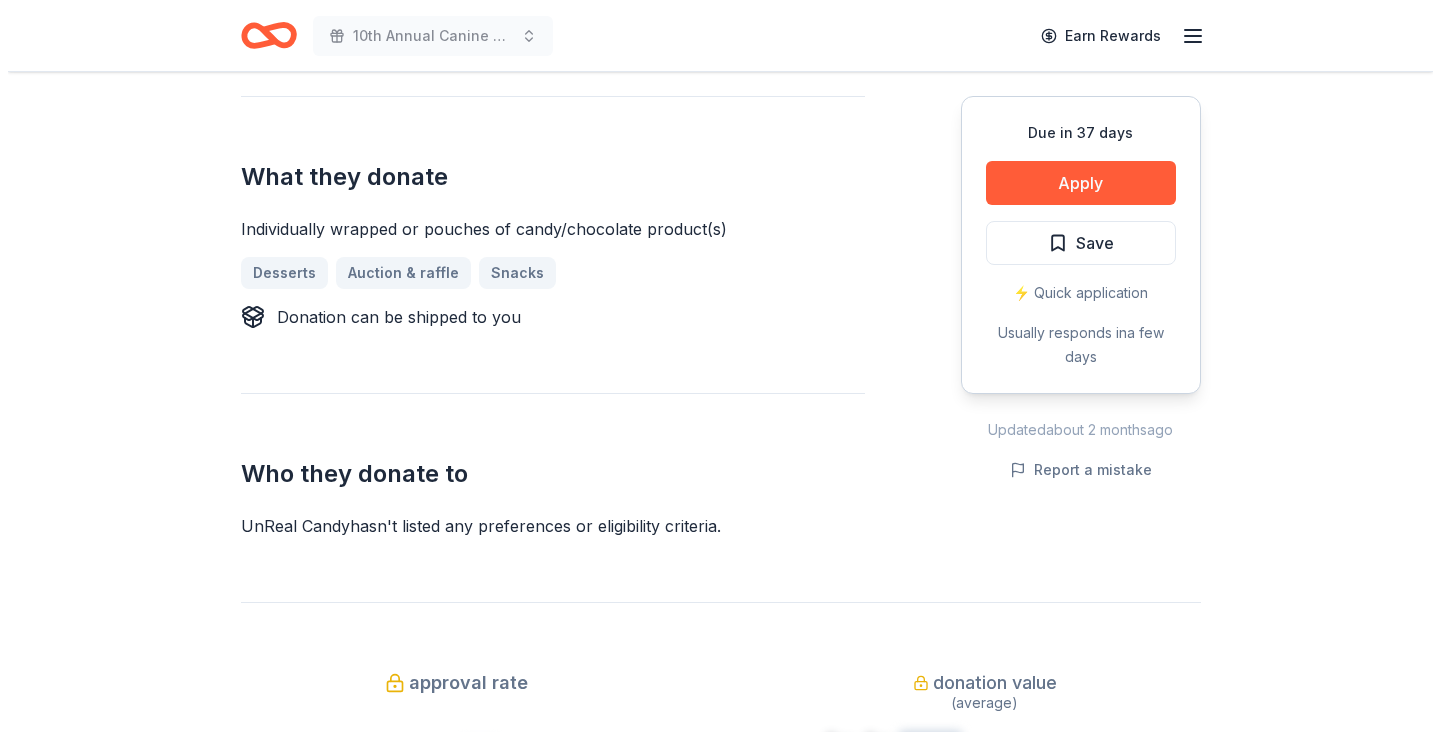 scroll, scrollTop: 800, scrollLeft: 0, axis: vertical 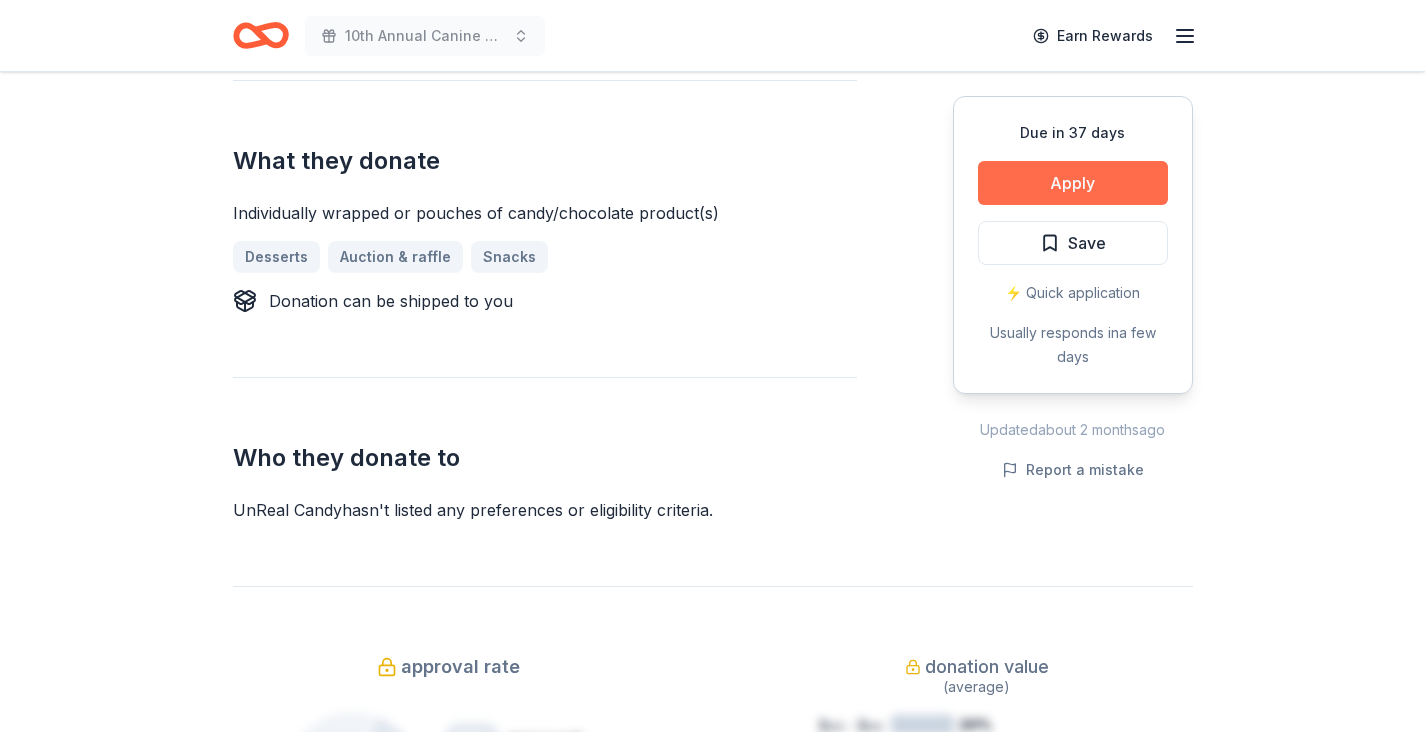 click on "Apply" at bounding box center [1073, 183] 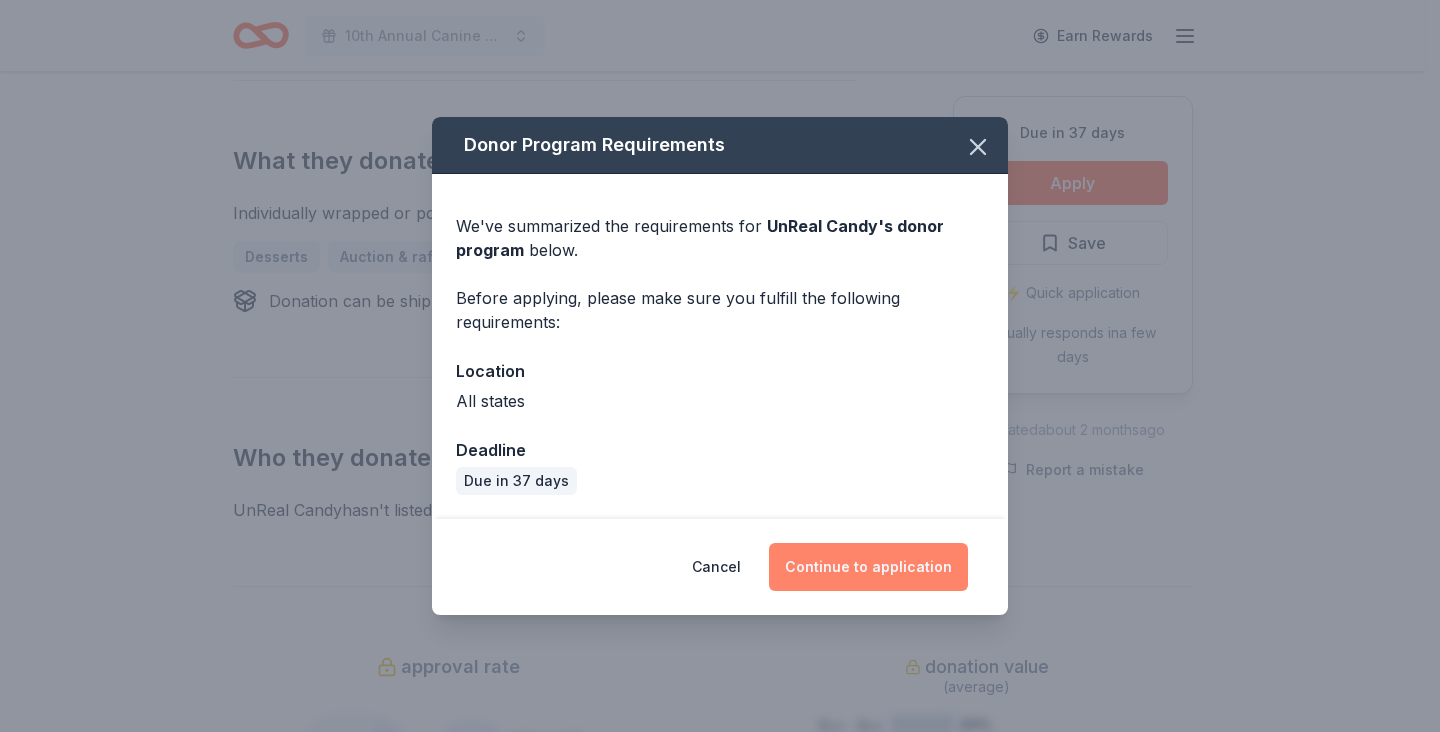 click on "Continue to application" at bounding box center [868, 567] 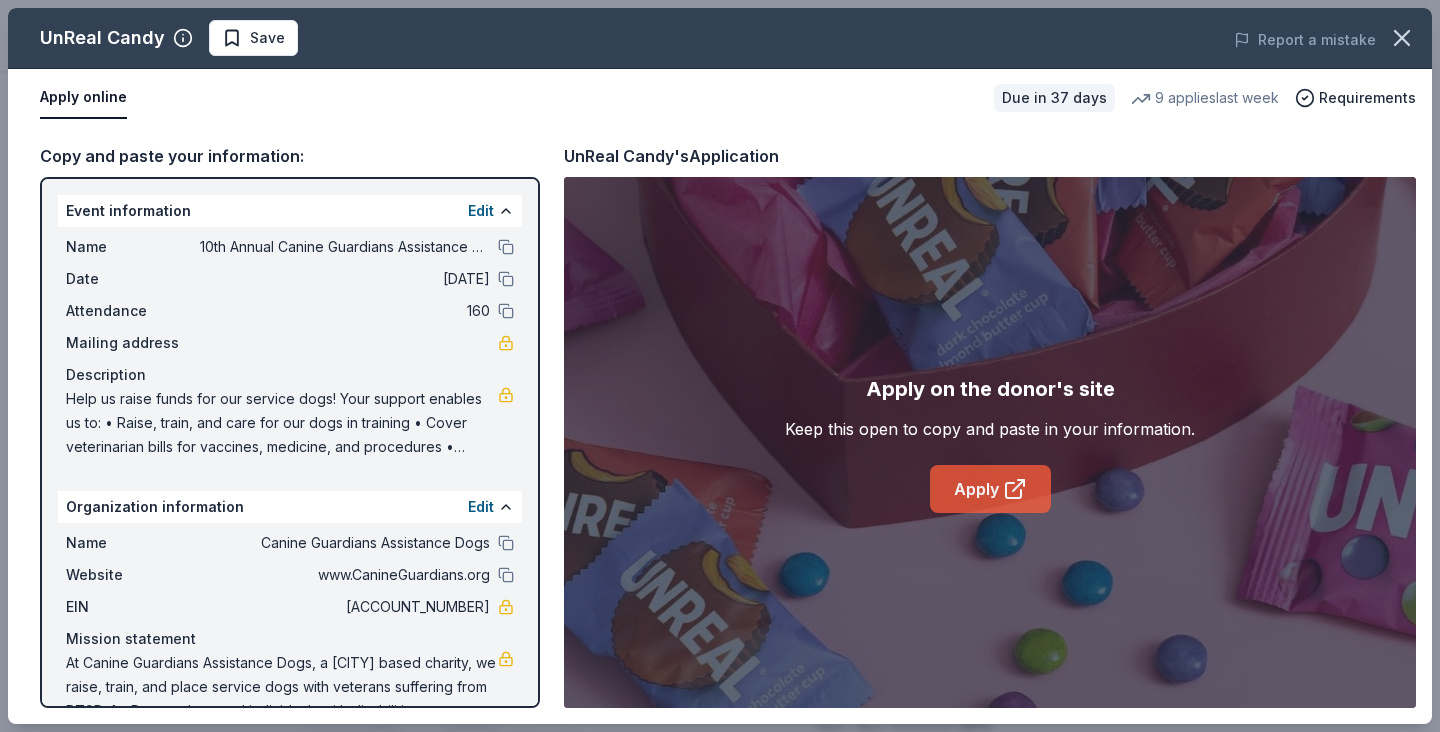click on "Apply" at bounding box center (990, 489) 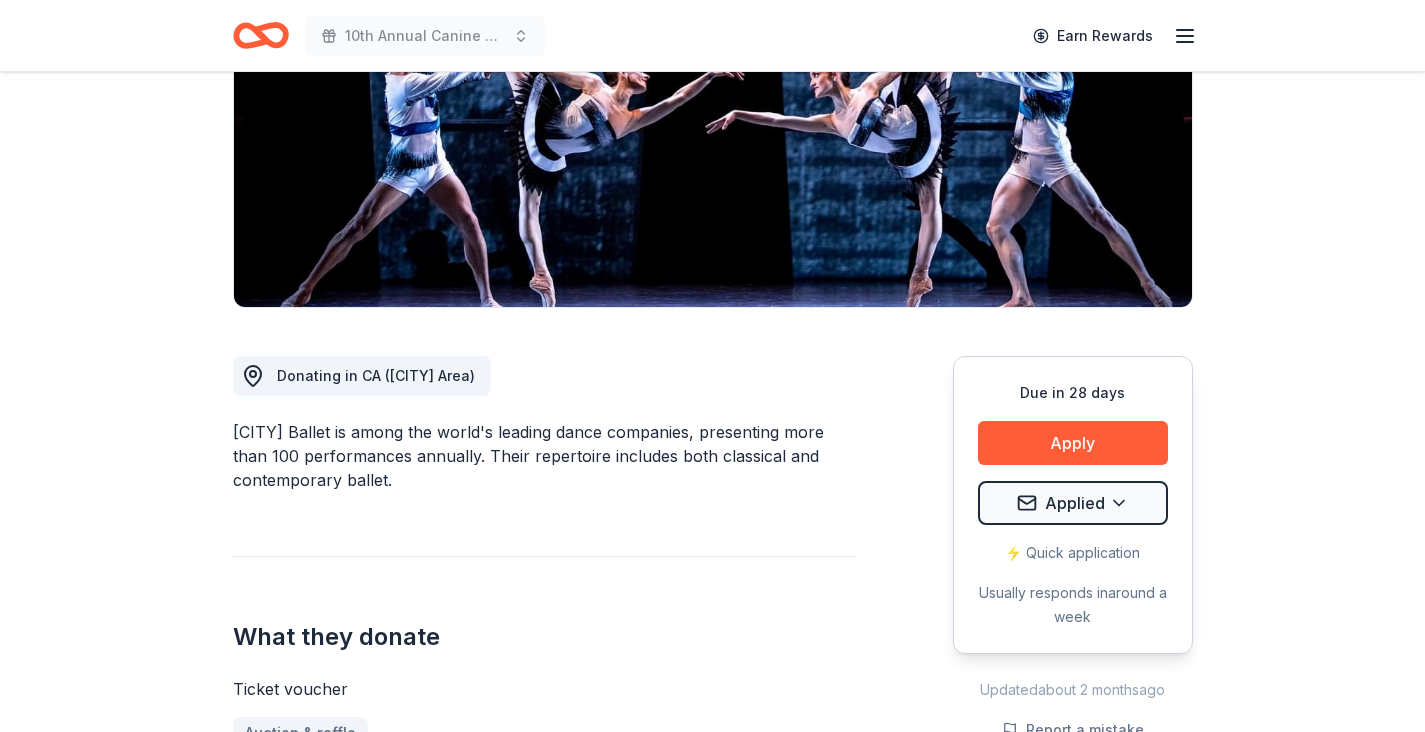 click on "Apply" at bounding box center (1073, 443) 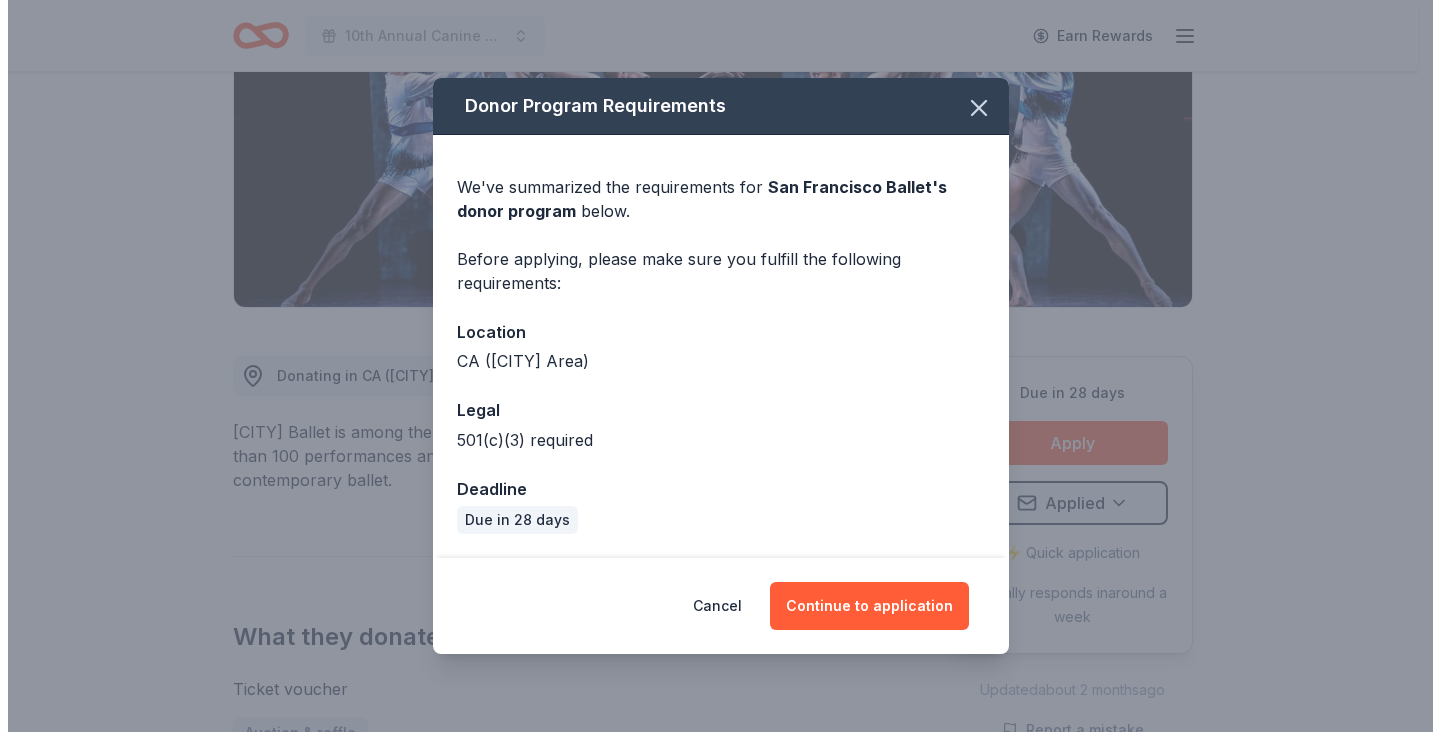 scroll, scrollTop: 300, scrollLeft: 0, axis: vertical 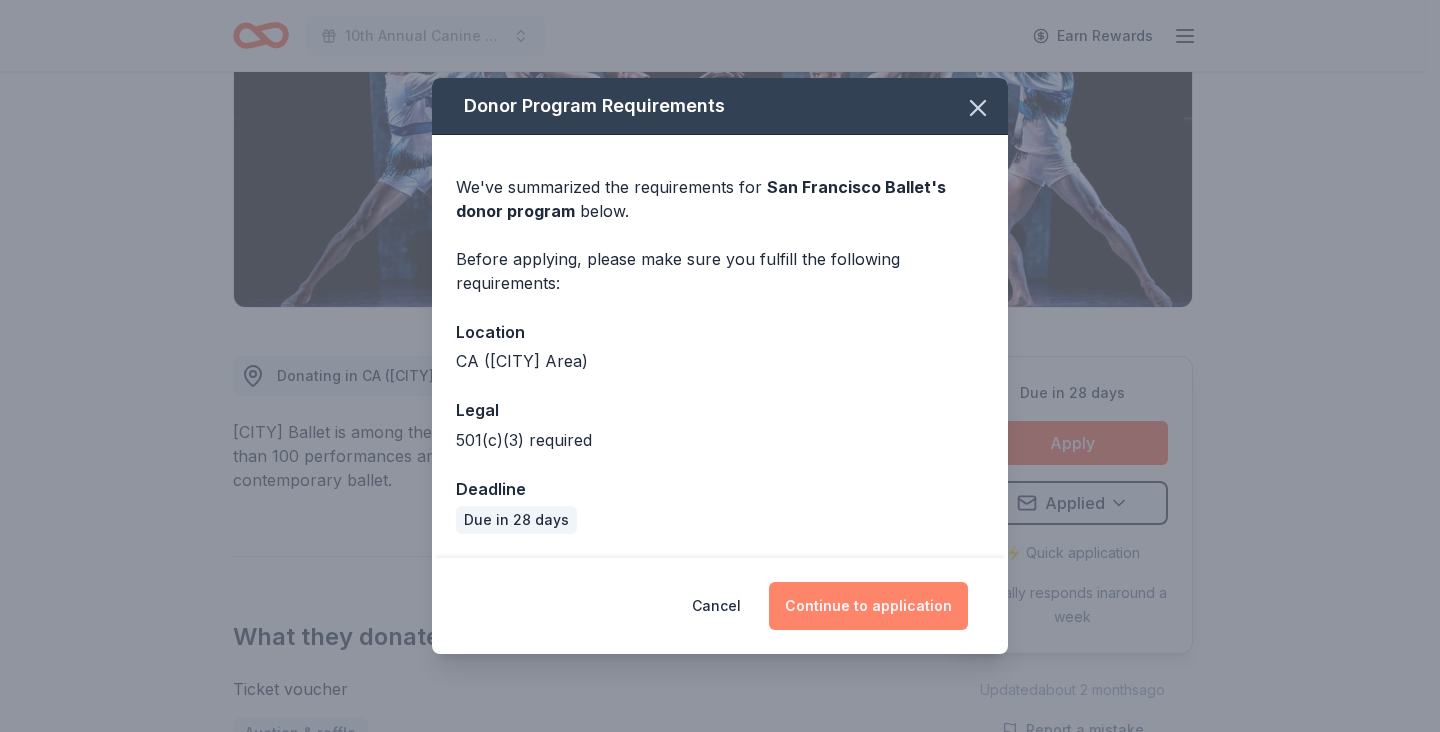 click on "Continue to application" at bounding box center [868, 606] 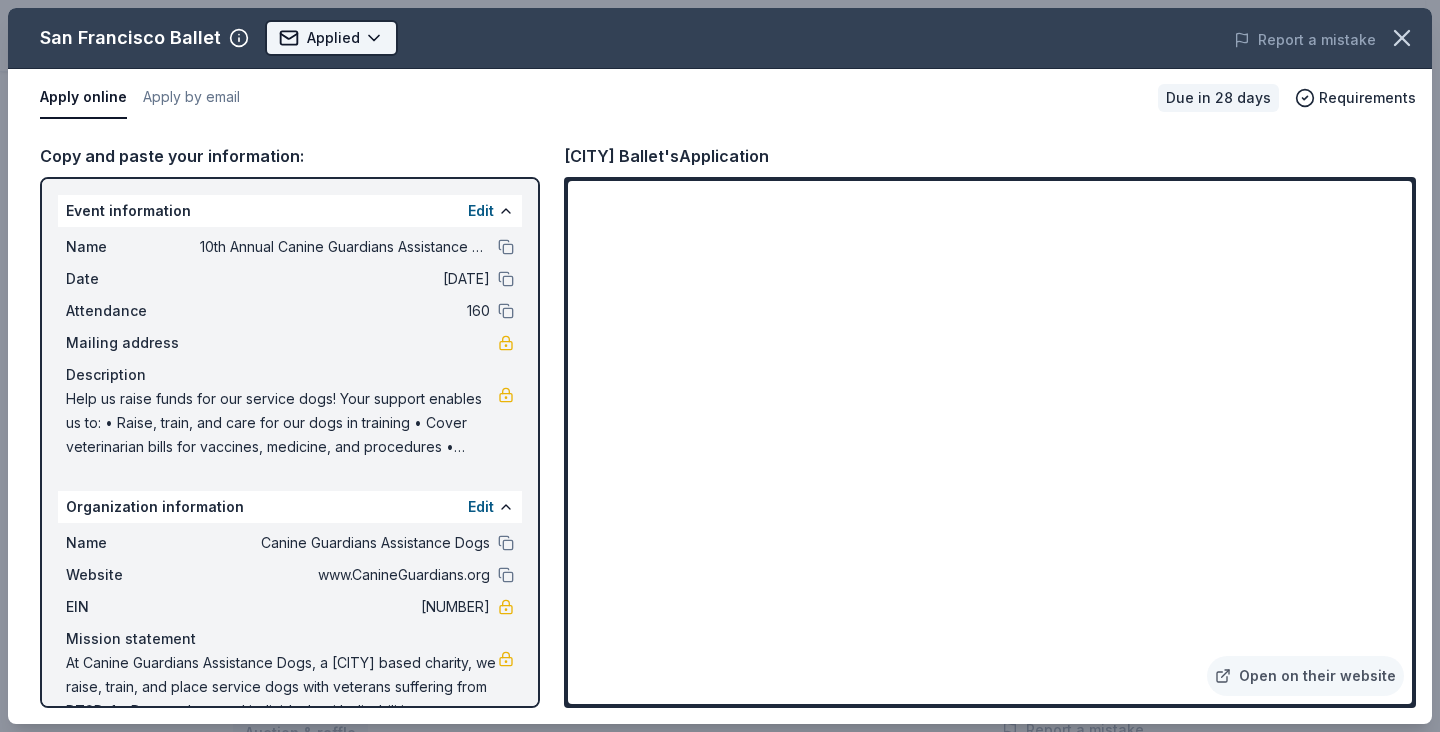 click on "10th Annual Canine Guardians Assistance Dogs Golf & Gala Earn Rewards Due in 28 days Share San Francisco Ballet New • 2  reviews approval rate donation value Share Donating in CA (San Francisco Bay Area) San Francisco Ballet is among the world's leading dance companies, presenting more than 100 performances annually. Their repertoire includes both classical and contemporary ballet. What they donate Ticket voucher Auction & raffle Donation can be shipped to you Donation is small & easy to send to guests Who they donate to  Preferred 501(c)(3) required Due in 28 days Apply Applied ⚡️ Quick application Usually responds in  around a week Updated  about 2 months  ago Report a mistake approval rate 20 % approved 30 % declined 50 % no response donation value (average) 20% 70% 0% 10% $xx - $xx $xx - $xx $xx - $xx $xx - $xx Upgrade to Pro to view approval rates and average donation values New • 2  reviews Campbell CERT December 2024 • Declined Read more Ballare Dancers Dream Fund July 2024 • Approved Local" at bounding box center (712, 66) 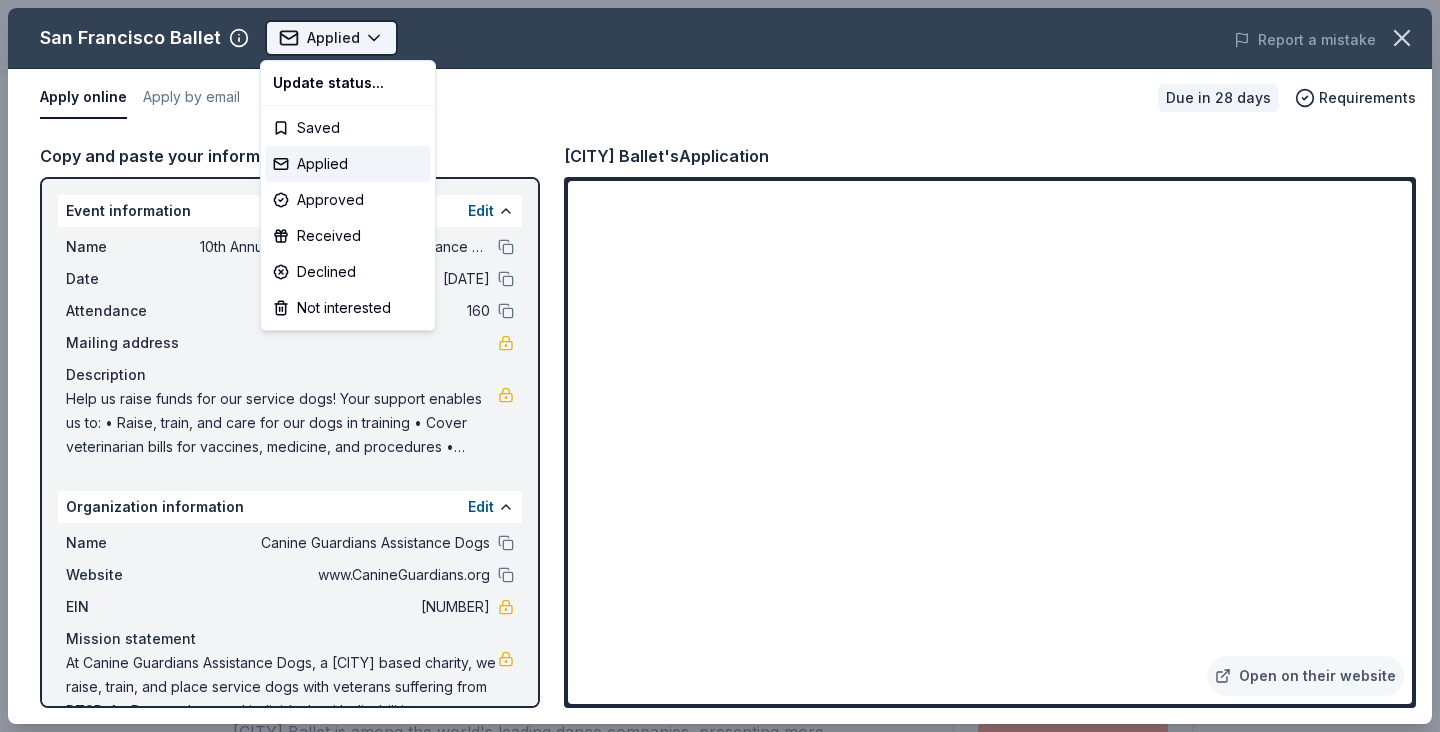 scroll, scrollTop: 0, scrollLeft: 0, axis: both 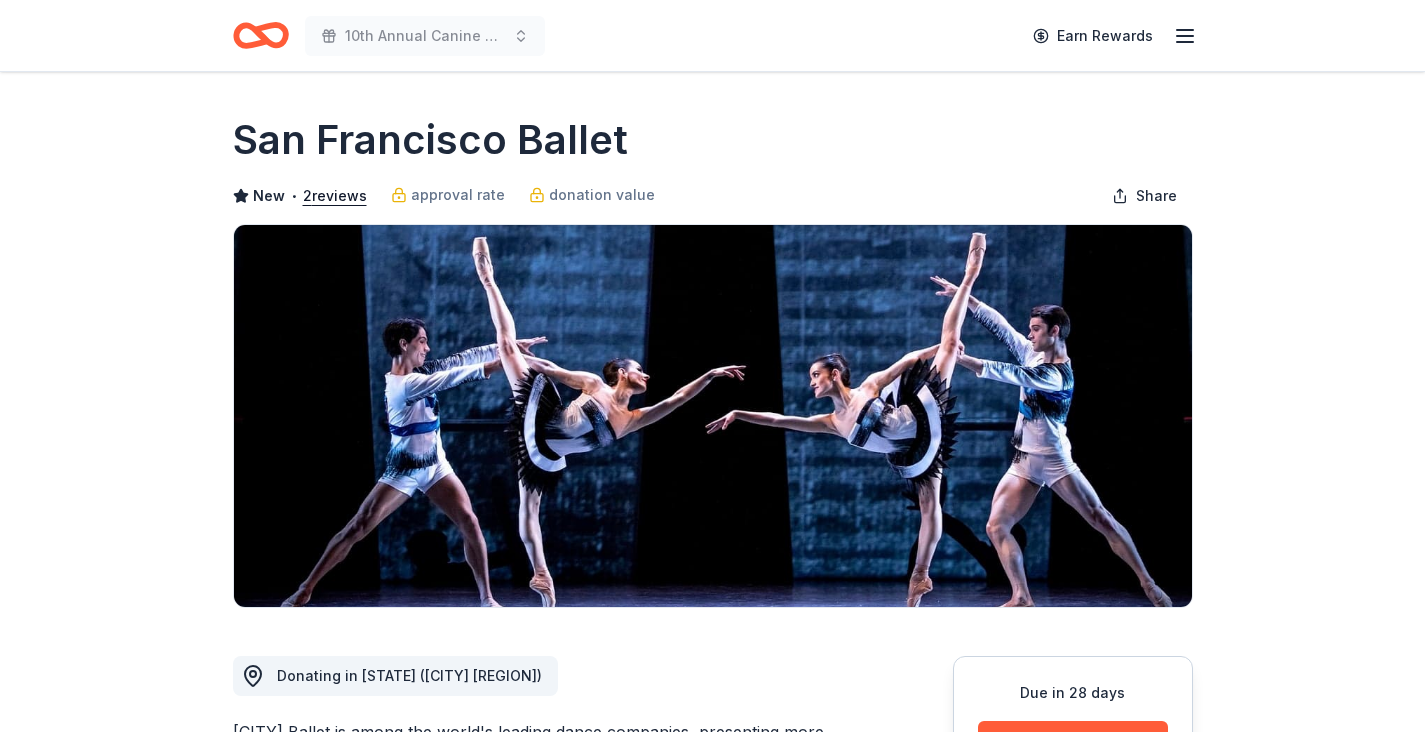 click on "10th Annual Canine Guardians Assistance Dogs Golf & Gala Earn Rewards Due in 28 days Share [CITY] Ballet New • 2 reviews approval rate donation value Share Donating in [STATE] ([CITY] [REGION]) [CITY] Ballet is among the world's leading dance companies, presenting more than 100 performances annually. Their repertoire includes both classical and contemporary ballet. What they donate Ticket voucher Auction & raffle Donation can be shipped to you Donation is small & easy to send to guests Who they donate to Preferred 501(c)(3) required Due in 28 days Apply Applied ⚡️ Quick application Usually responds in around a week Updated about 2 months ago Report a mistake approval rate 20 % approved 30 % declined 50 % no response donation value (average) 20% 70% 0% 10% $xx - $xx $xx - $xx $xx - $xx $xx - $xx Upgrade to Pro to view approval rates and average donation values New • 2 reviews [CITY] CERT [MONTH] [YEAR] • Declined Ballare Dancers Dream Fund [MONTH] [YEAR] • Approved Leave a review" at bounding box center [712, 366] 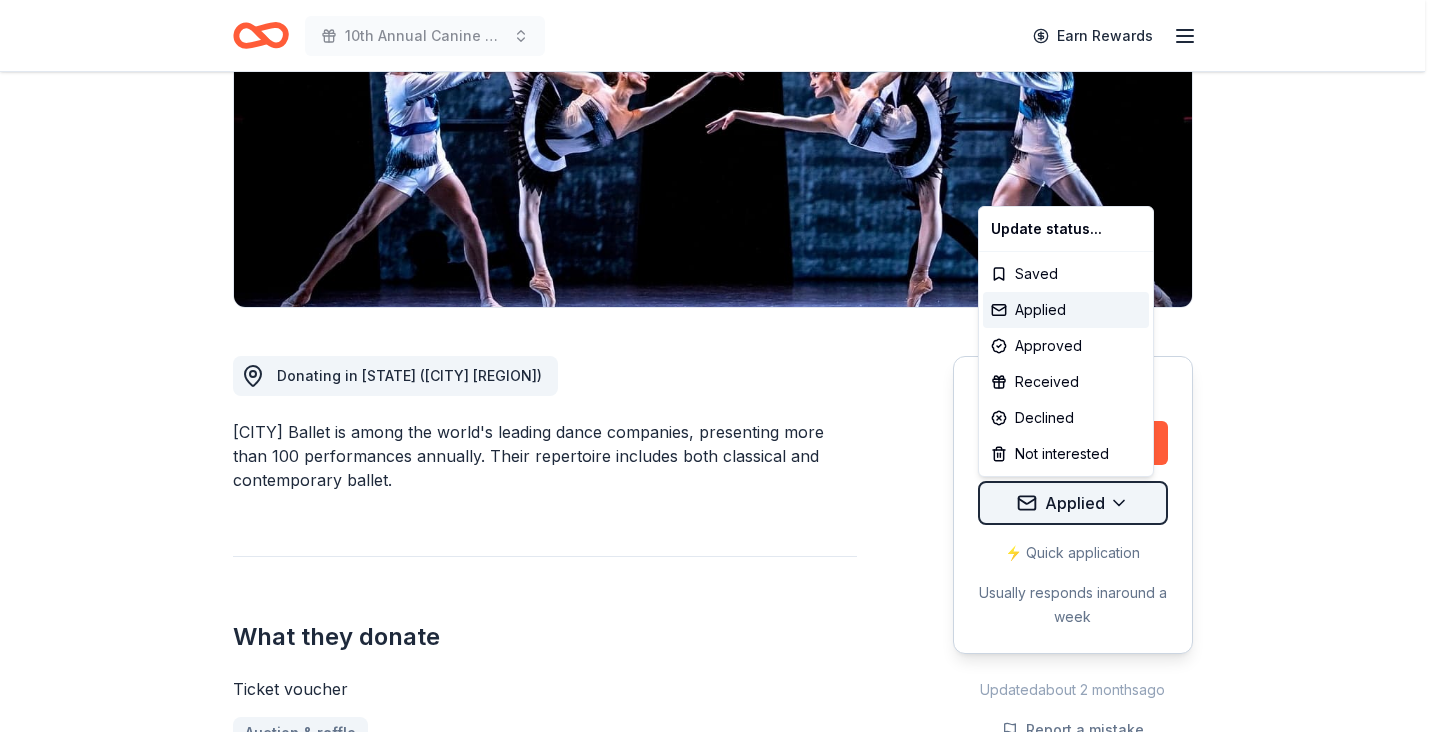 click on "10th Annual Canine Guardians Assistance Dogs Golf & Gala Earn Rewards Due in 28 days Share San Francisco Ballet New • 2  reviews approval rate donation value Share Donating in CA (San Francisco Bay Area) San Francisco Ballet is among the world's leading dance companies, presenting more than 100 performances annually. Their repertoire includes both classical and contemporary ballet. What they donate Ticket voucher Auction & raffle Donation can be shipped to you Donation is small & easy to send to guests Who they donate to  Preferred 501(c)(3) required Due in 28 days Apply Applied ⚡️ Quick application Usually responds in  around a week Updated  about 2 months  ago Report a mistake approval rate 20 % approved 30 % declined 50 % no response donation value (average) 20% 70% 0% 10% $xx - $xx $xx - $xx $xx - $xx $xx - $xx Upgrade to Pro to view approval rates and average donation values New • 2  reviews Campbell CERT December 2024 • Declined Ballare Dancers Dream Fund July 2024 • Approved Leave a review" at bounding box center [720, 66] 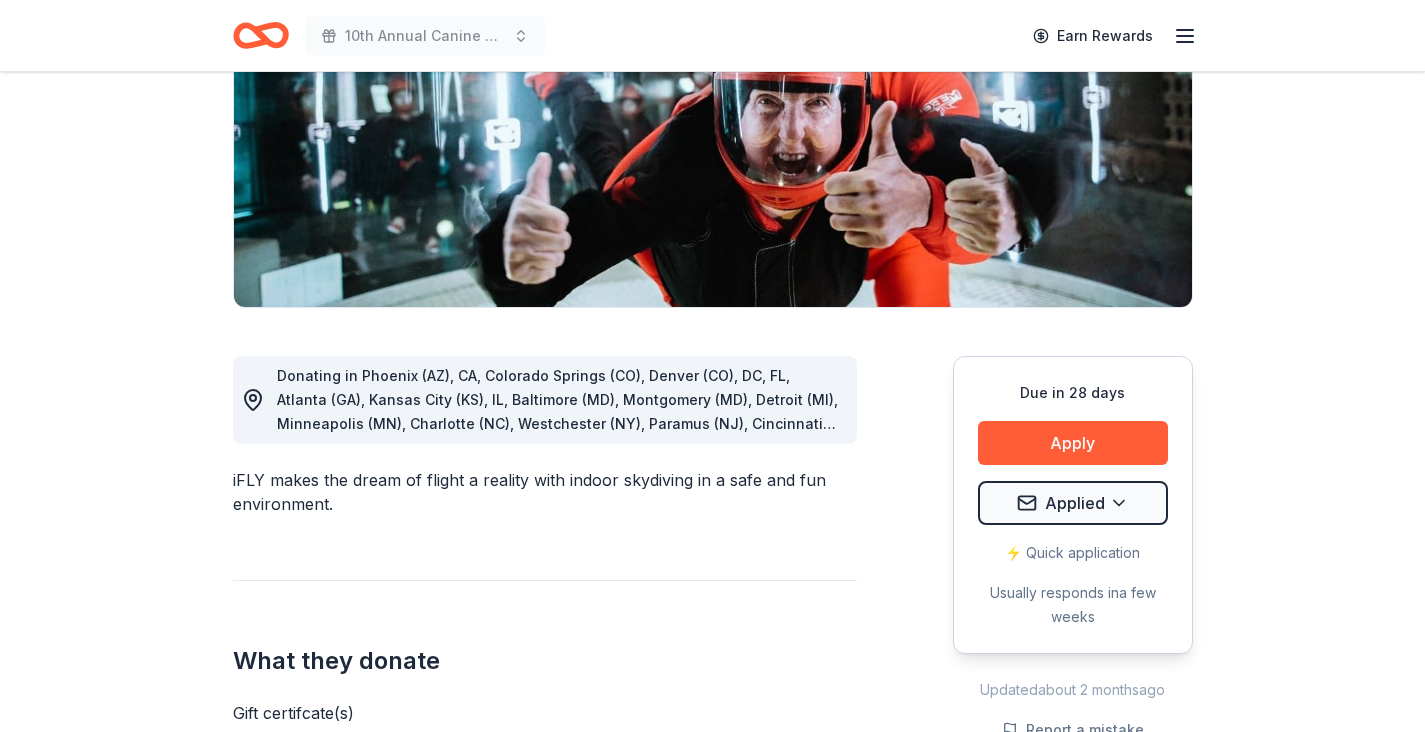 scroll, scrollTop: 300, scrollLeft: 0, axis: vertical 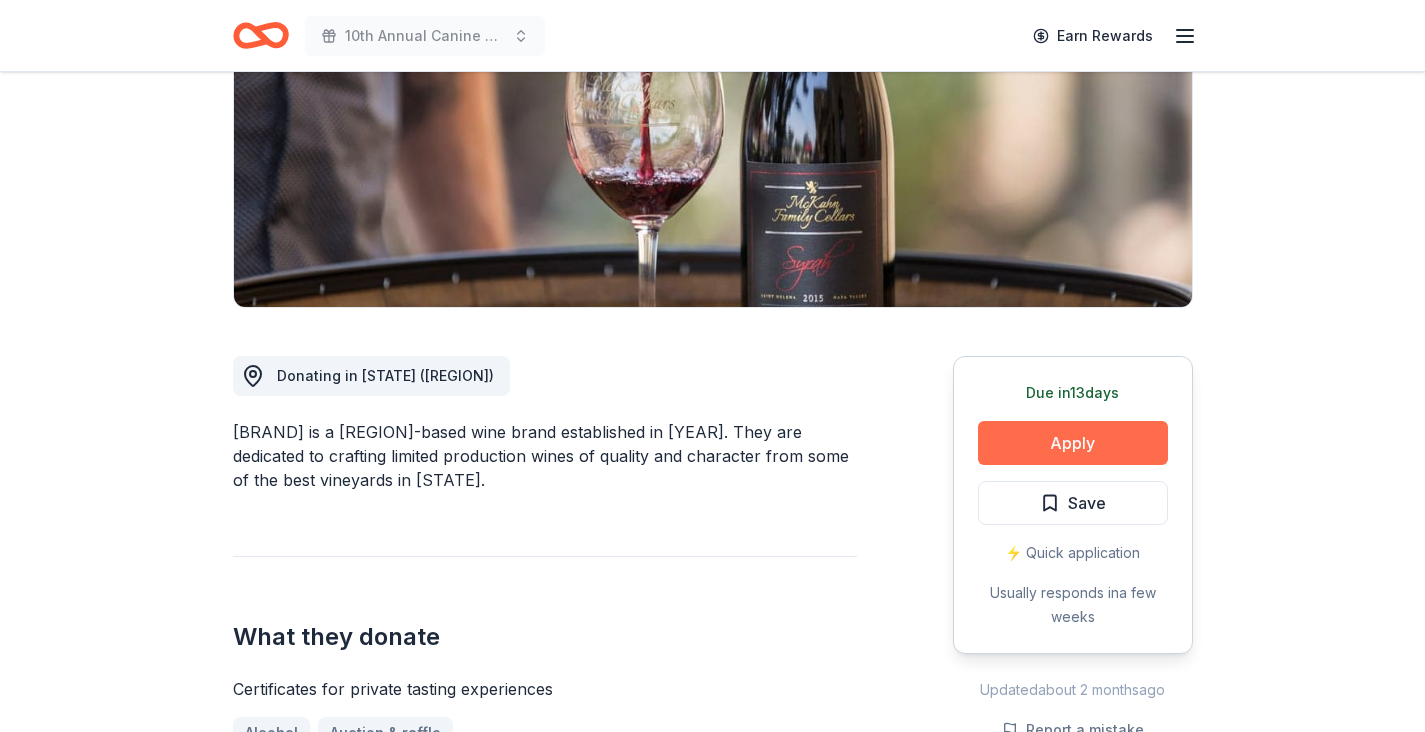 click on "Apply" at bounding box center (1073, 443) 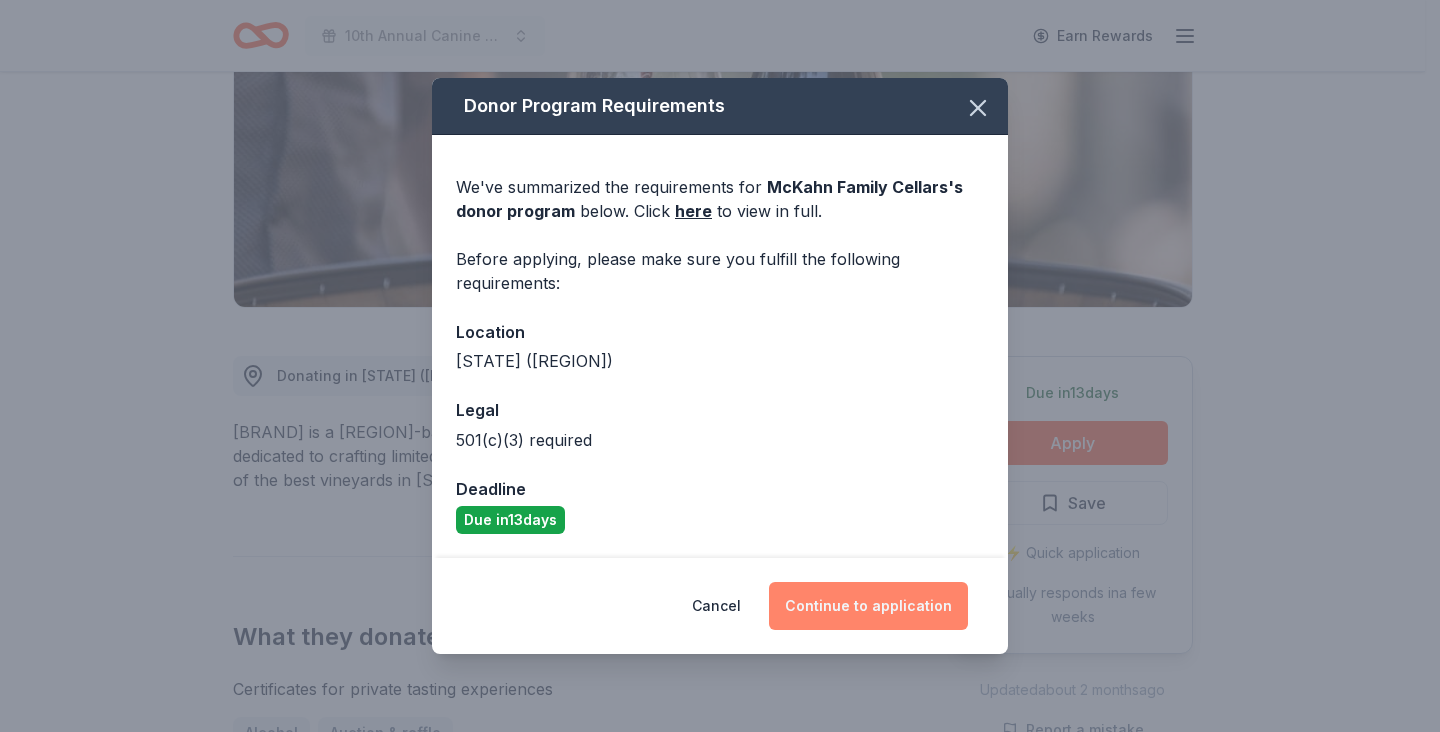 click on "Continue to application" at bounding box center [868, 606] 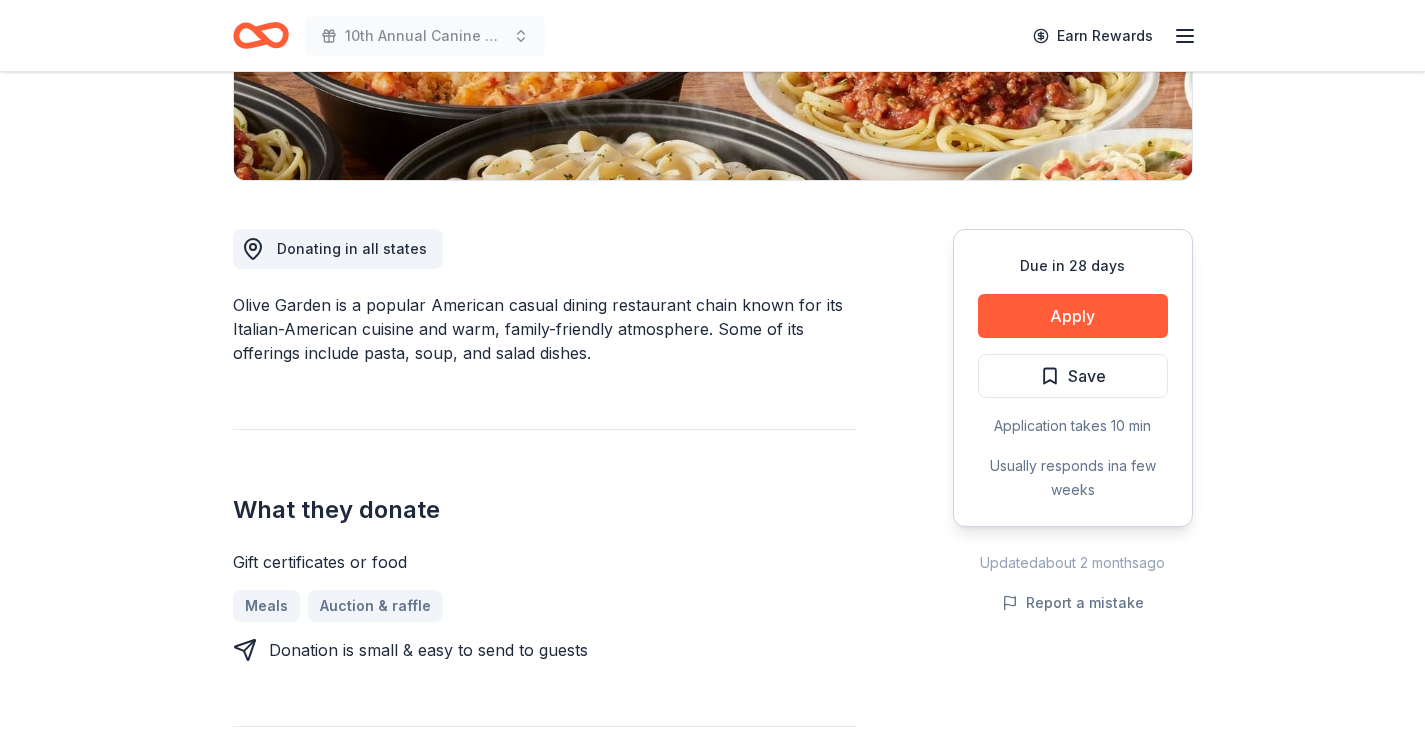scroll, scrollTop: 300, scrollLeft: 0, axis: vertical 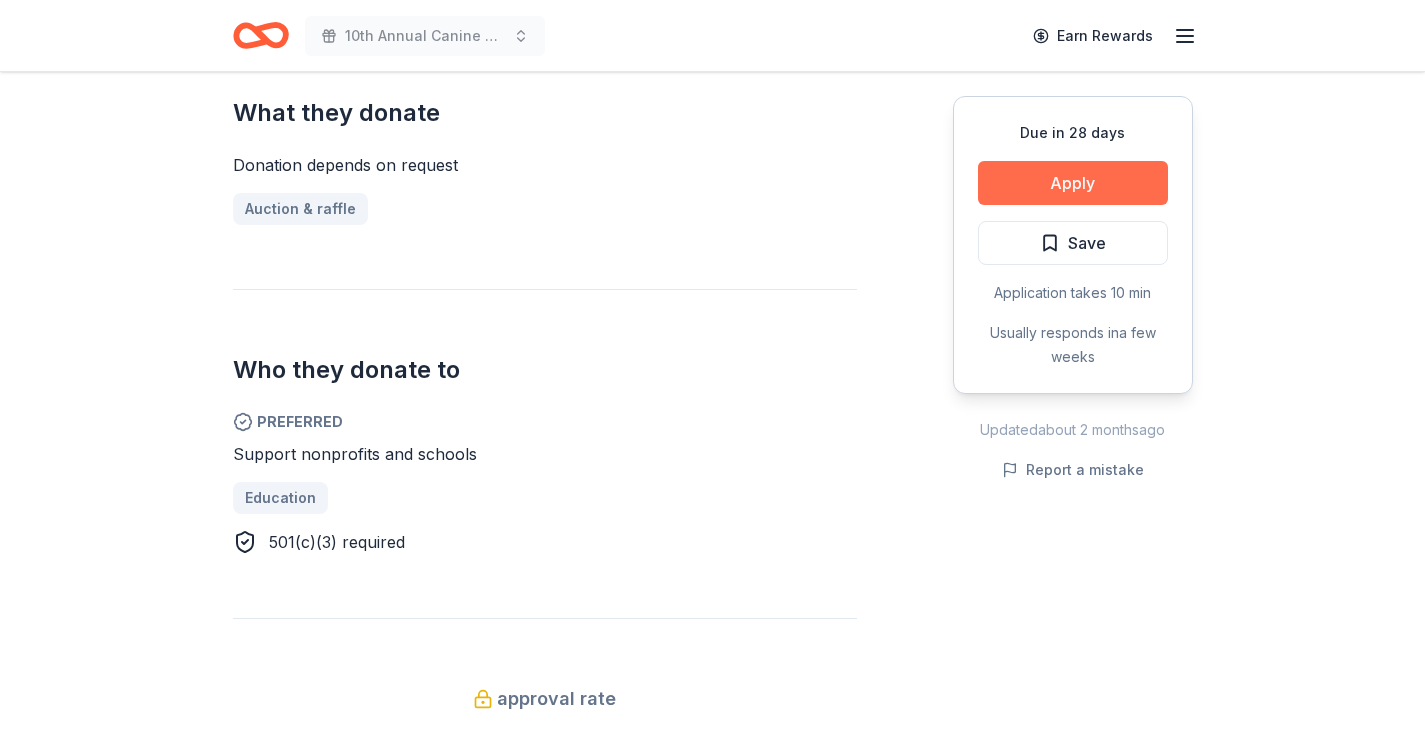 click on "Apply" at bounding box center [1073, 183] 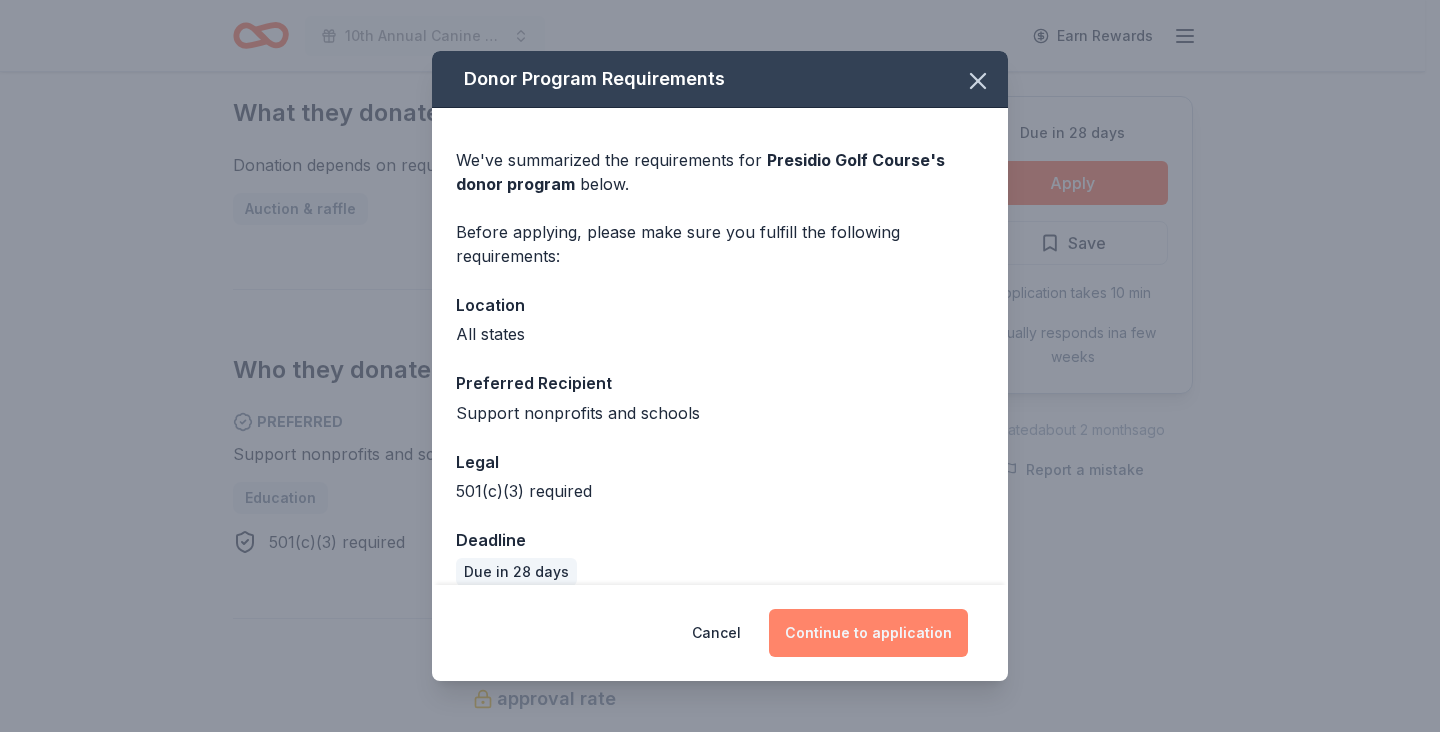 click on "Continue to application" at bounding box center [868, 633] 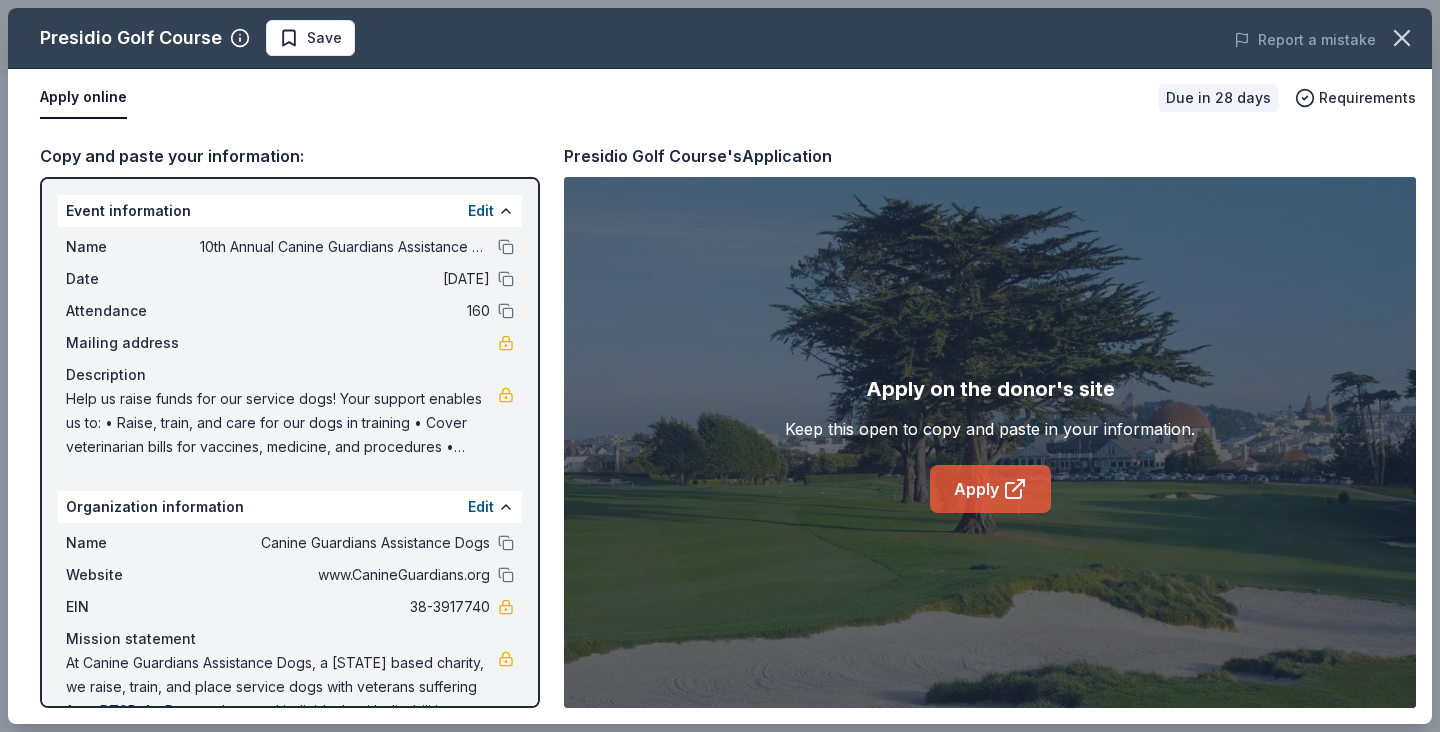 click on "Apply" at bounding box center (990, 489) 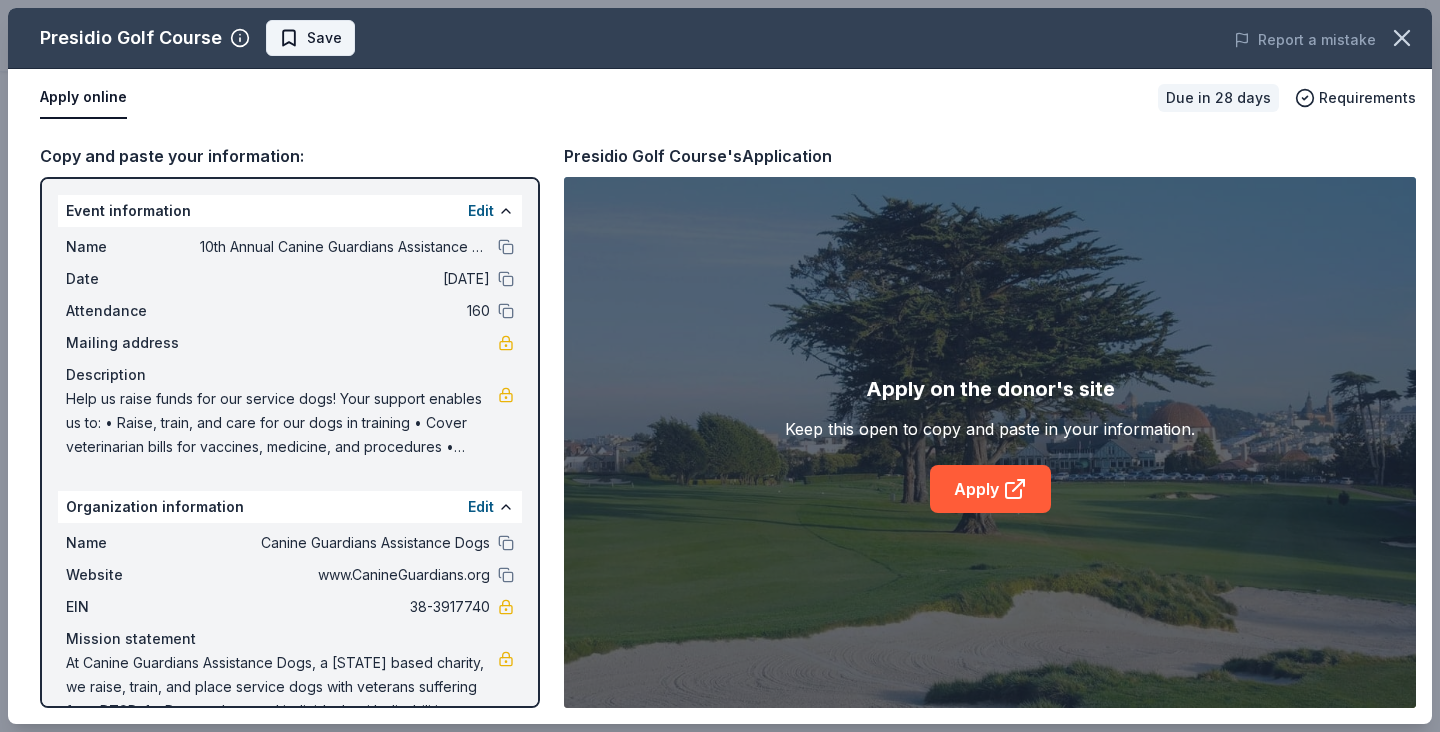 click on "Save" at bounding box center (310, 38) 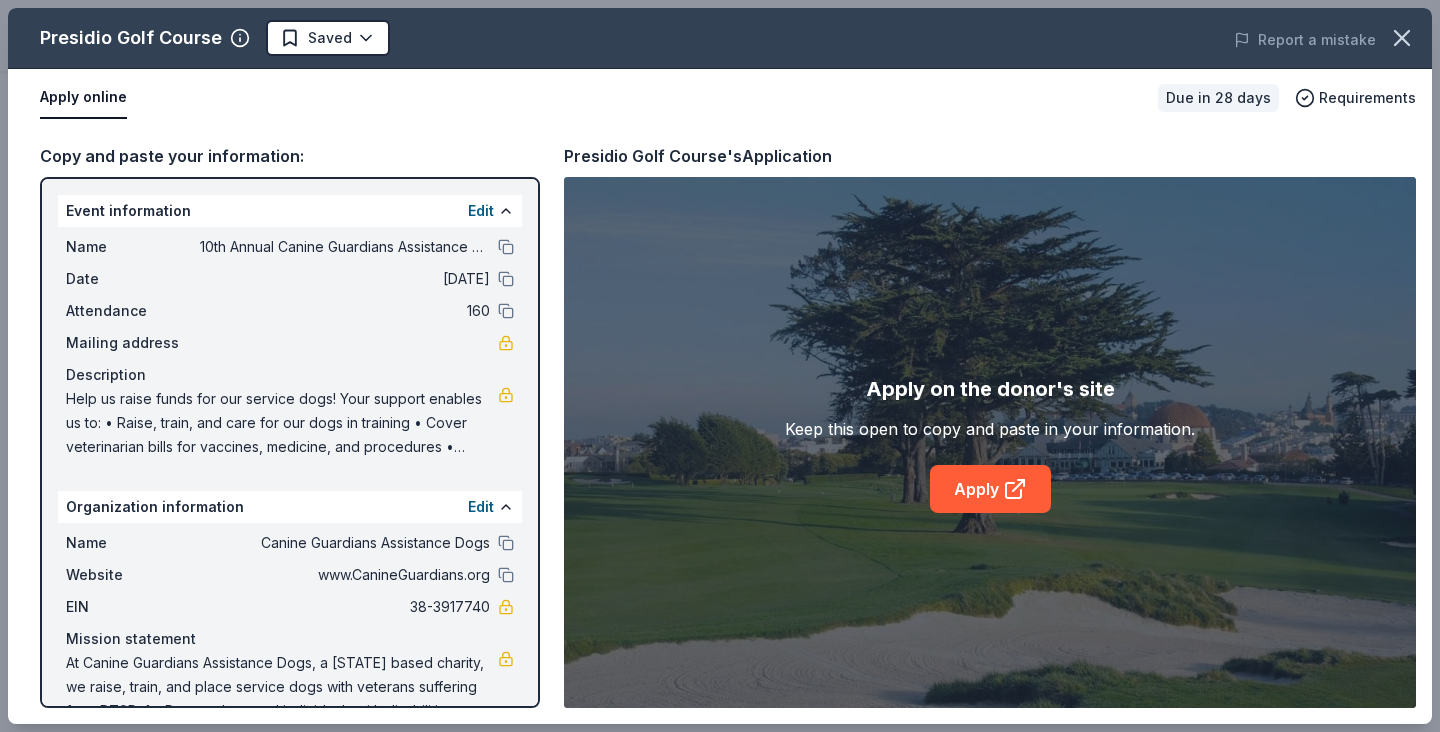 click on "10th Annual Canine Guardians Assistance Dogs Golf & Gala Earn Rewards Due in 28 days Share Presidio Golf Course New approval rate Share Donating in all states Located within a national park, San Francisco's Presidio Golf Course is renowned for its spectacular forest setting and challenging play.  What they donate Donation depends on request Auction & raffle Who they donate to  Preferred Support nonprofits and schools Education 501(c)(3) required approval rate 20 % approved 30 % declined 50 % no response Upgrade to Pro to view approval rates and average donation values Due in 28 days Apply Saved Application takes 10 min Usually responds in  a few weeks Updated  about 2 months  ago Report a mistake New Be the first to review this company! Leave a review Similar donors Local Deadline passed Adventure Aquarium  5.0 2 admission tickets Local 37 days left Online app Erie Zoo New Admission ticket(s) Local 28 days left Online app Main Street Theater New Ticket(s) Local 28 days left Online app Jake's 58 New Local New" at bounding box center (720, -434) 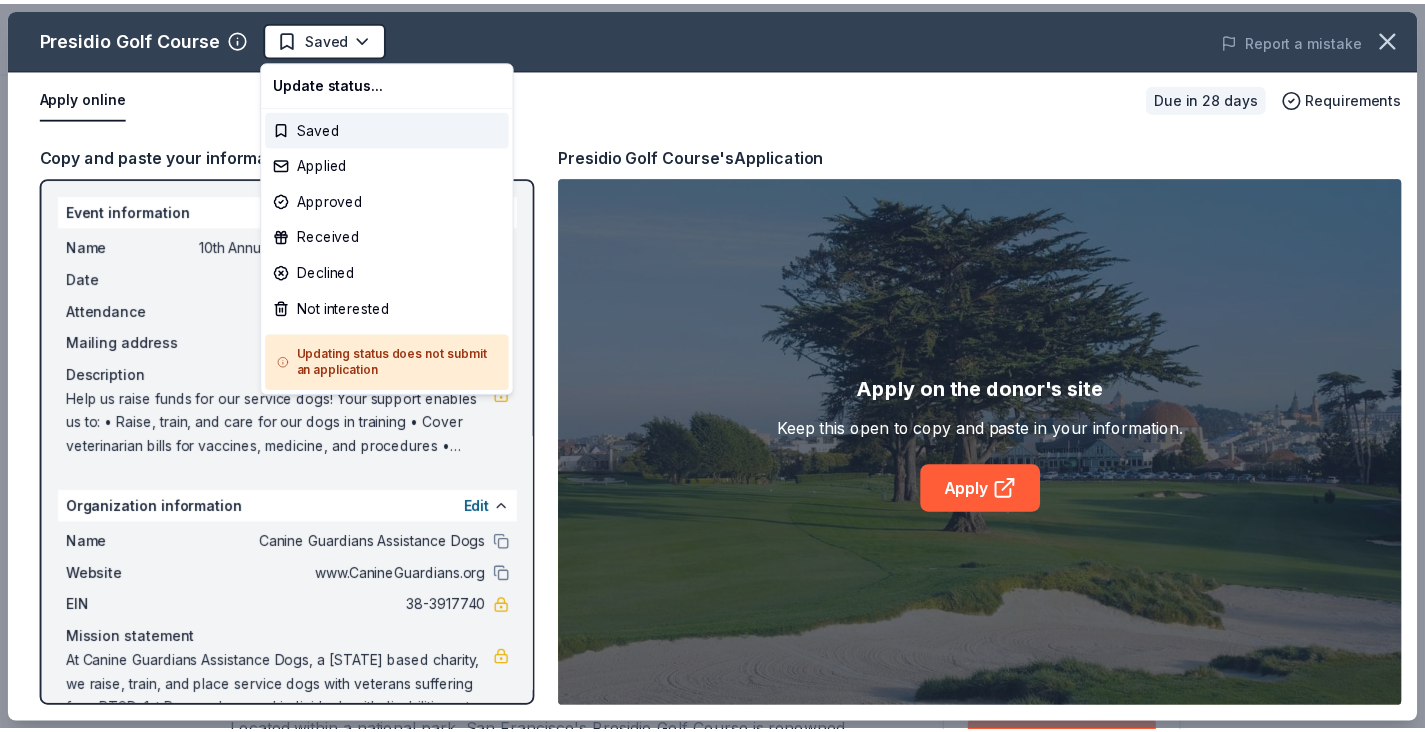 scroll, scrollTop: 0, scrollLeft: 0, axis: both 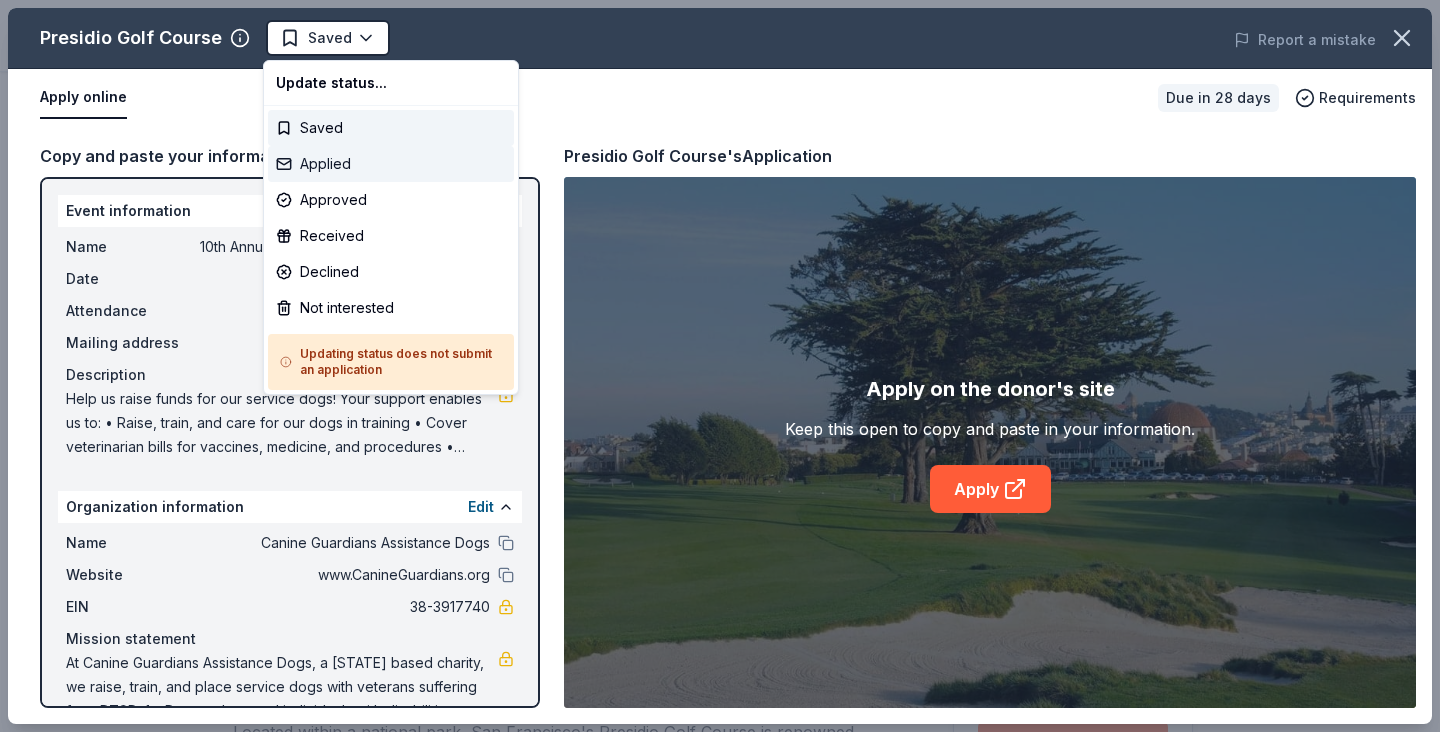 click on "Applied" at bounding box center (391, 164) 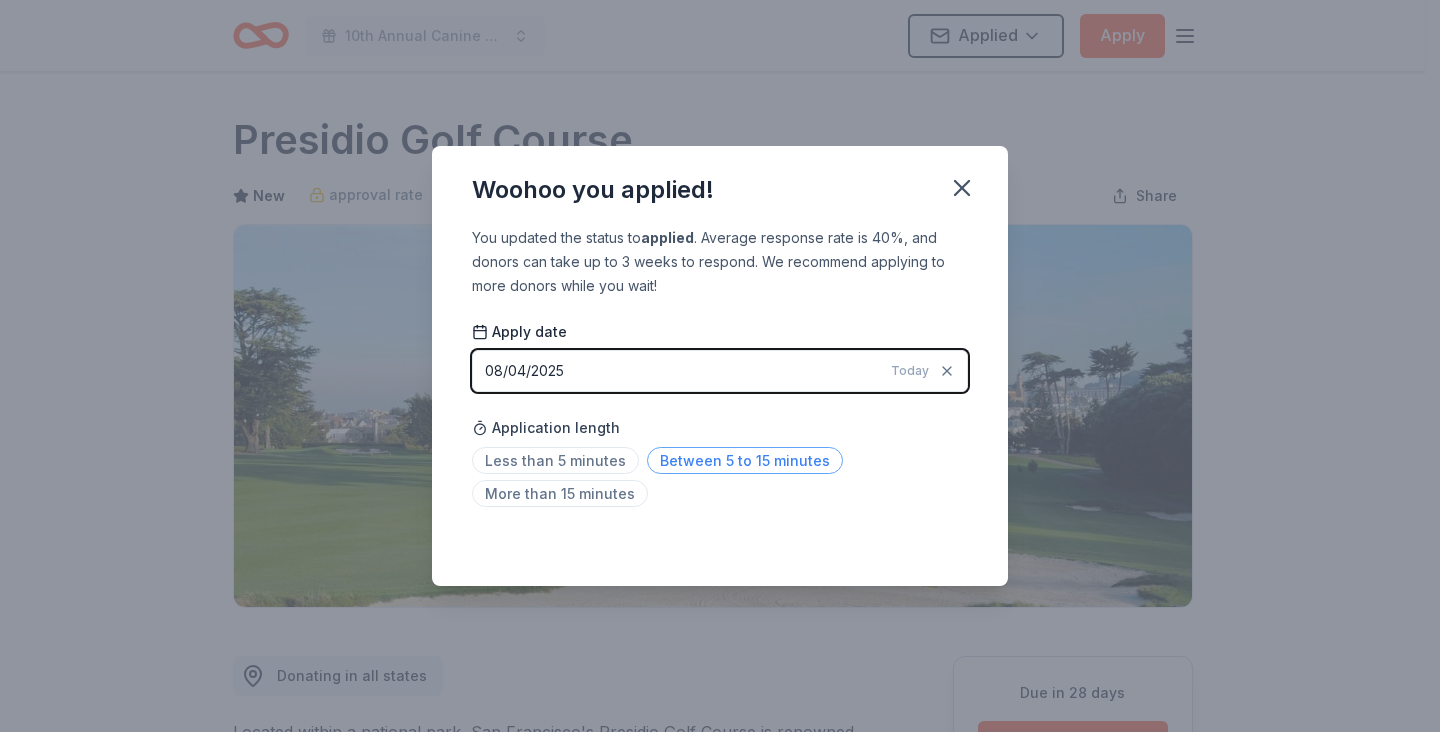 click on "Between 5 to 15 minutes" at bounding box center (745, 460) 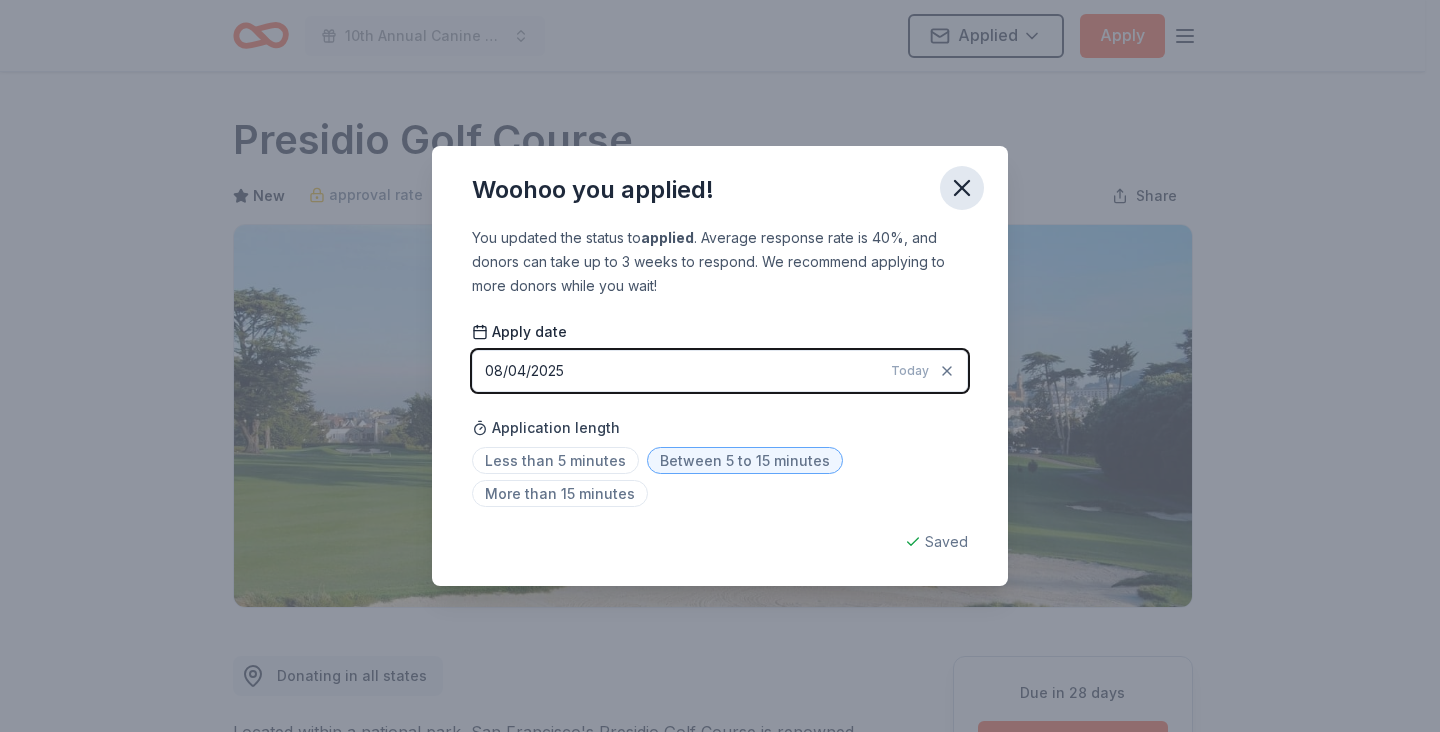 click 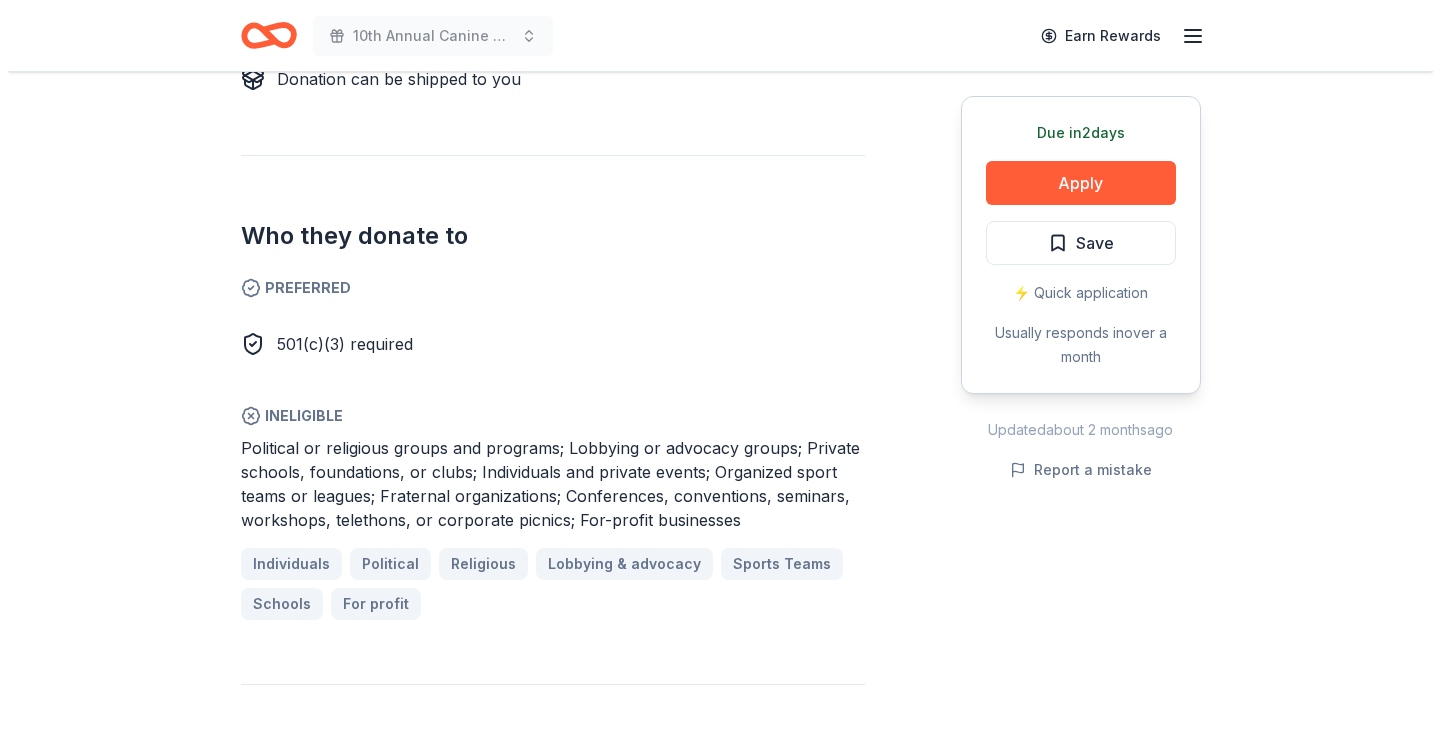 scroll, scrollTop: 1000, scrollLeft: 0, axis: vertical 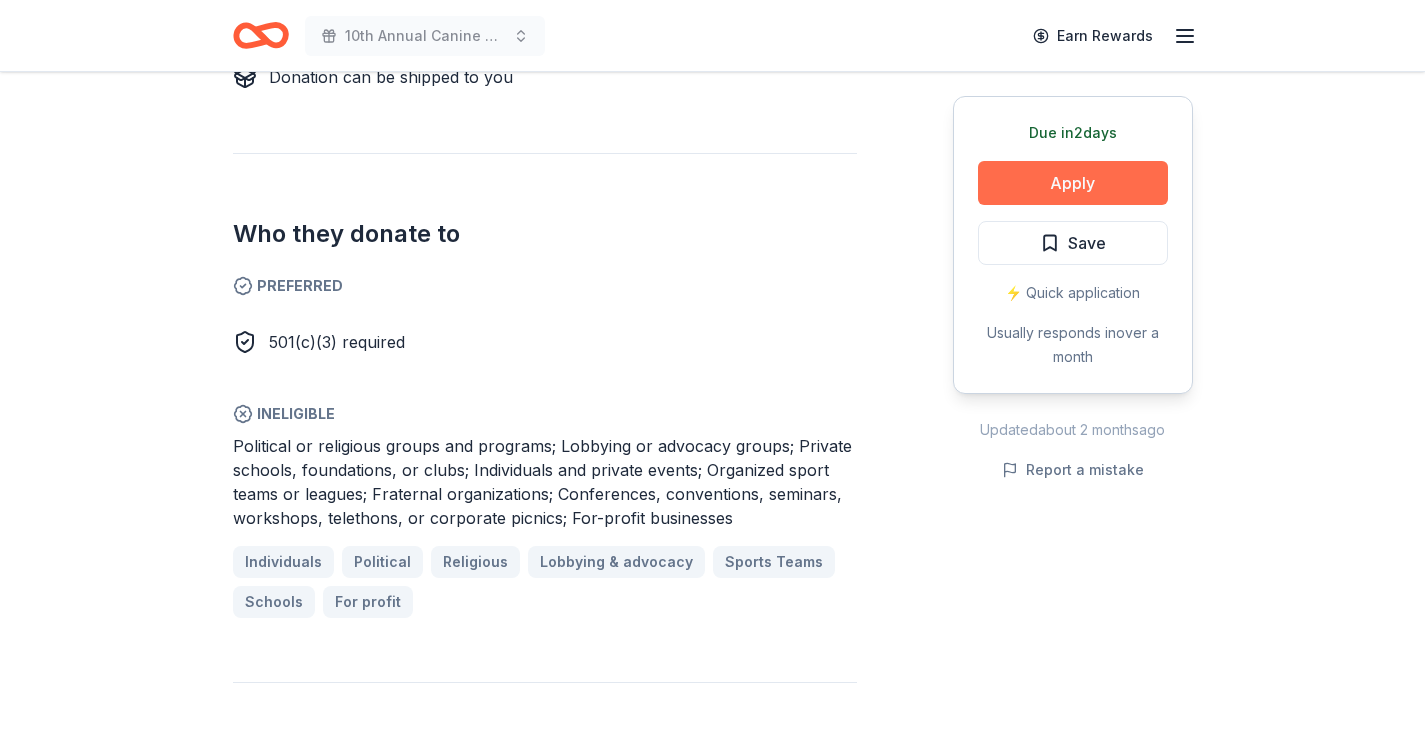 click on "Apply" at bounding box center [1073, 183] 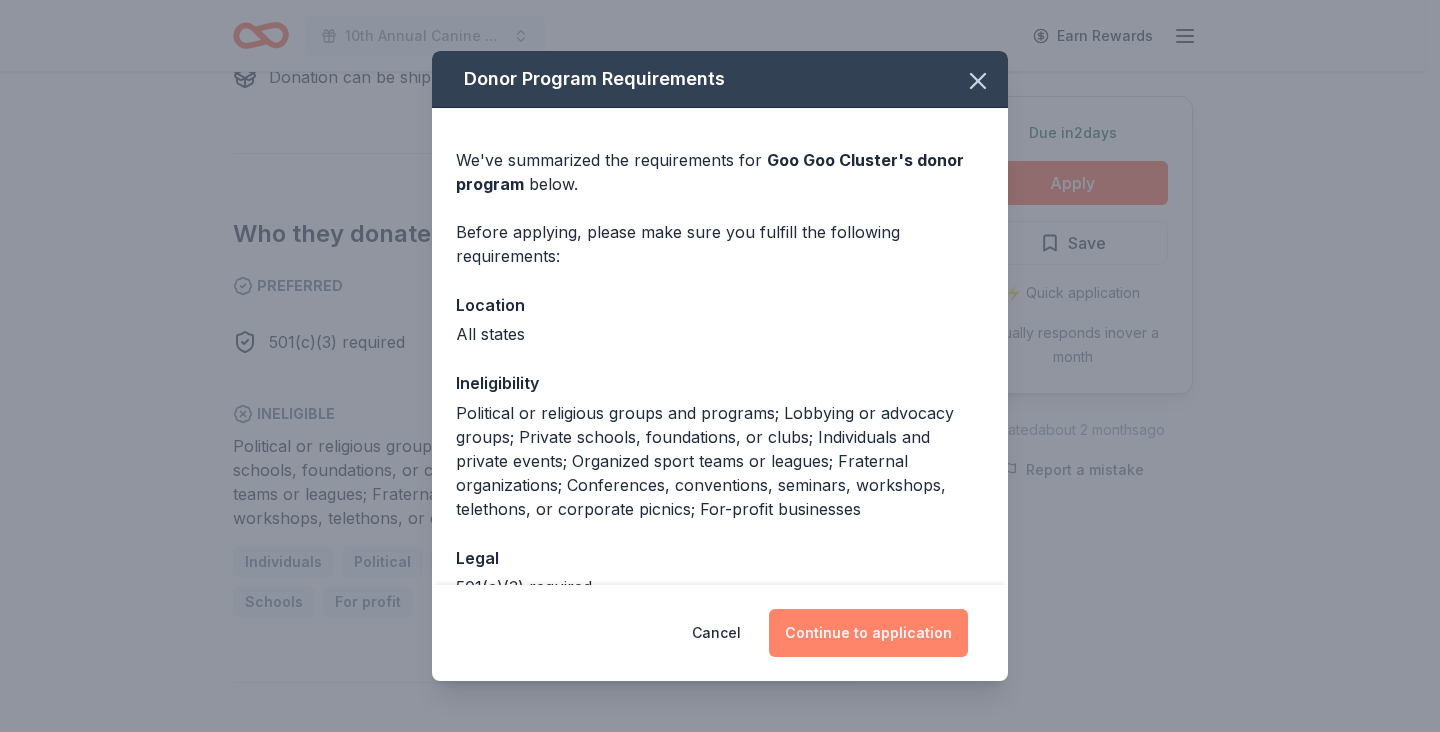 click on "Continue to application" at bounding box center (868, 633) 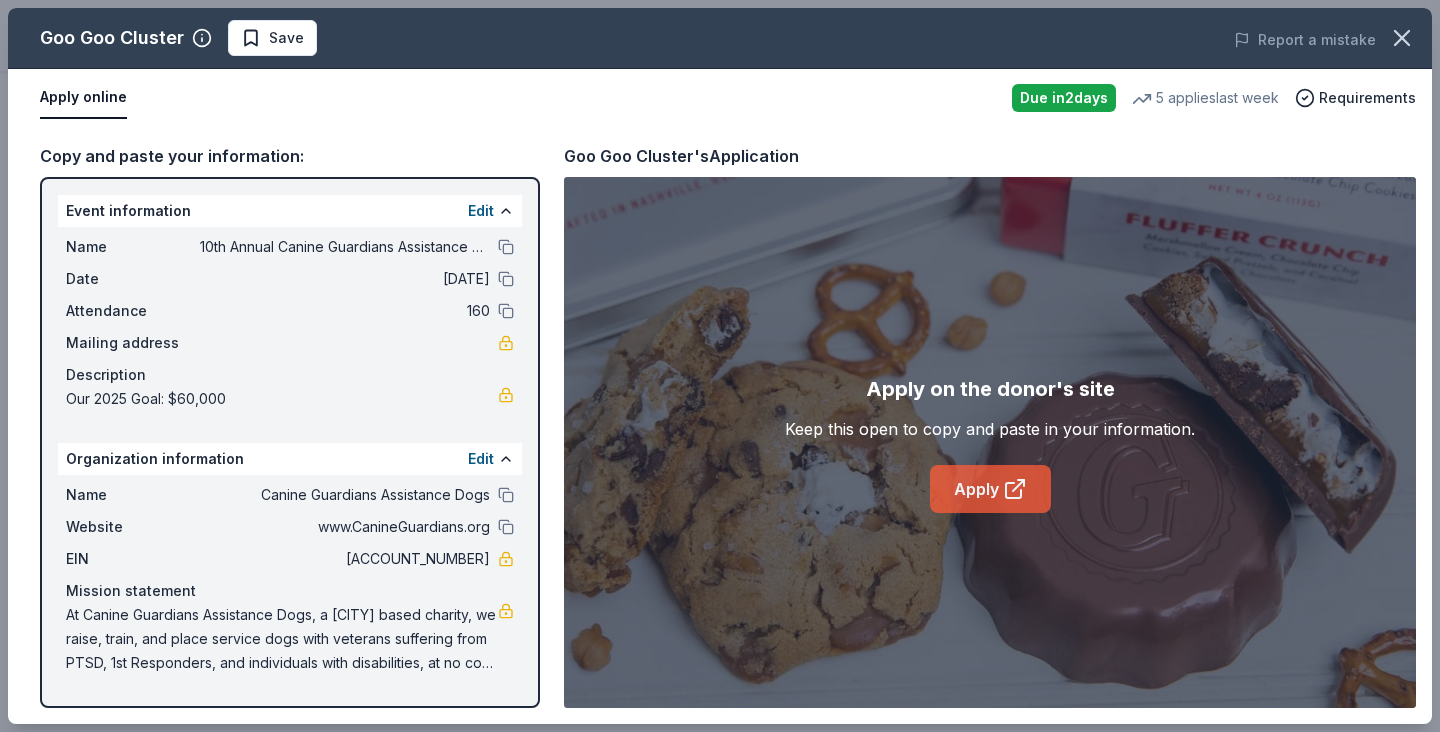 click 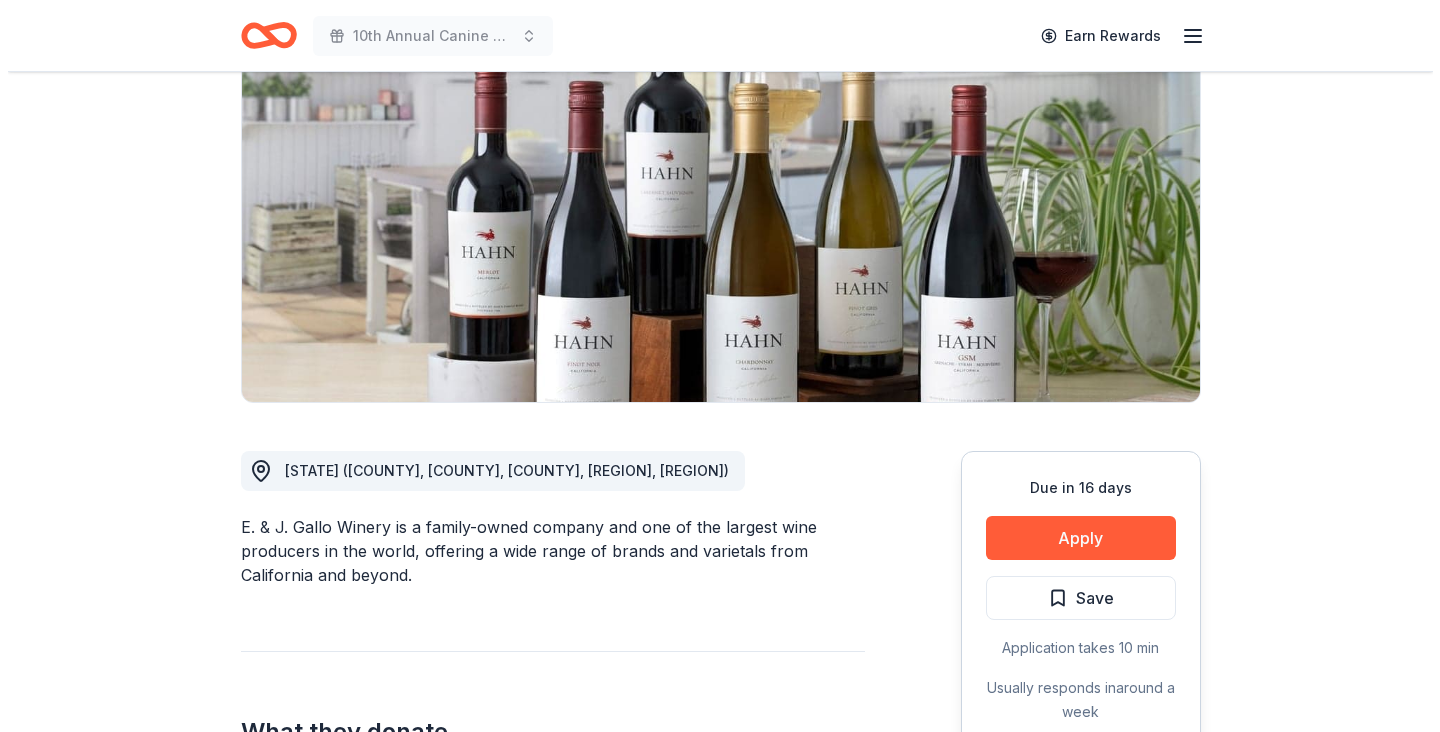 scroll, scrollTop: 200, scrollLeft: 0, axis: vertical 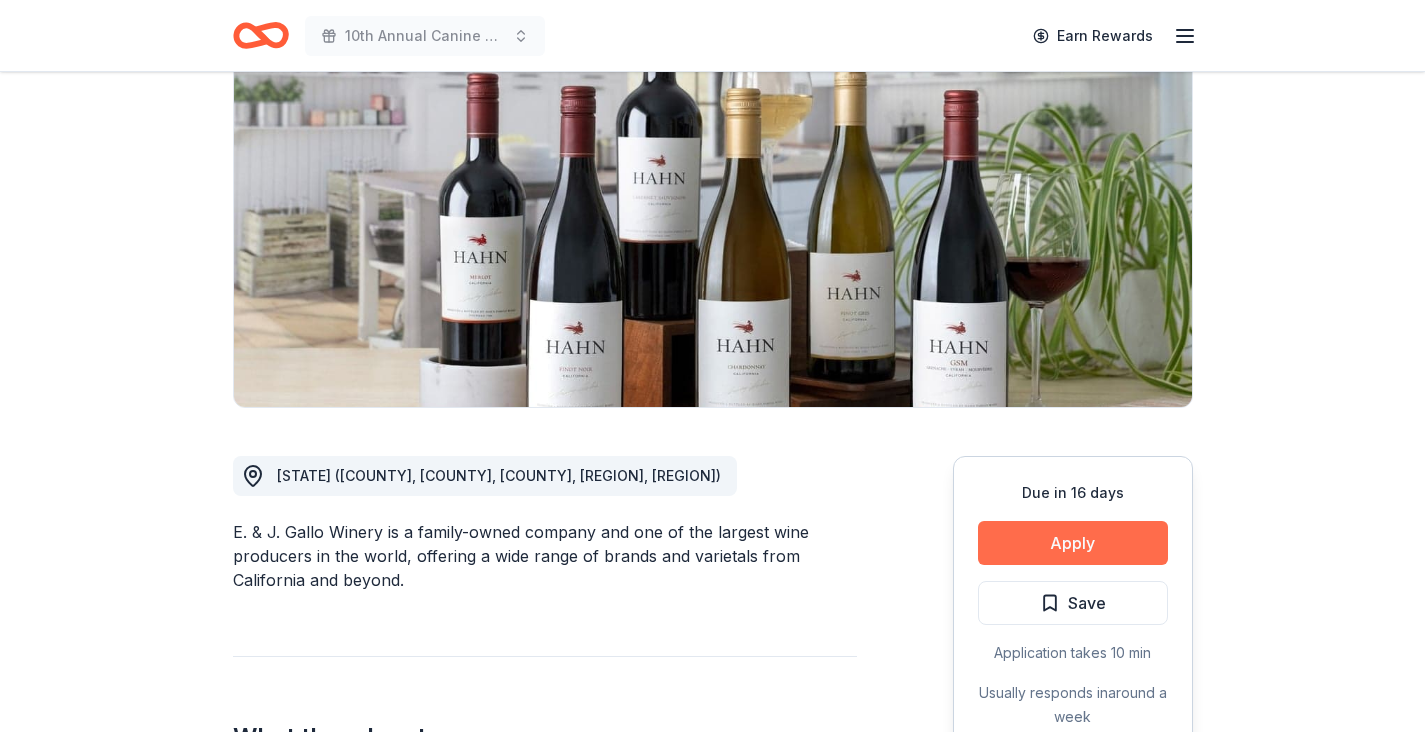 click on "Apply" at bounding box center (1073, 543) 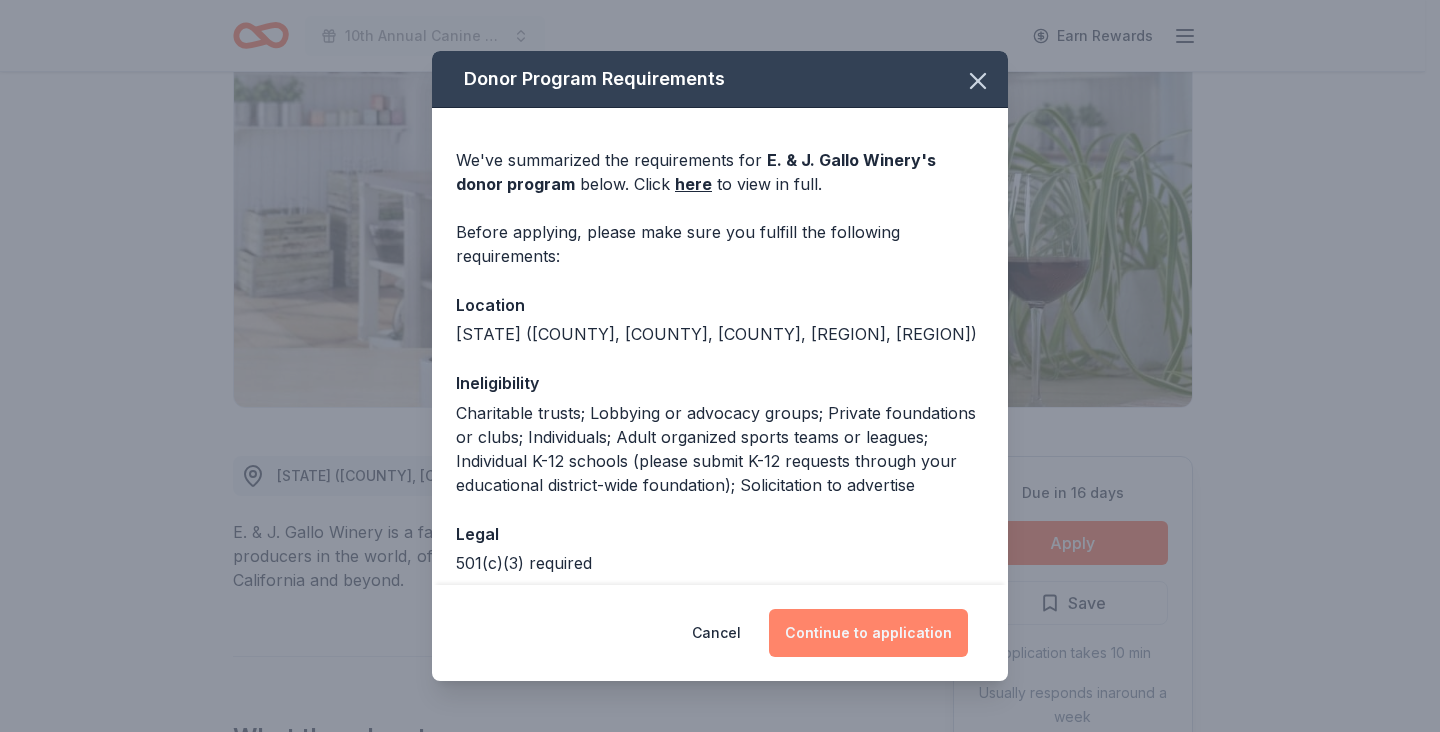 click on "Continue to application" at bounding box center [868, 633] 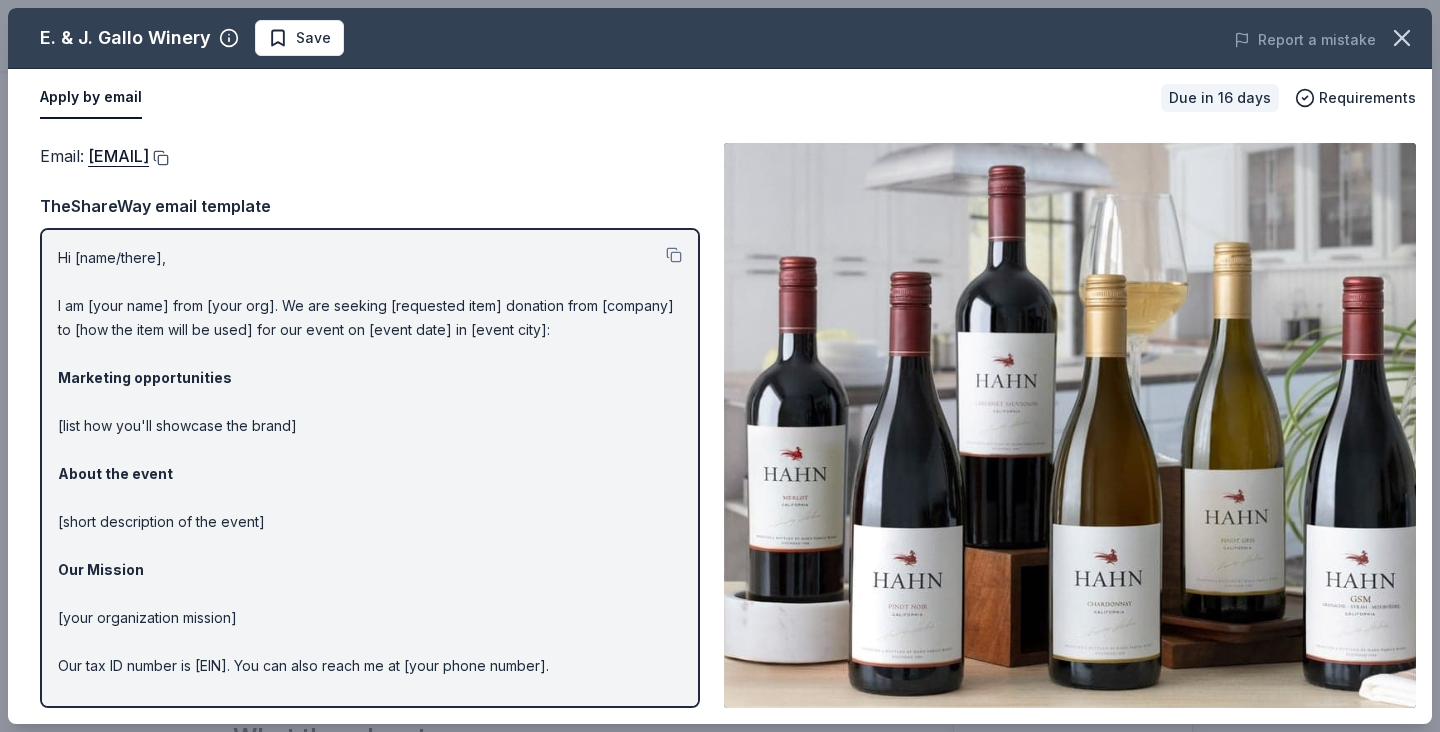 drag, startPoint x: 136, startPoint y: 153, endPoint x: 366, endPoint y: 160, distance: 230.10649 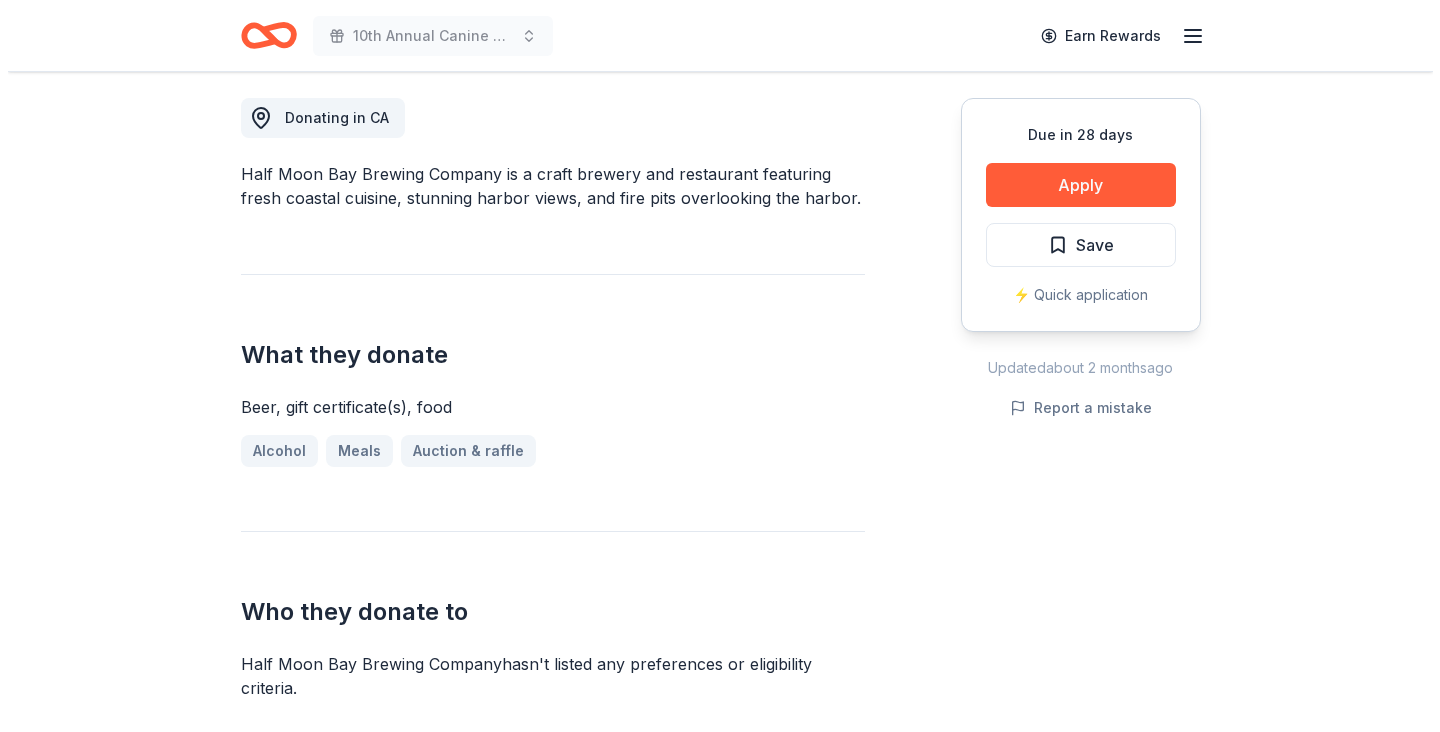 scroll, scrollTop: 500, scrollLeft: 0, axis: vertical 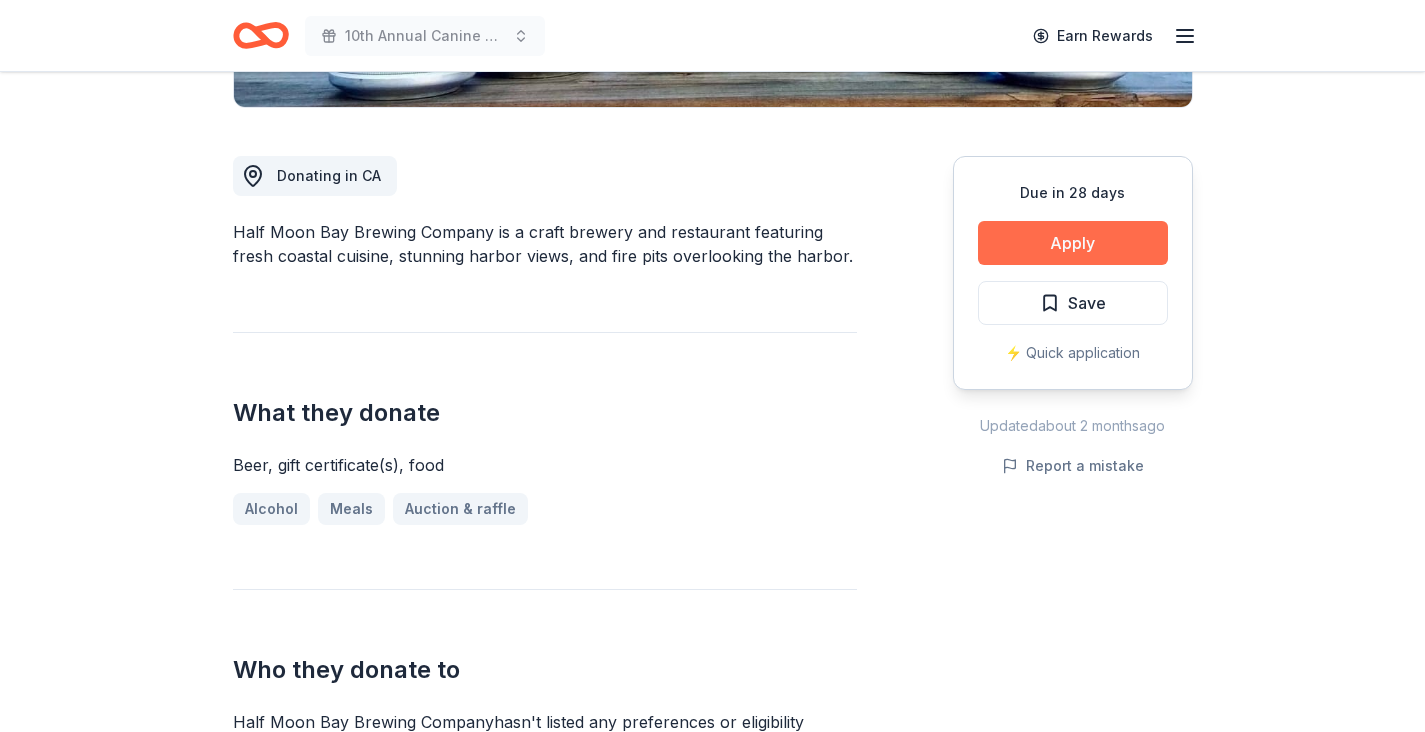 click on "Apply" at bounding box center [1073, 243] 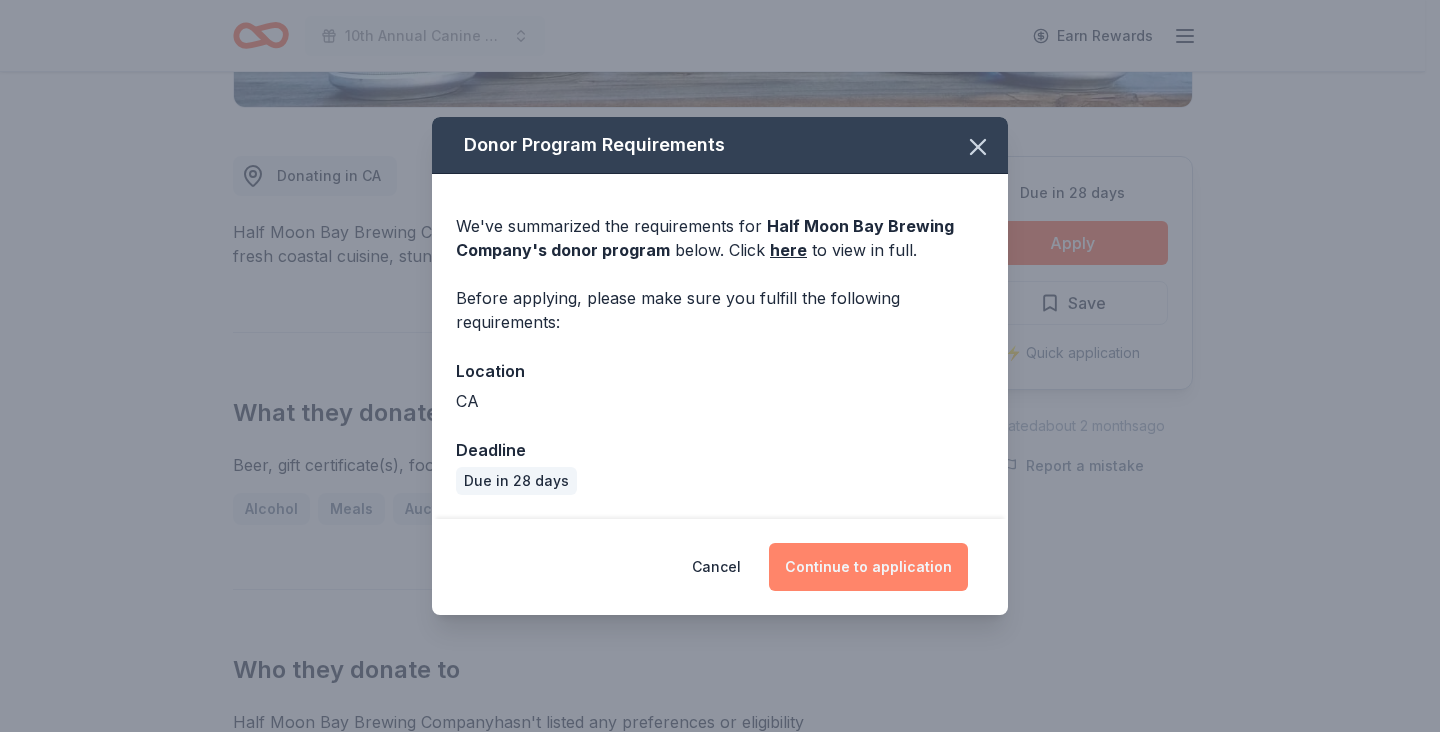 click on "Continue to application" at bounding box center (868, 567) 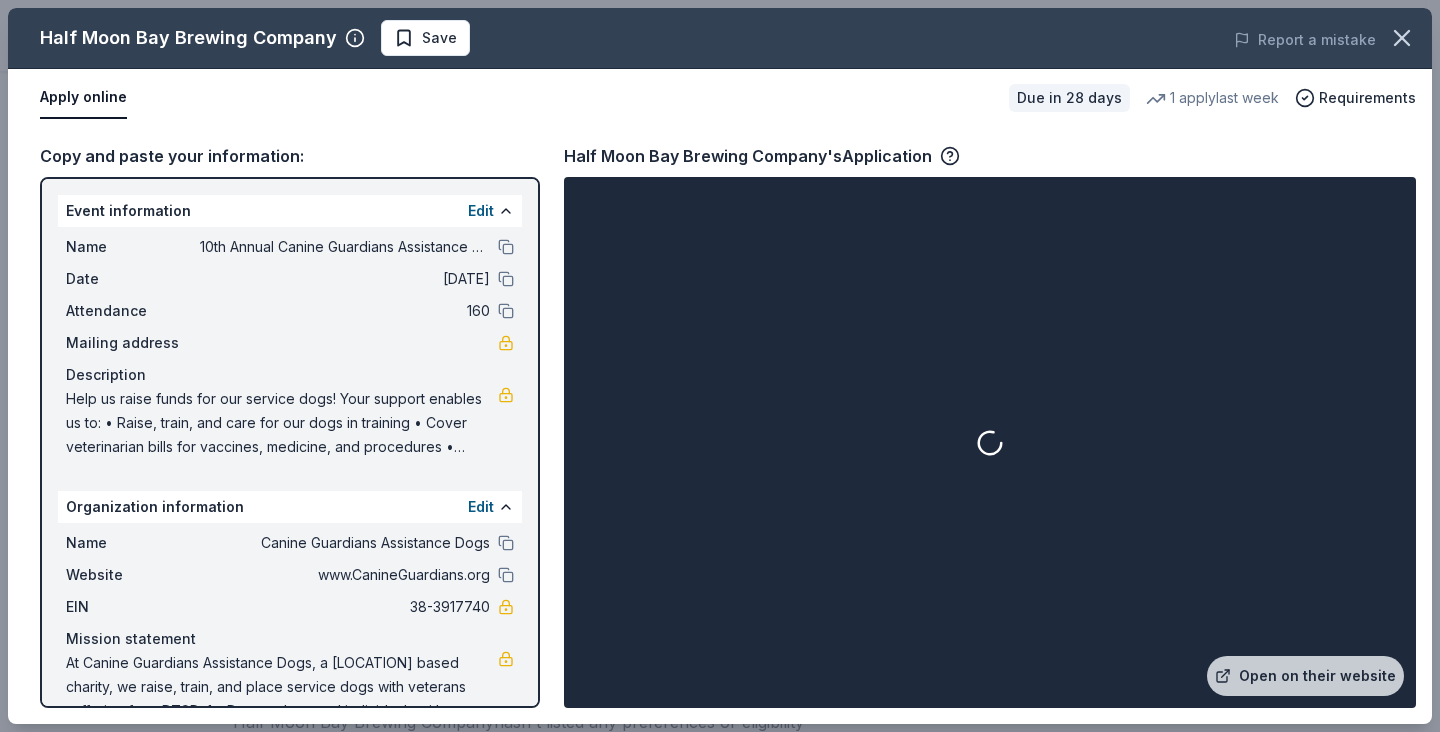 click at bounding box center (990, 442) 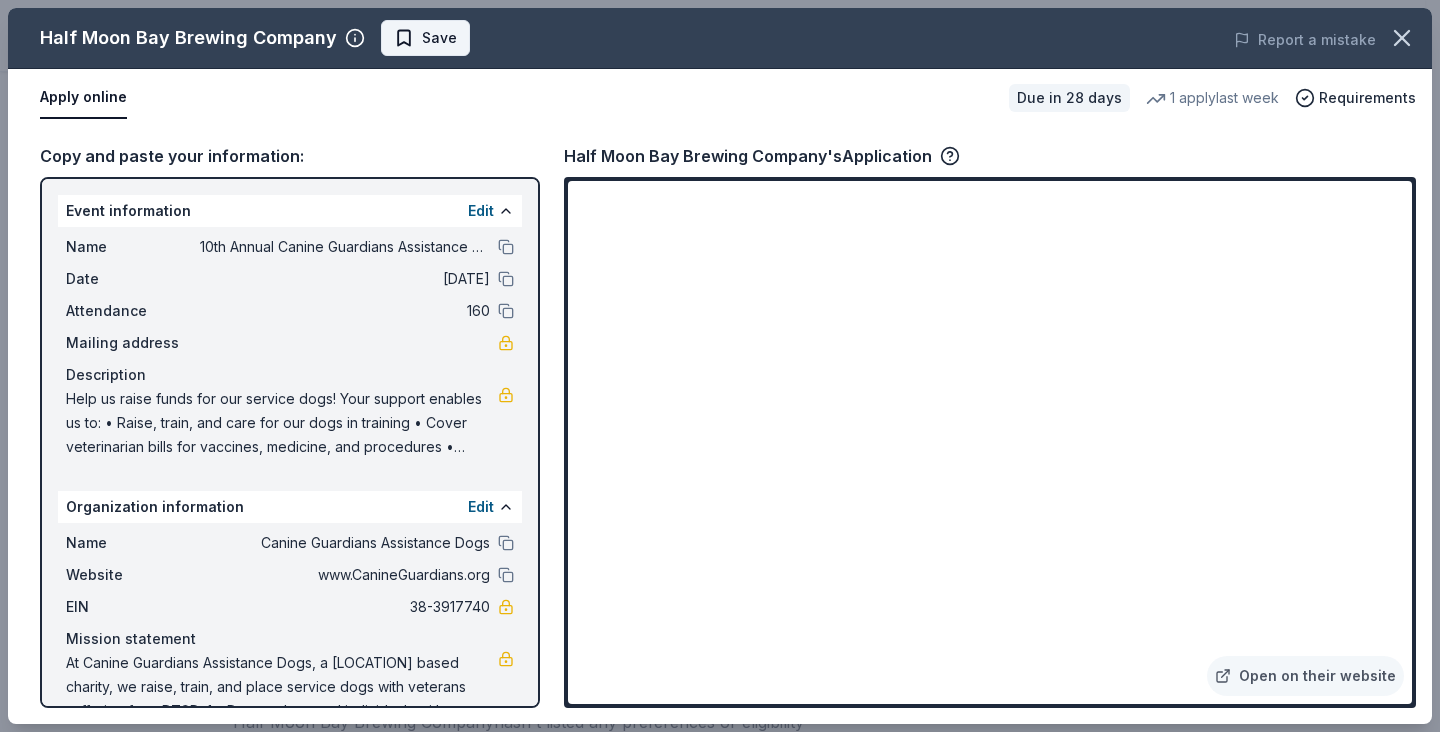 click on "Save" at bounding box center (439, 38) 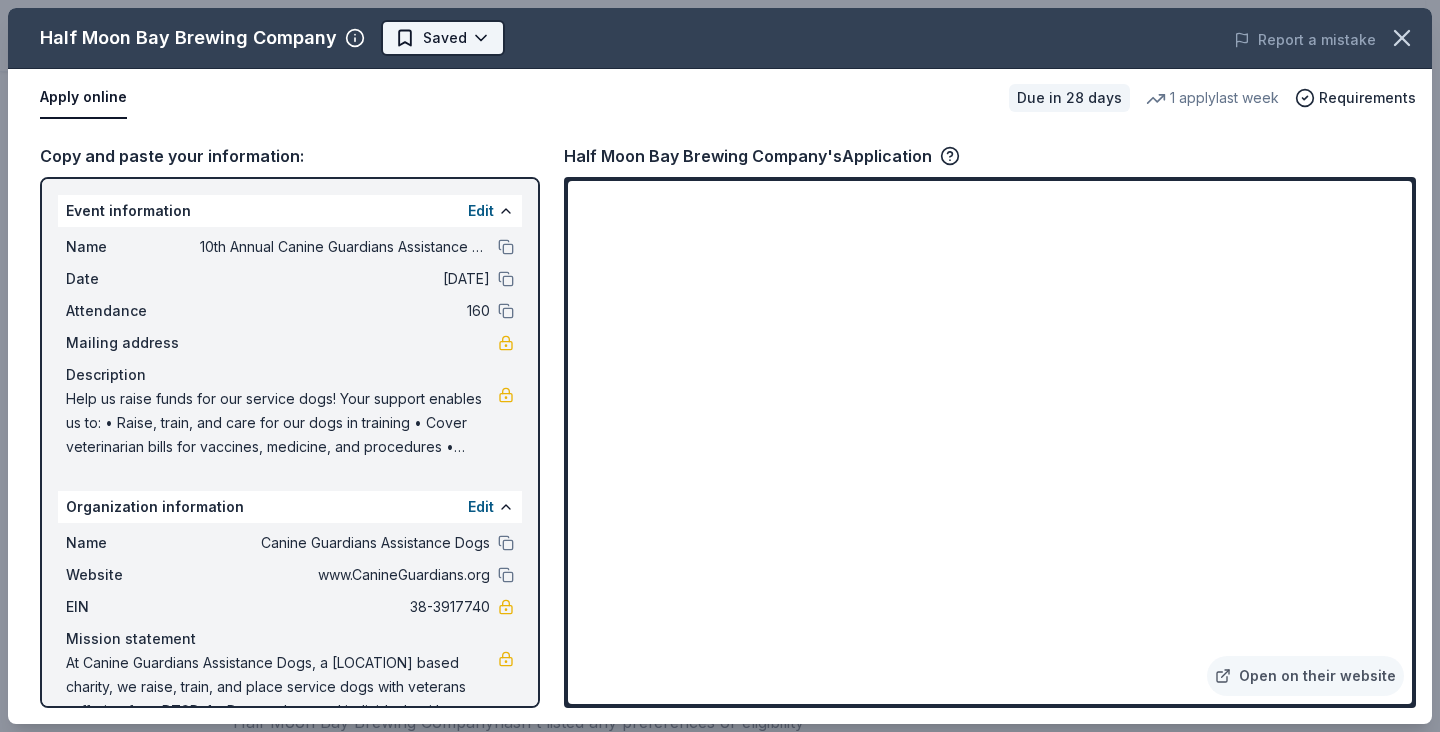 click on "Half Moon Bay Brewing Company is a craft brewery and restaurant featuring fresh coastal cuisine, stunning harbor views, and fire pits overlooking the harbor. What they donate Beer, gift certificate(s), food Alcohol Meals Auction & raffle Who they donate to Half Moon Bay Brewing Company hasn't listed any preferences or eligibility criteria. approval rate [PERCENT] approved [PERCENT] declined [PERCENT] no response Upgrade to Pro to view approval rates and average donation values Due in [NUMBER] days Apply Saved ⚡️ Quick application Updated about [NUMBER] months ago Report a mistake New Be the first to review this company! Leave a review Similar donors [NUMBER] apply last week [NUMBER] days left Walmart [RATING] Gift card(s), products sold at Walmart [NUMBER] apply last week Local Deadline passed San Francisco Giants (In-Kind Donation) New Merchandise, gift card(s) Local" at bounding box center [712, -134] 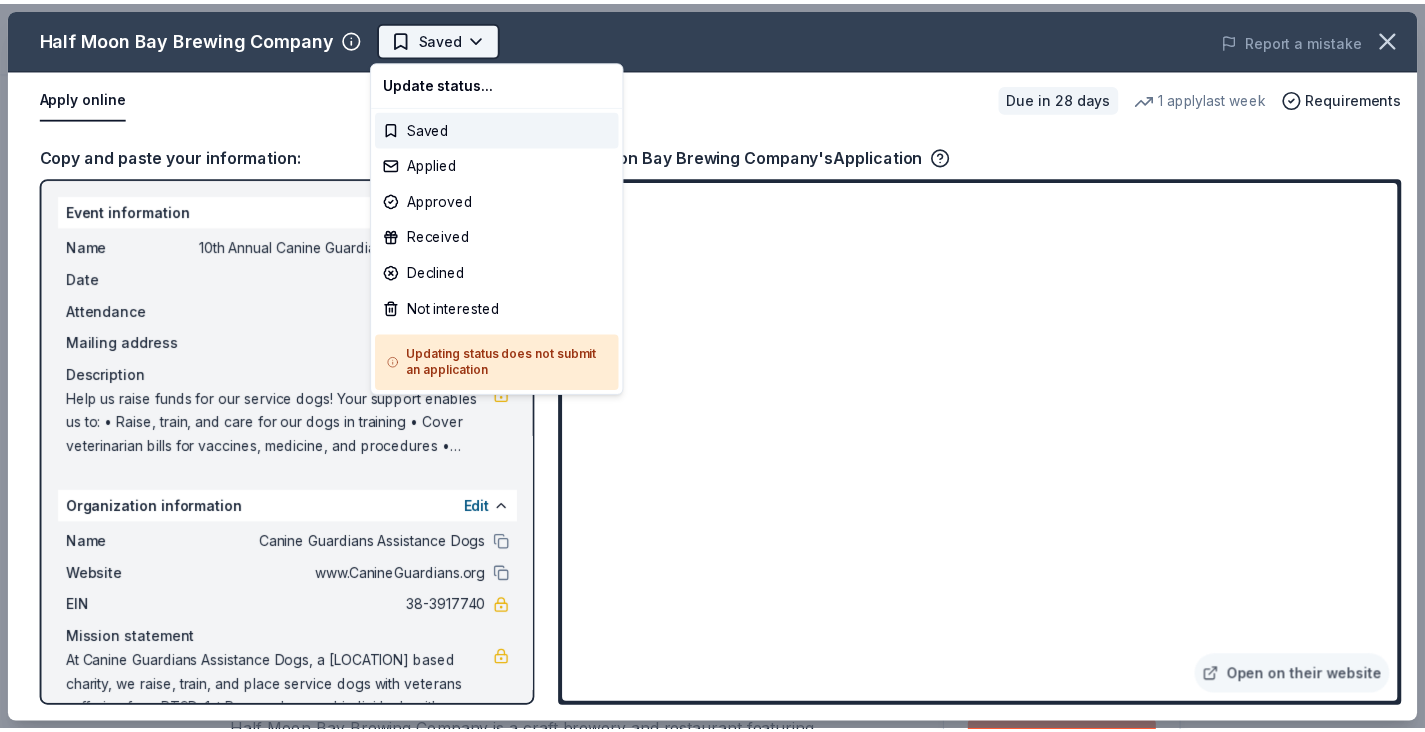scroll, scrollTop: 0, scrollLeft: 0, axis: both 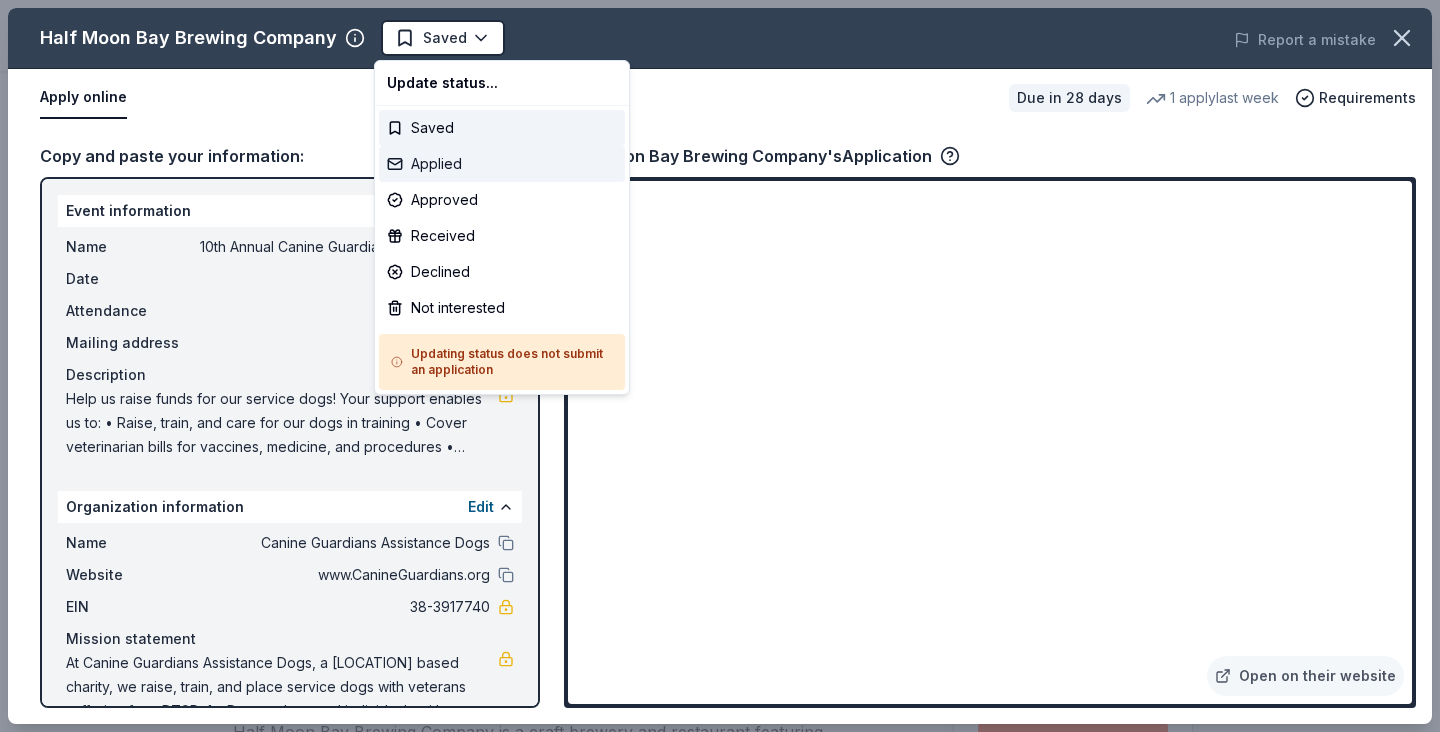 click on "Applied" at bounding box center [502, 164] 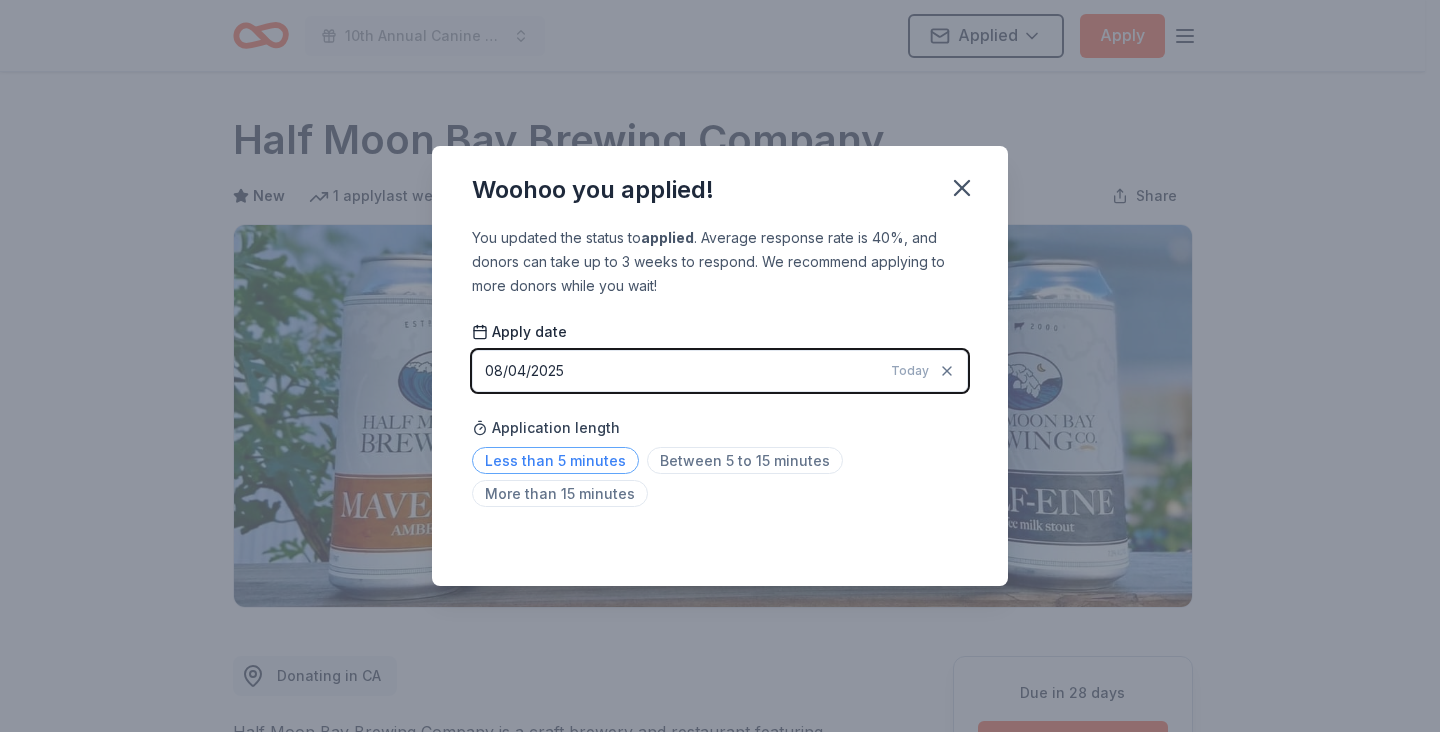 click on "Less than 5 minutes" at bounding box center [555, 460] 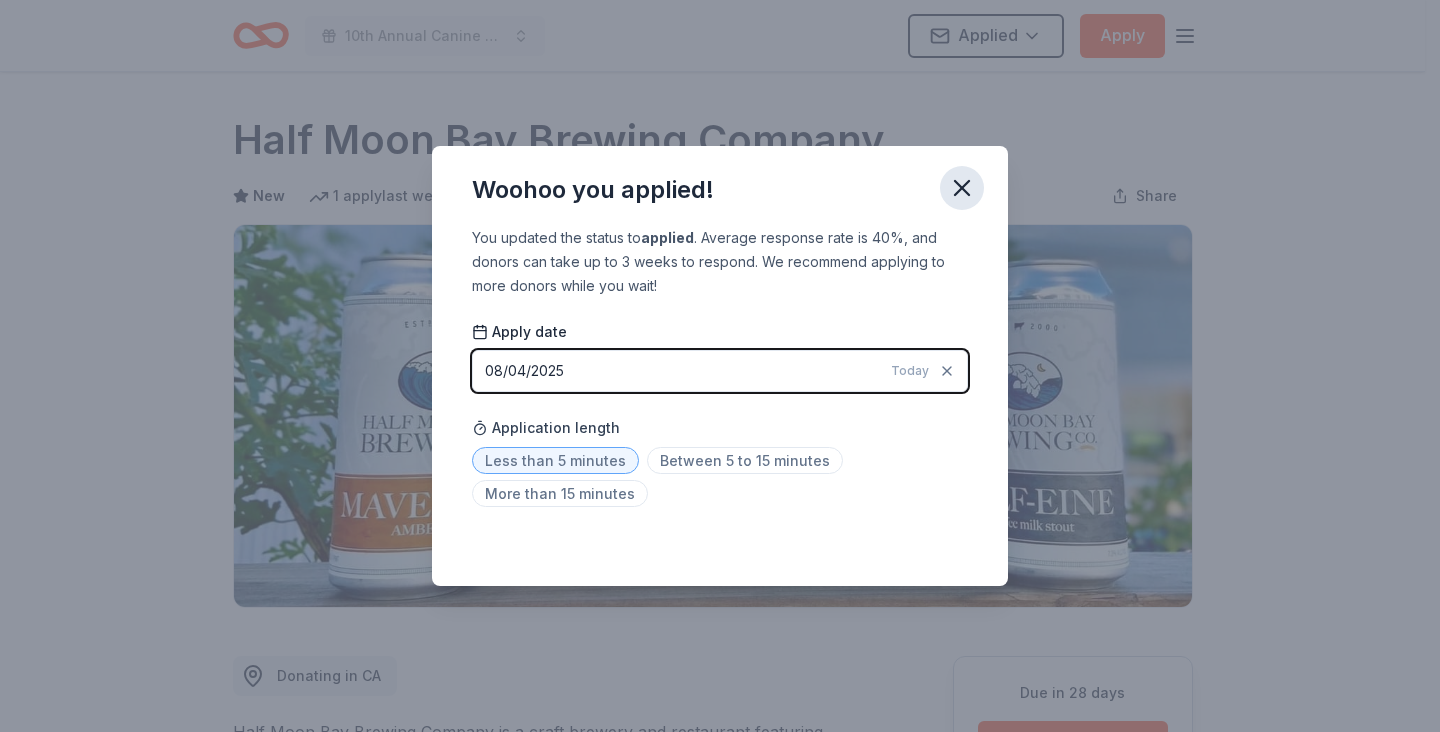 click 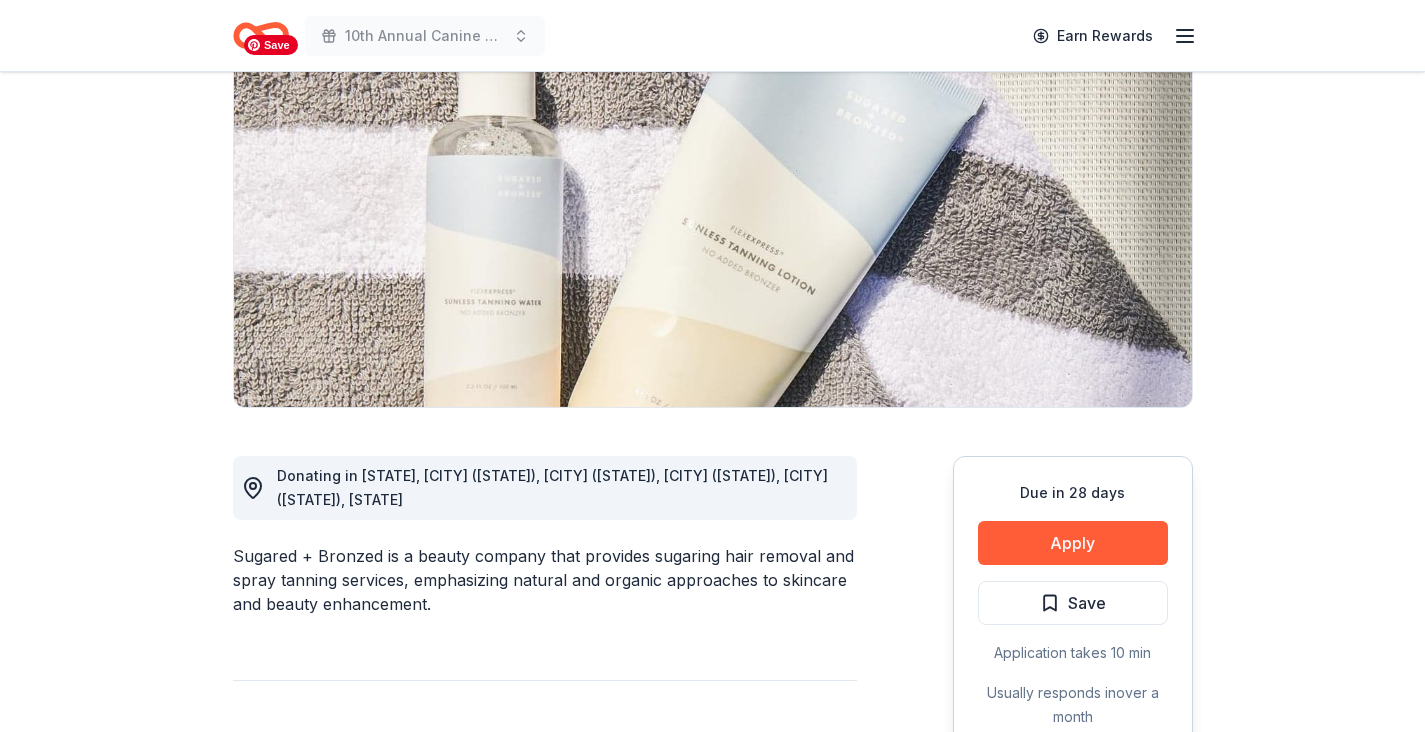 scroll, scrollTop: 300, scrollLeft: 0, axis: vertical 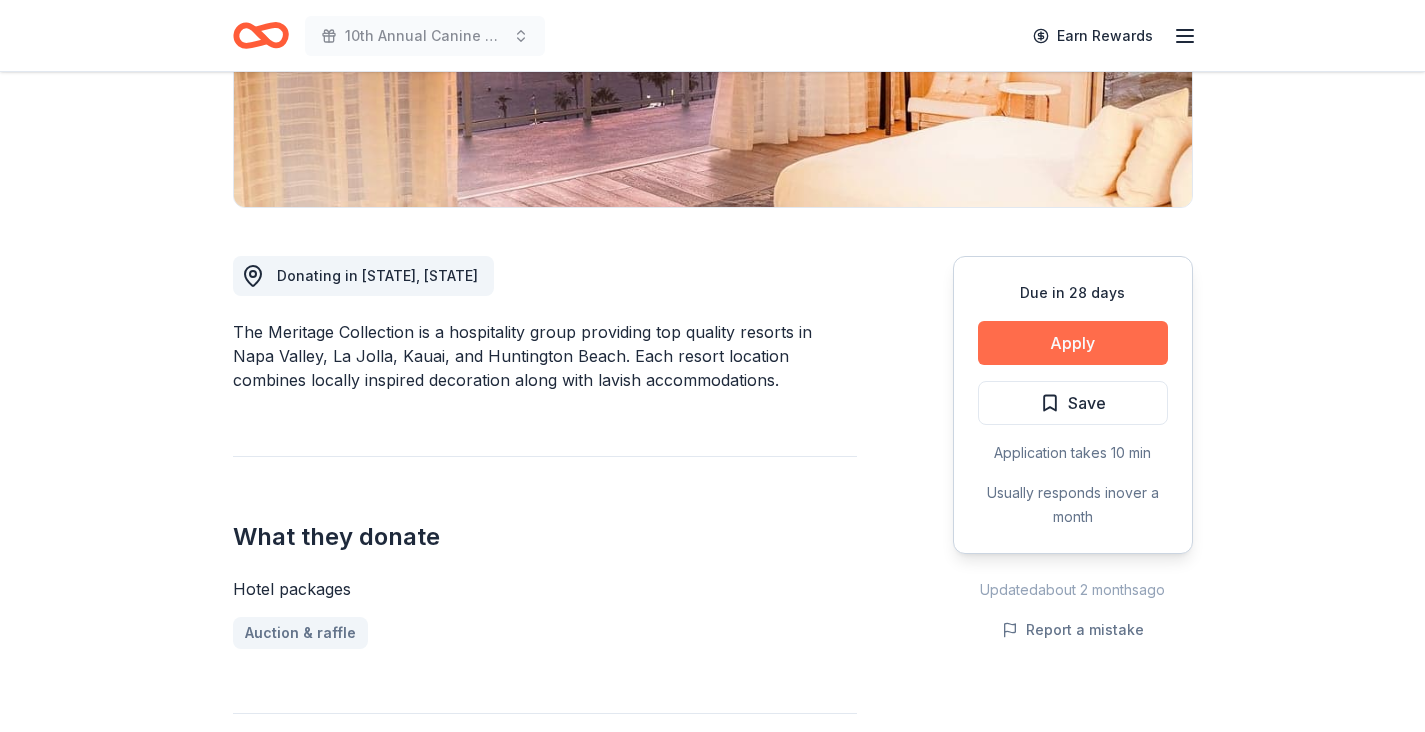 click on "Apply" at bounding box center [1073, 343] 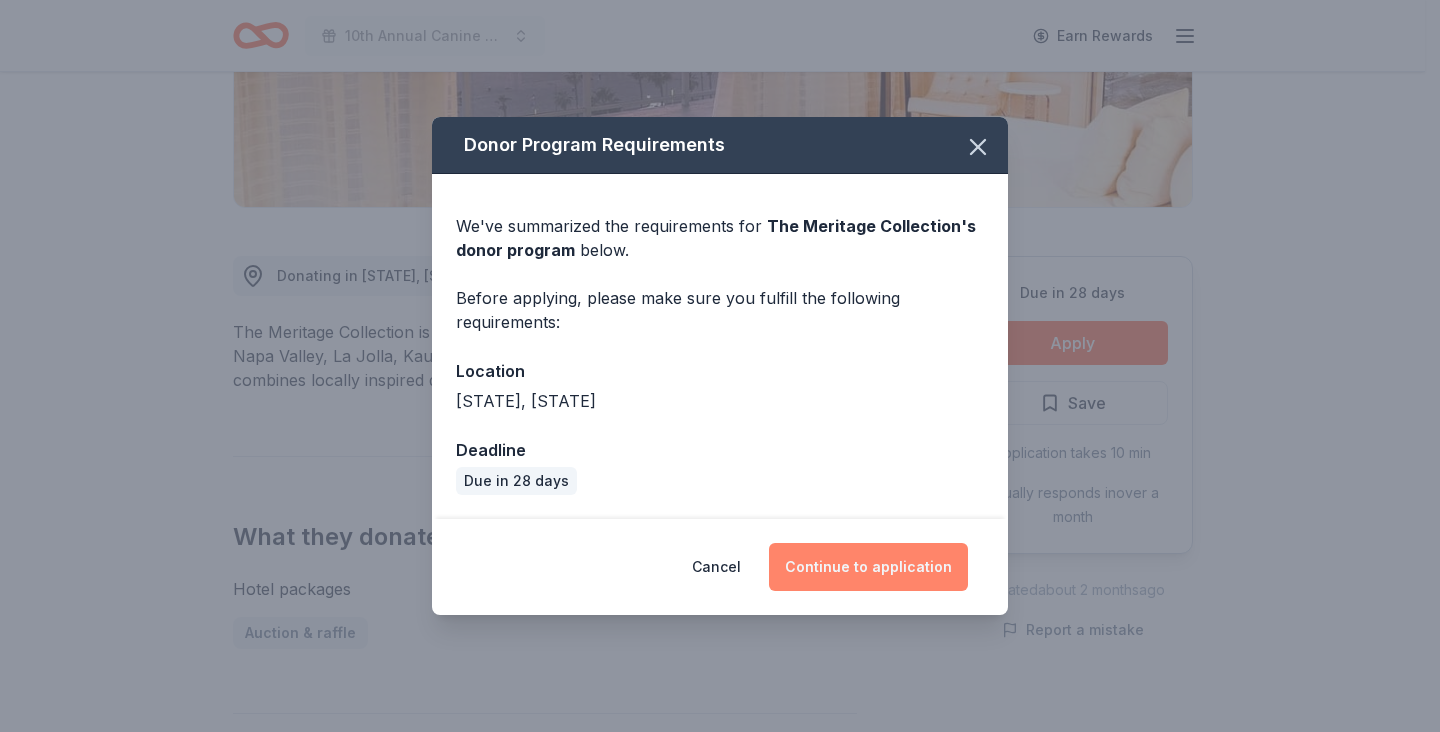 click on "Continue to application" at bounding box center [868, 567] 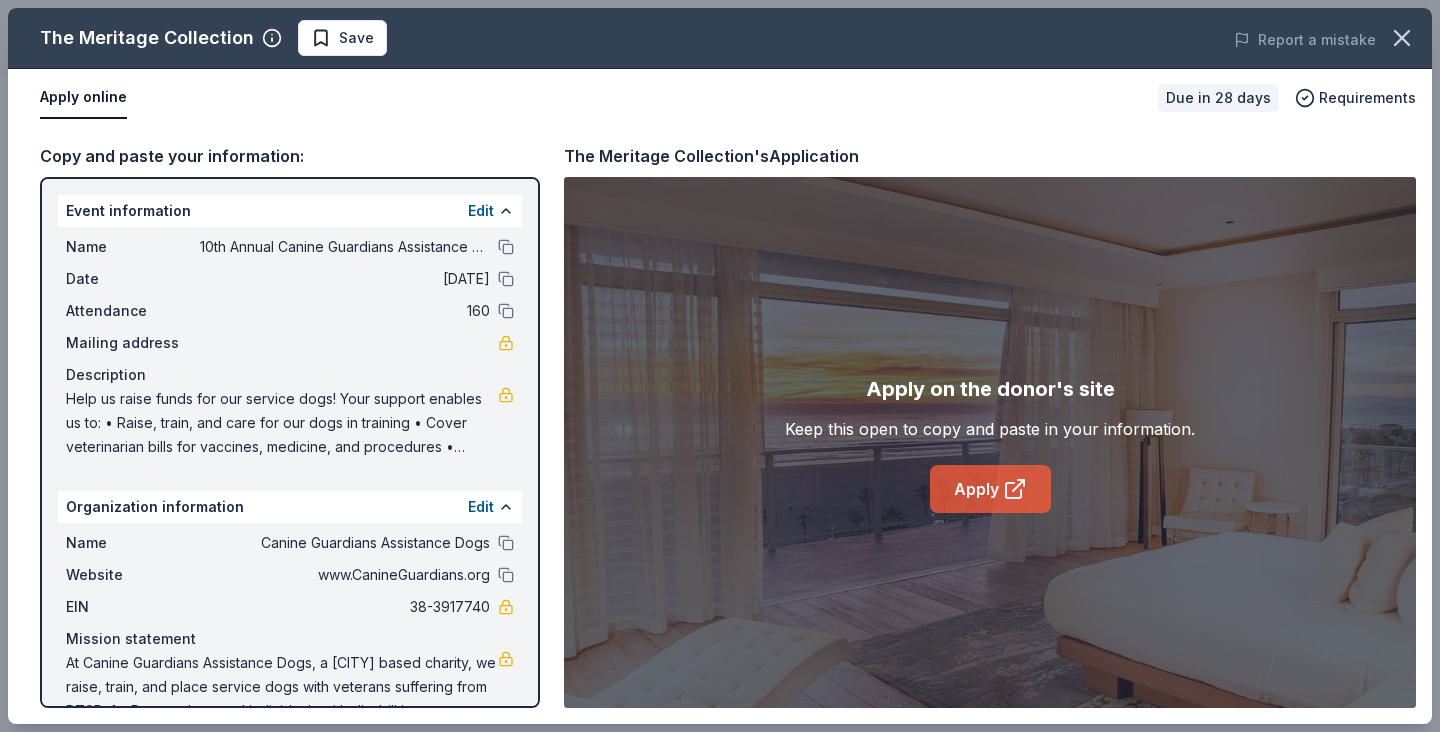 click on "Apply" at bounding box center (990, 489) 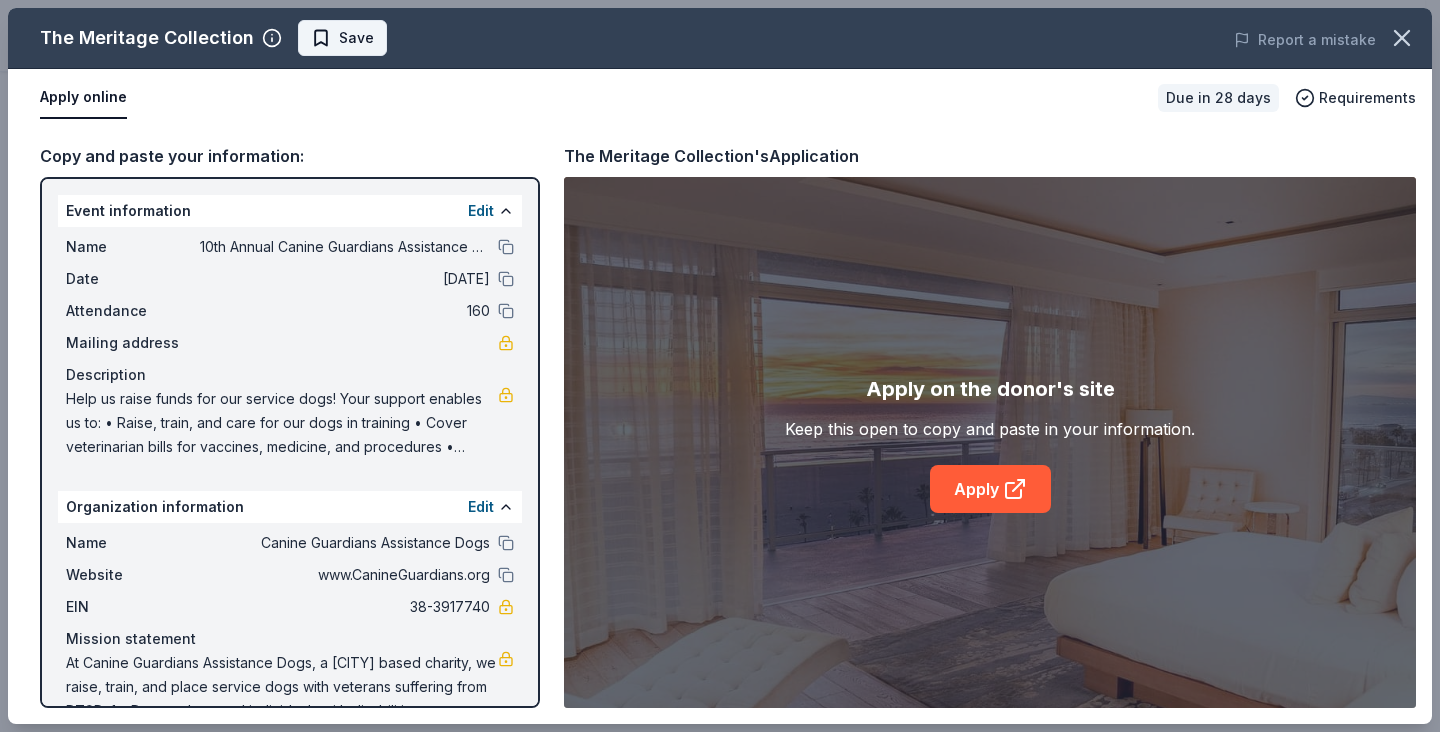 click on "Save" at bounding box center [356, 38] 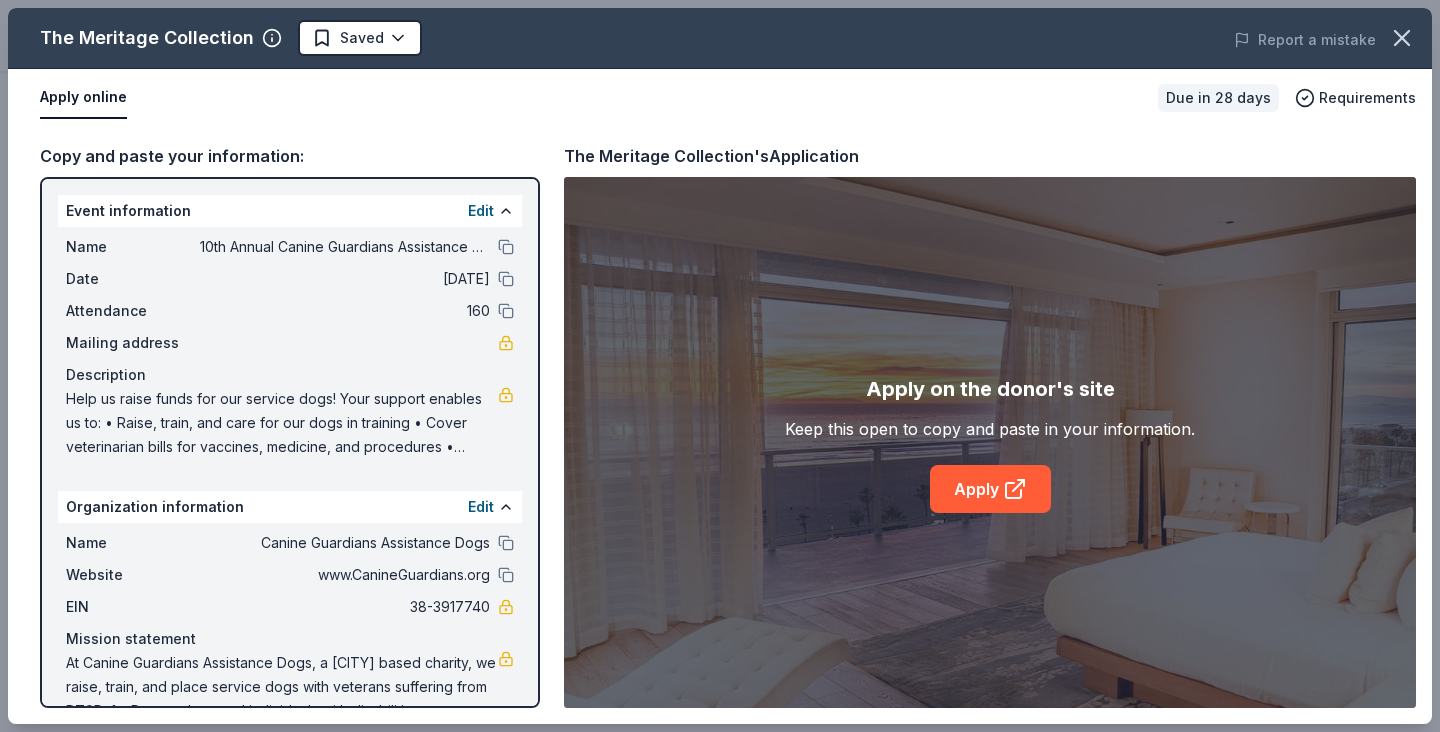 click on "10th Annual Canine Guardians Assistance Dogs Golf & Gala Earn Rewards Due in 28 days Share The Meritage Collection New approval rate Share Donating in [STATE], [STATE] The Meritage Collection is a hospitality group providing top quality resorts in [CITY], [CITY], [CITY], and [CITY]. Each resort location combines locally inspired decoration along with lavish accommodations. What they donate Hotel packages Auction & raffle Who they donate to The Meritage Collection  hasn ' t listed any preferences or eligibility criteria. approval rate 20 % approved 30 % declined 50 % no response Upgrade to Pro to view approval rates and average donation values Due in 28 days Apply Saved Application takes 10 min Usually responds in  over a month Updated  about 2 months  ago Report a mistake New Be the first to review this company! Leave a review Similar donors Top rated 19   applies  last week 30 days left Online app Oriental Trading 4.8 Donation depends on request 6   applies  last week 28 days left Online app Rocketbook" at bounding box center (712, -34) 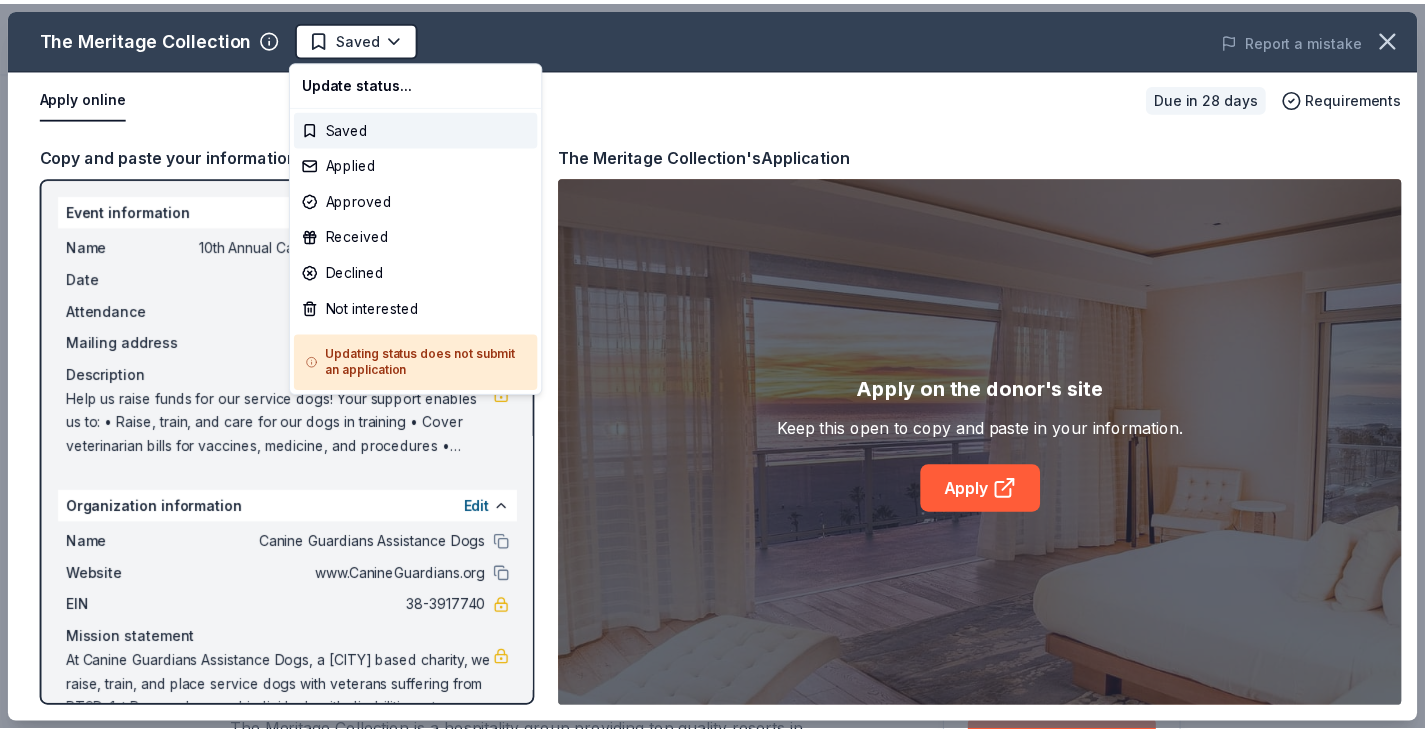 scroll, scrollTop: 0, scrollLeft: 0, axis: both 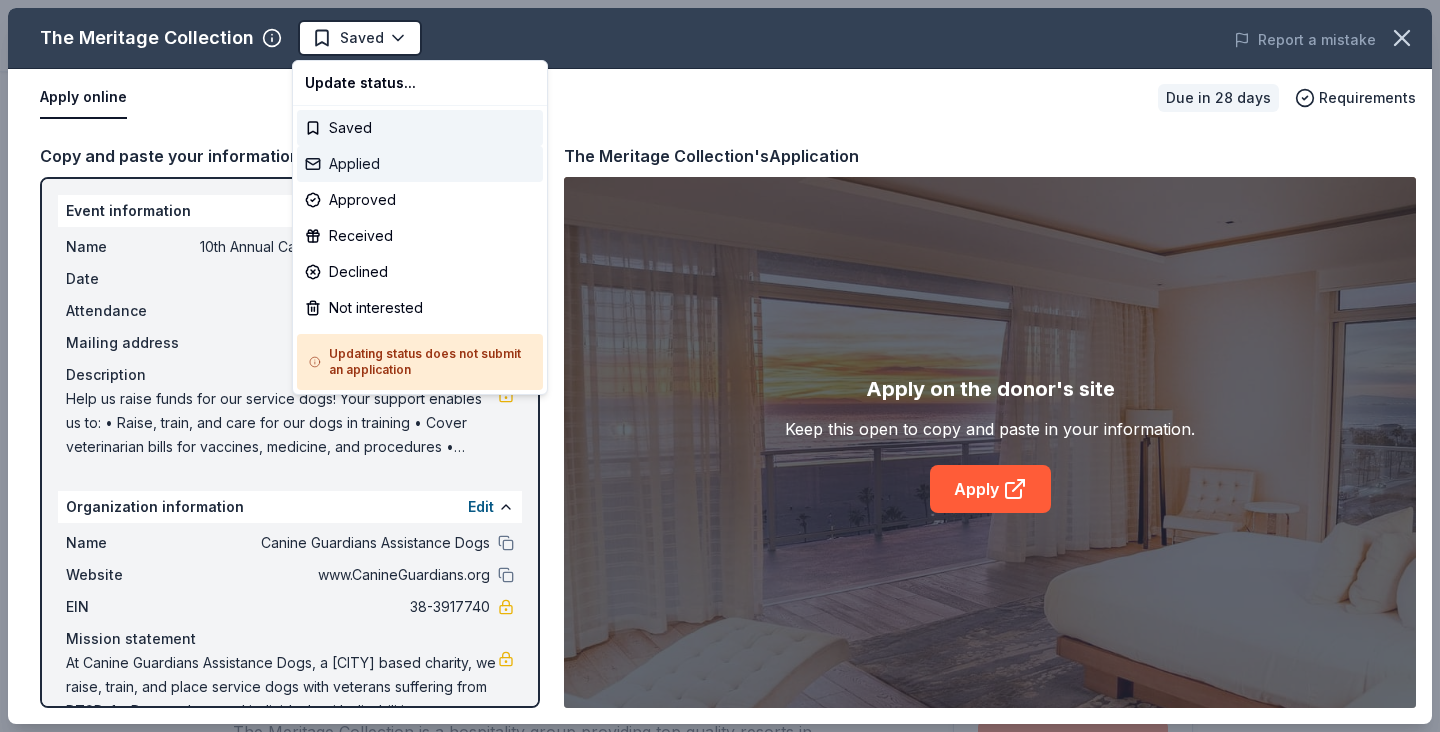 click on "Applied" at bounding box center [420, 164] 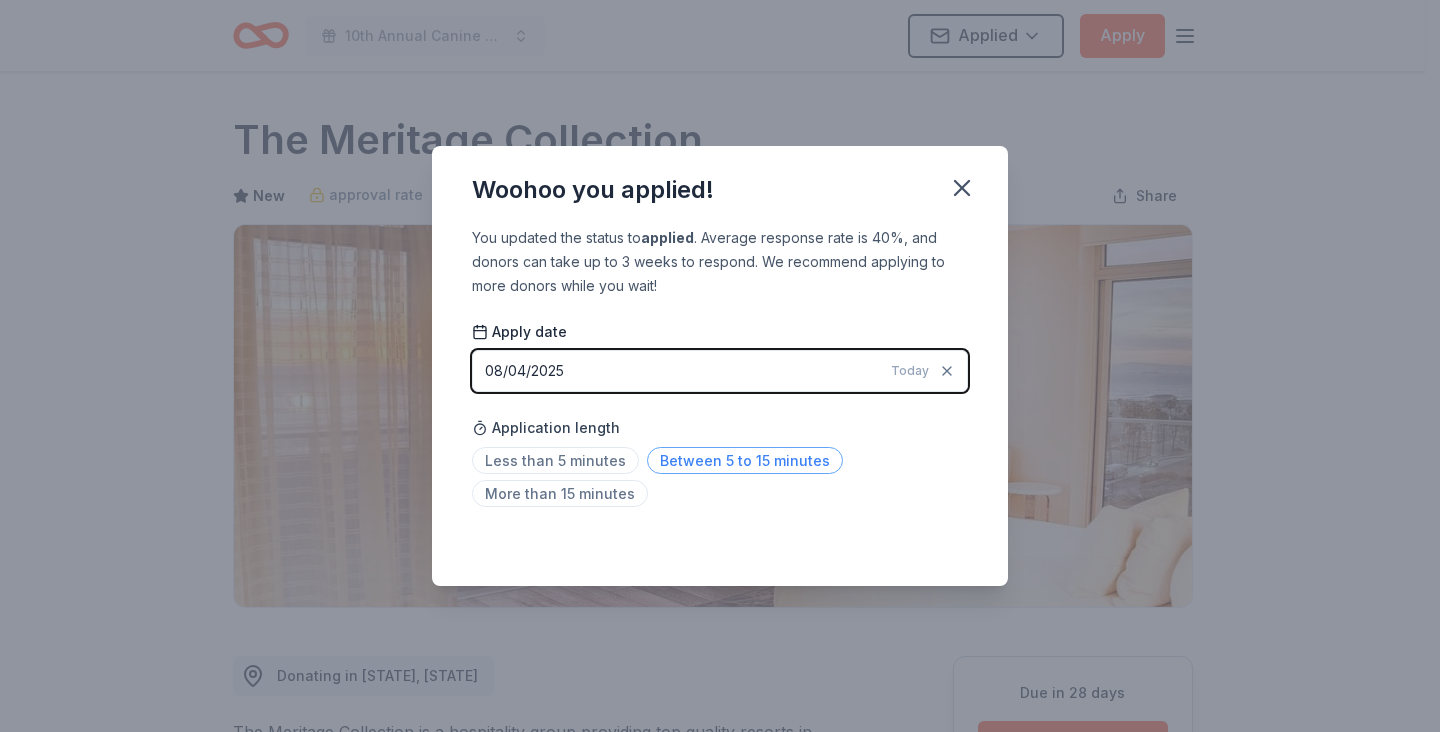 click on "Between 5 to 15 minutes" at bounding box center (745, 460) 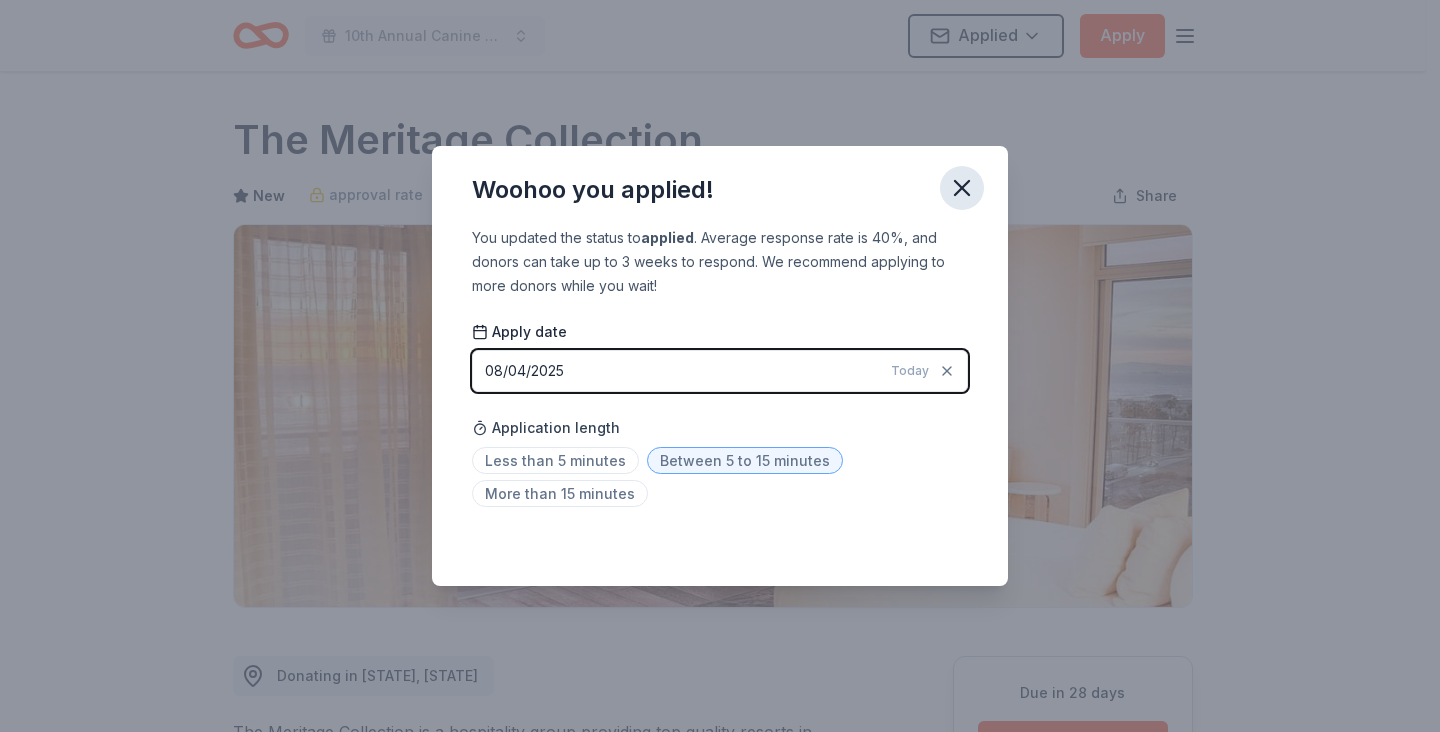 click 